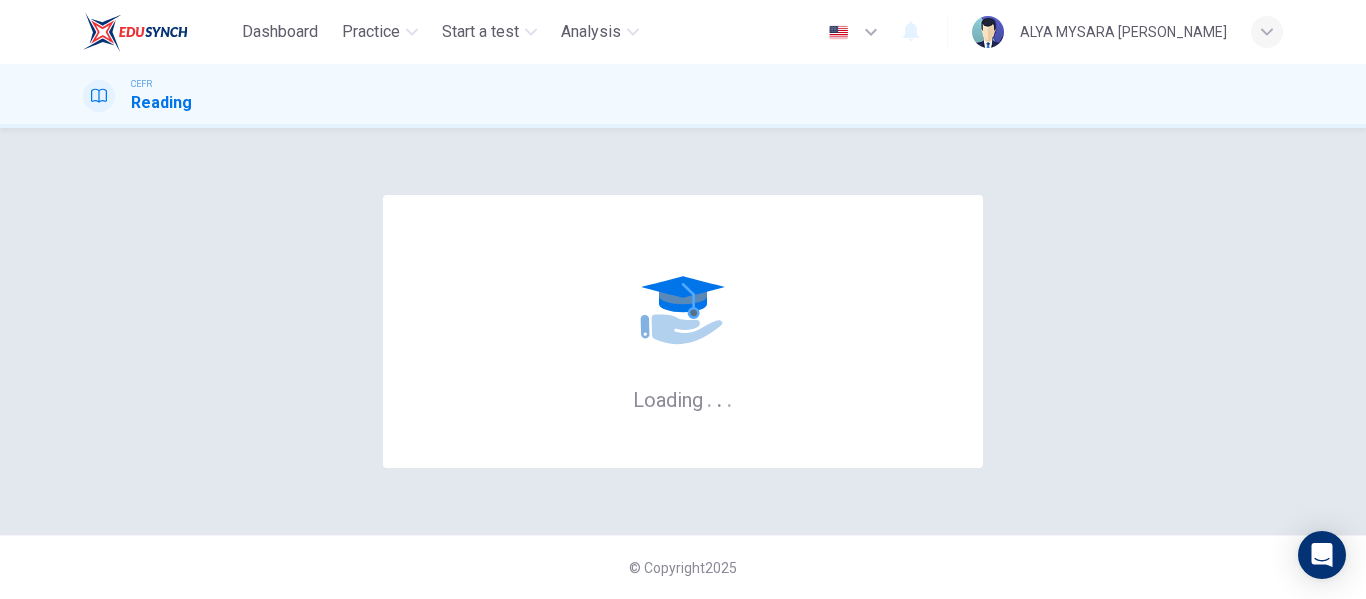 scroll, scrollTop: 0, scrollLeft: 0, axis: both 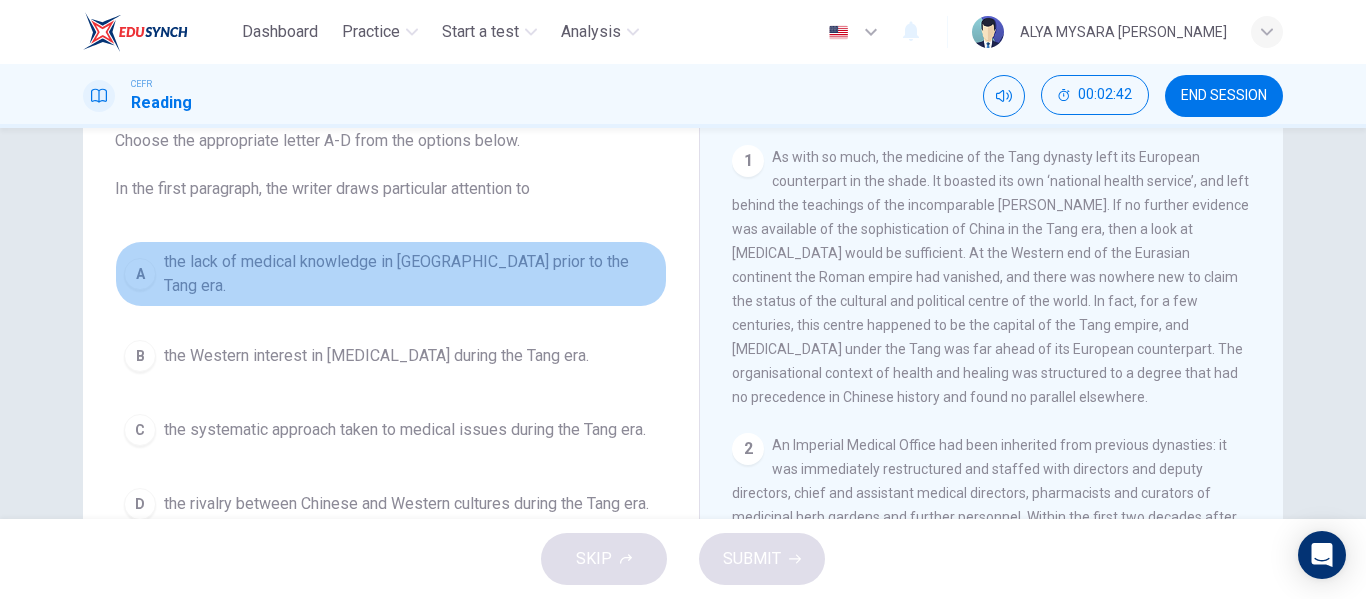 click on "A" at bounding box center [140, 274] 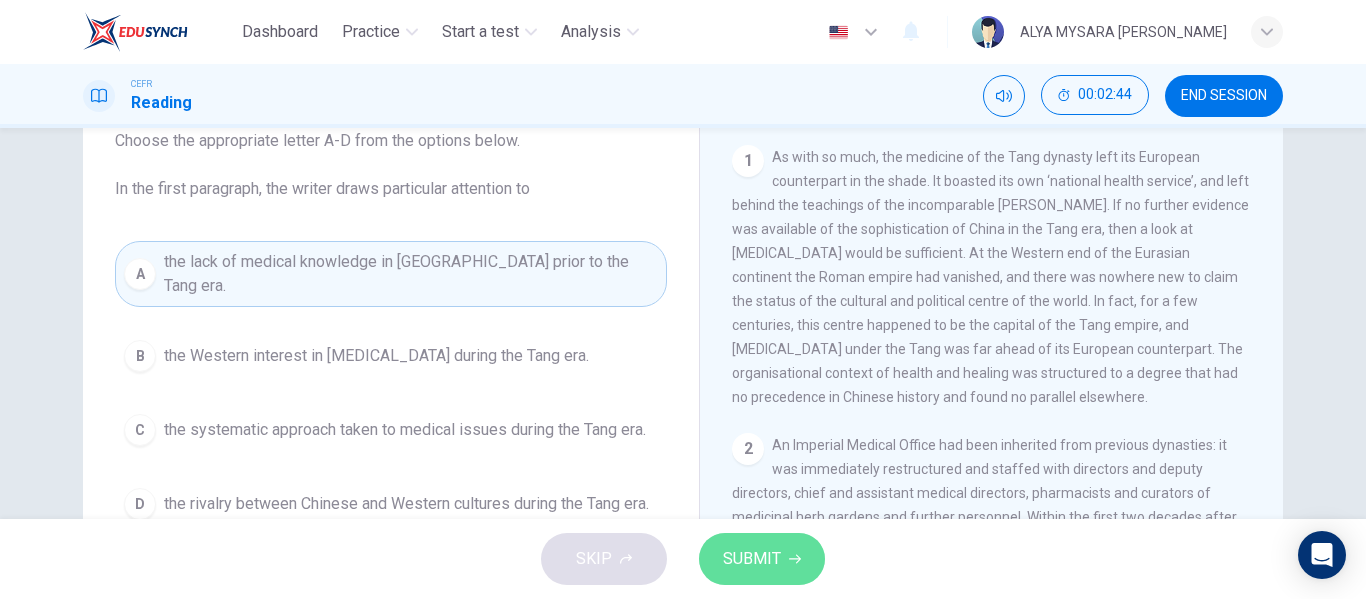 click on "SUBMIT" at bounding box center [752, 559] 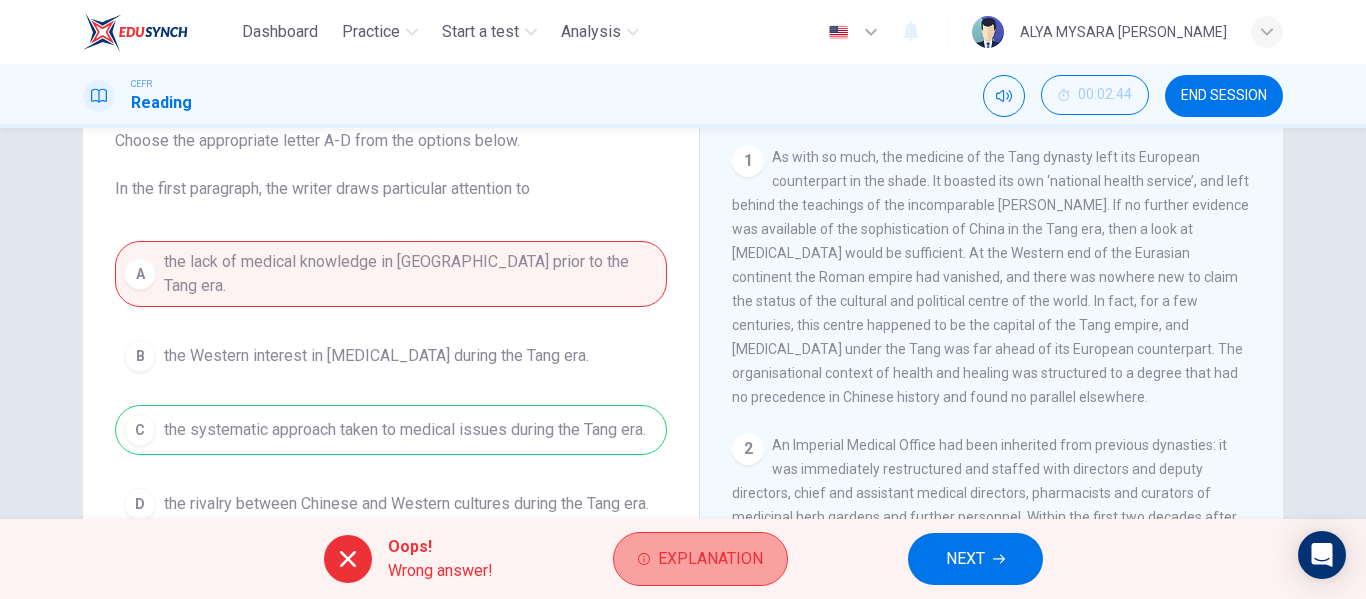 click on "Explanation" at bounding box center [710, 559] 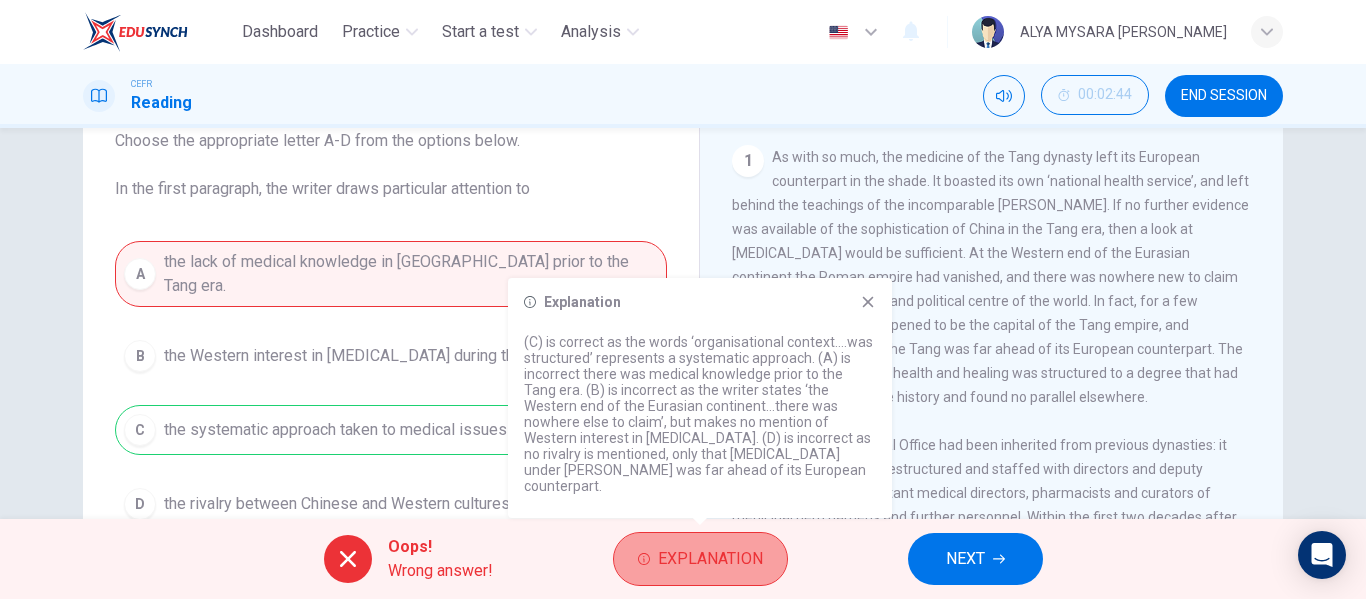 click on "Explanation" at bounding box center [710, 559] 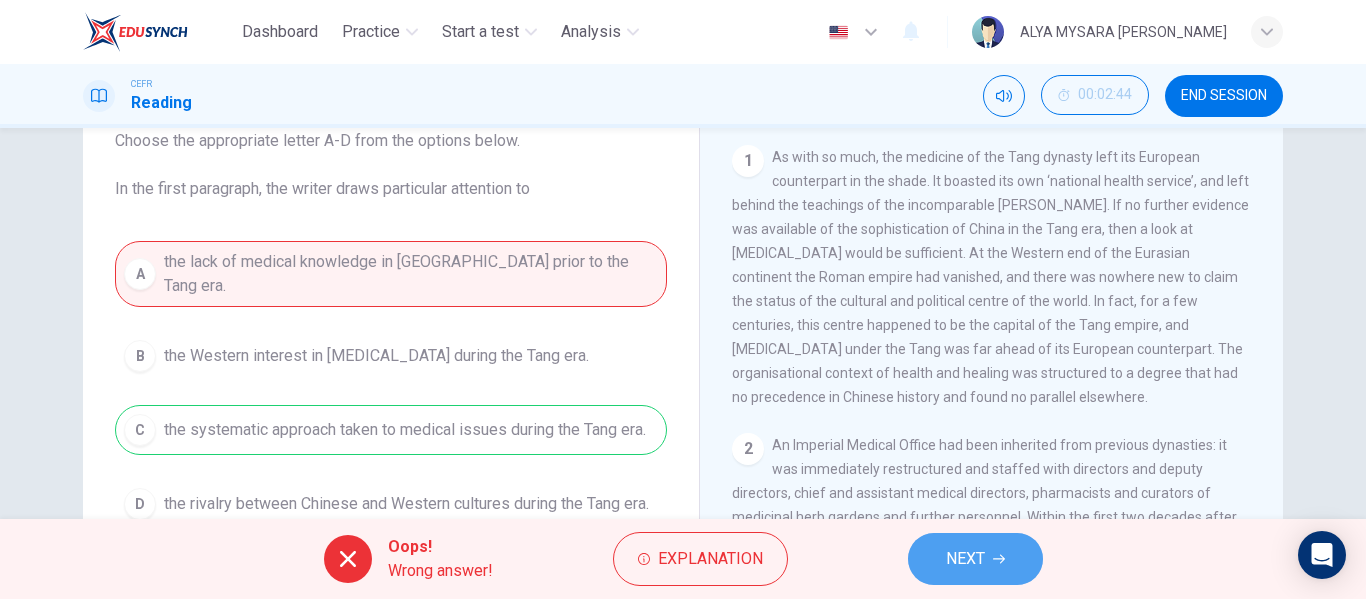 click 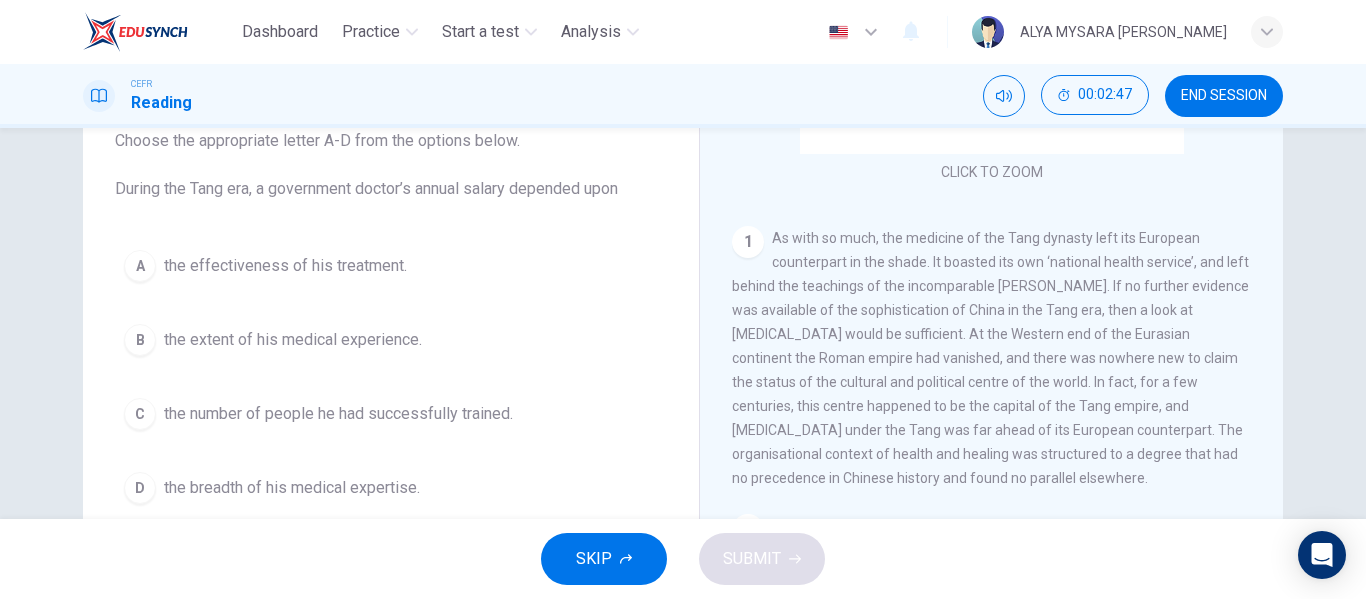 scroll, scrollTop: 316, scrollLeft: 0, axis: vertical 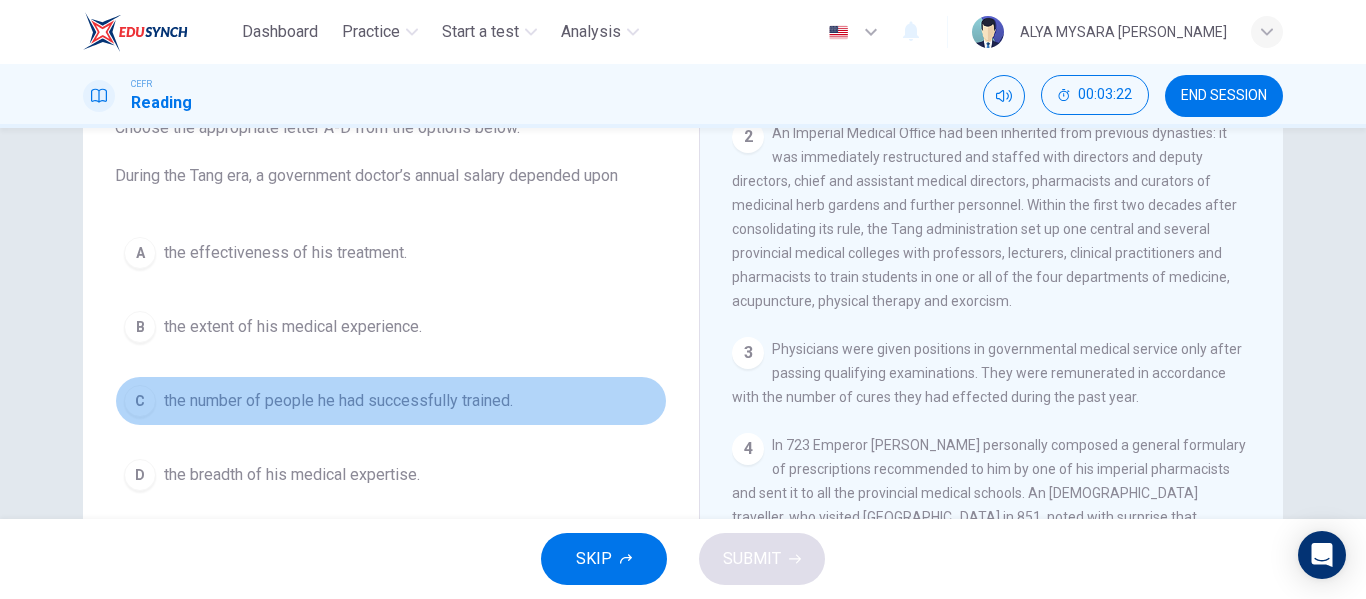 click on "C" at bounding box center [140, 401] 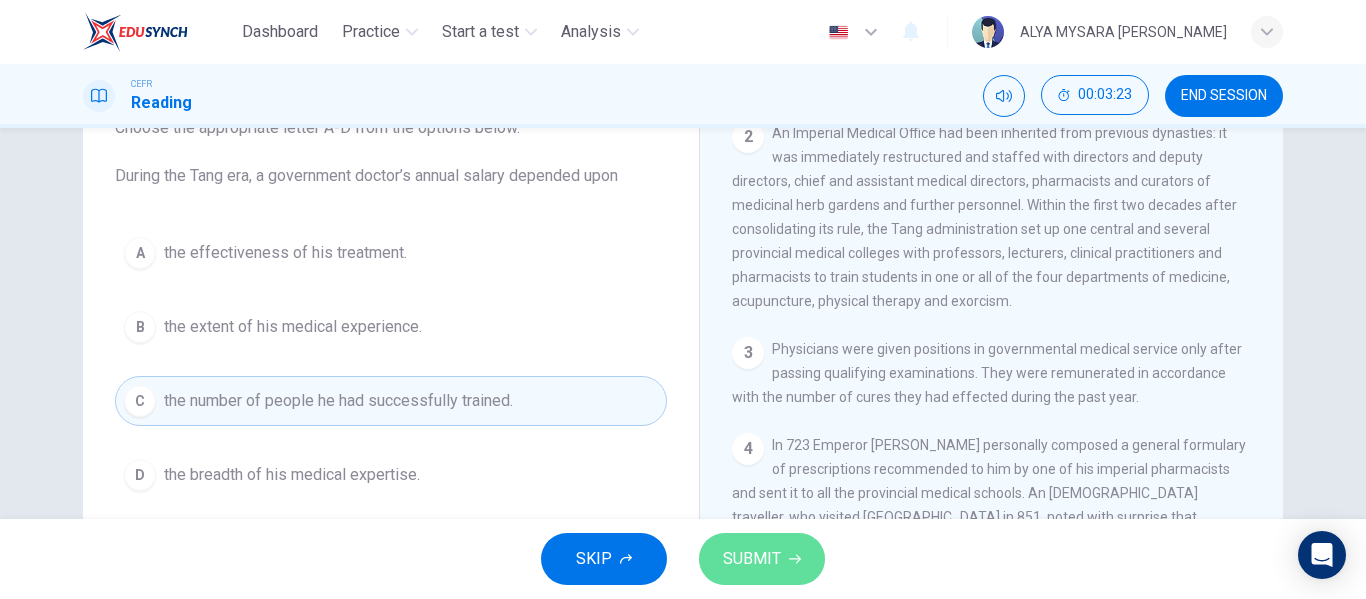 click on "SUBMIT" at bounding box center [752, 559] 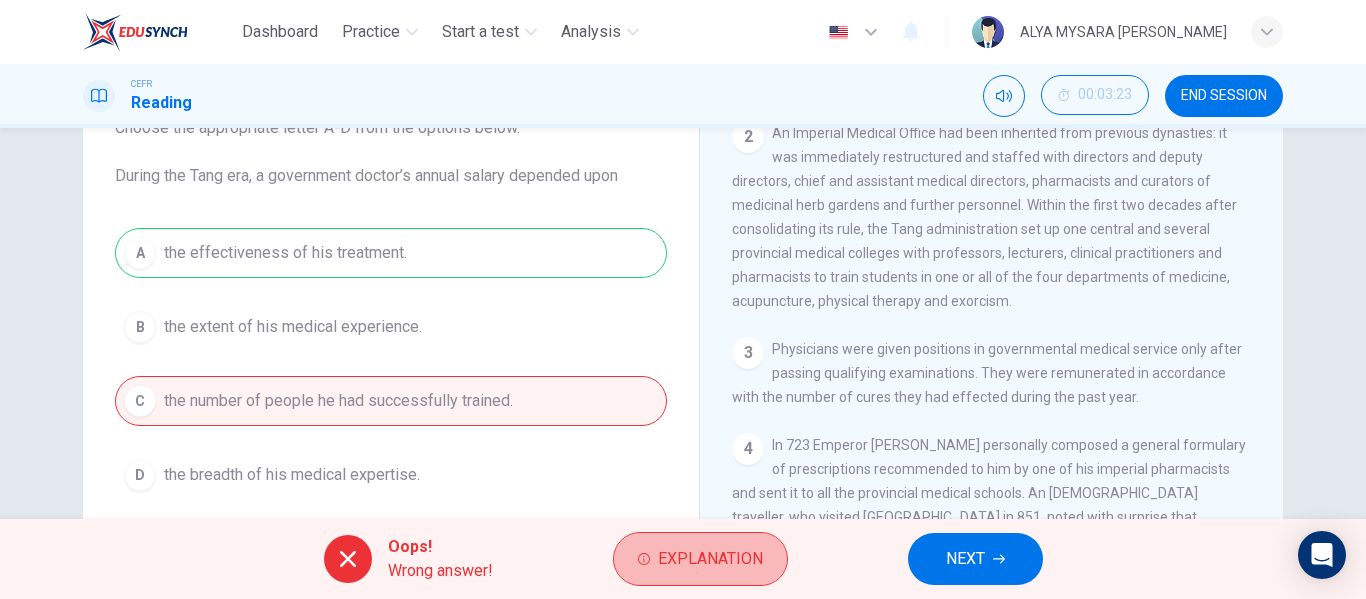 click on "Explanation" at bounding box center [710, 559] 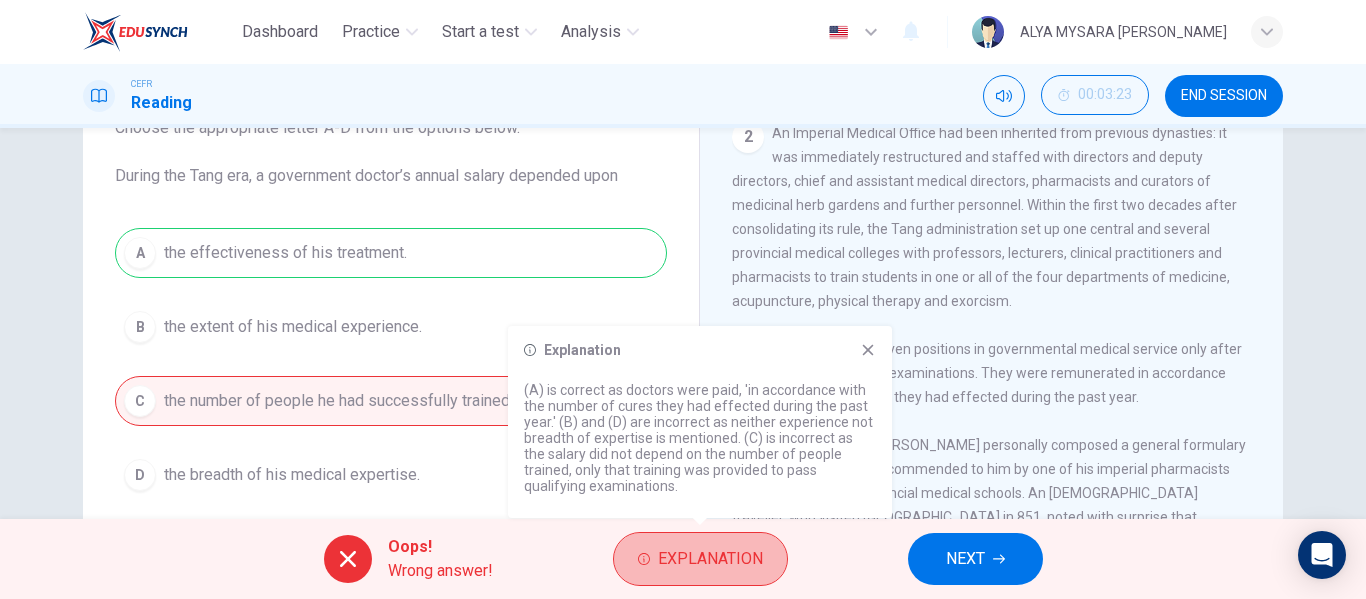 click on "Explanation" at bounding box center [710, 559] 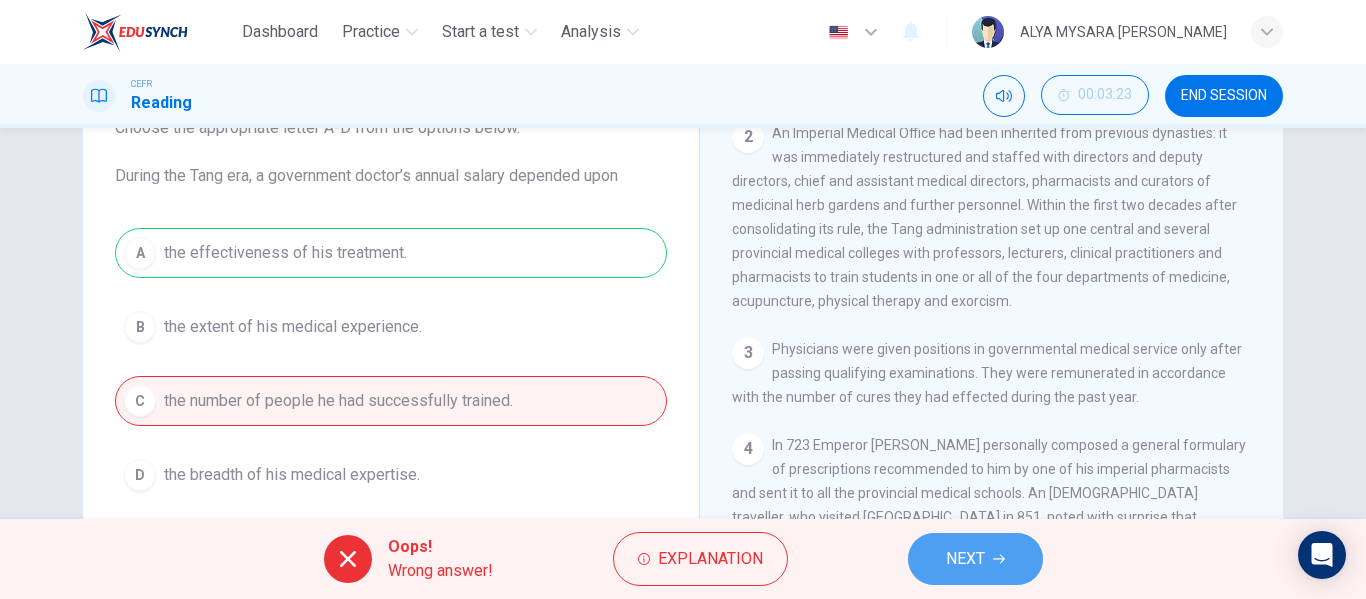 click on "NEXT" at bounding box center [965, 559] 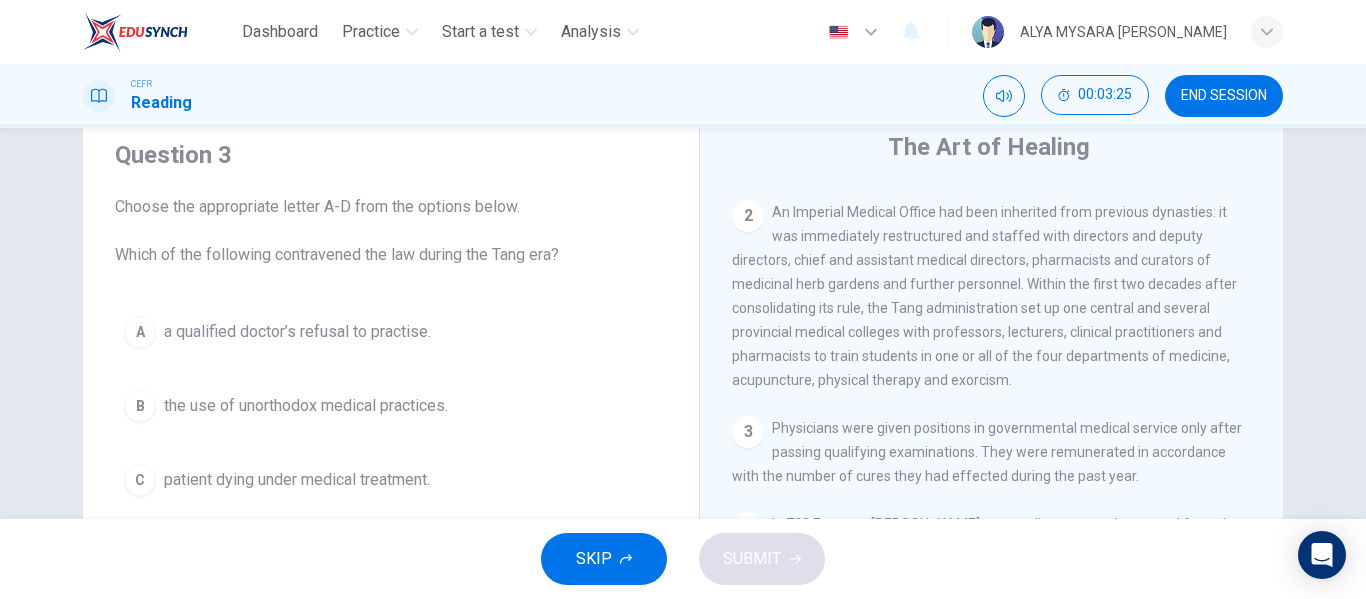 scroll, scrollTop: 70, scrollLeft: 0, axis: vertical 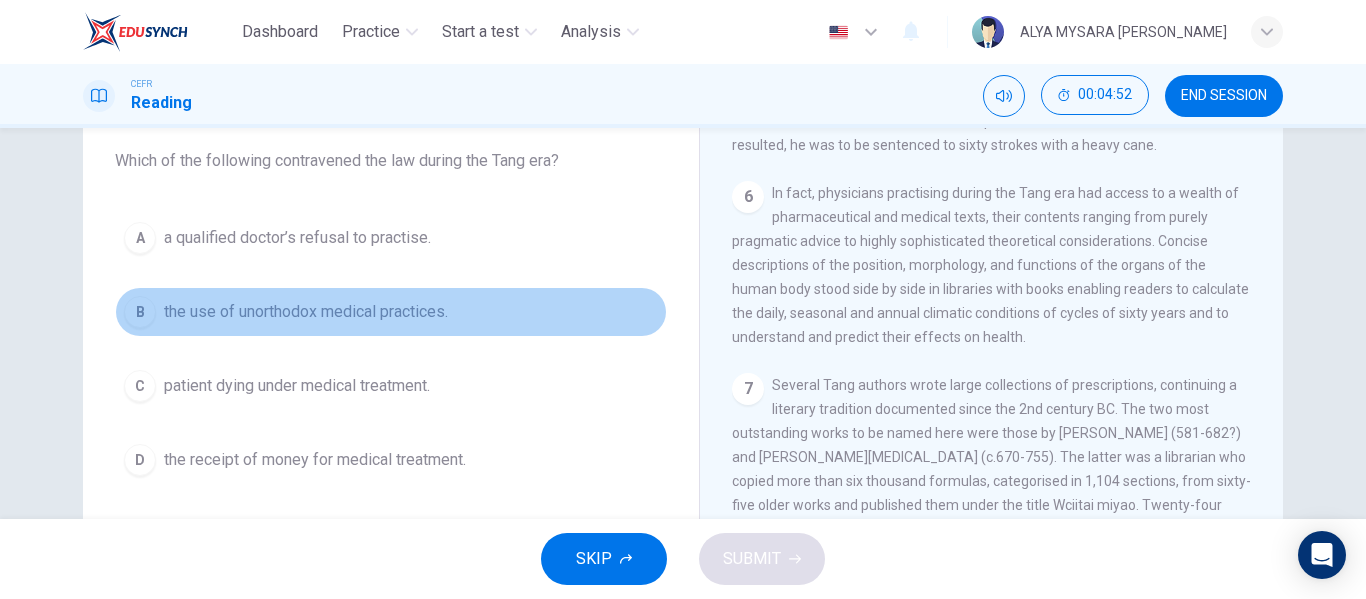 click on "B" at bounding box center (140, 312) 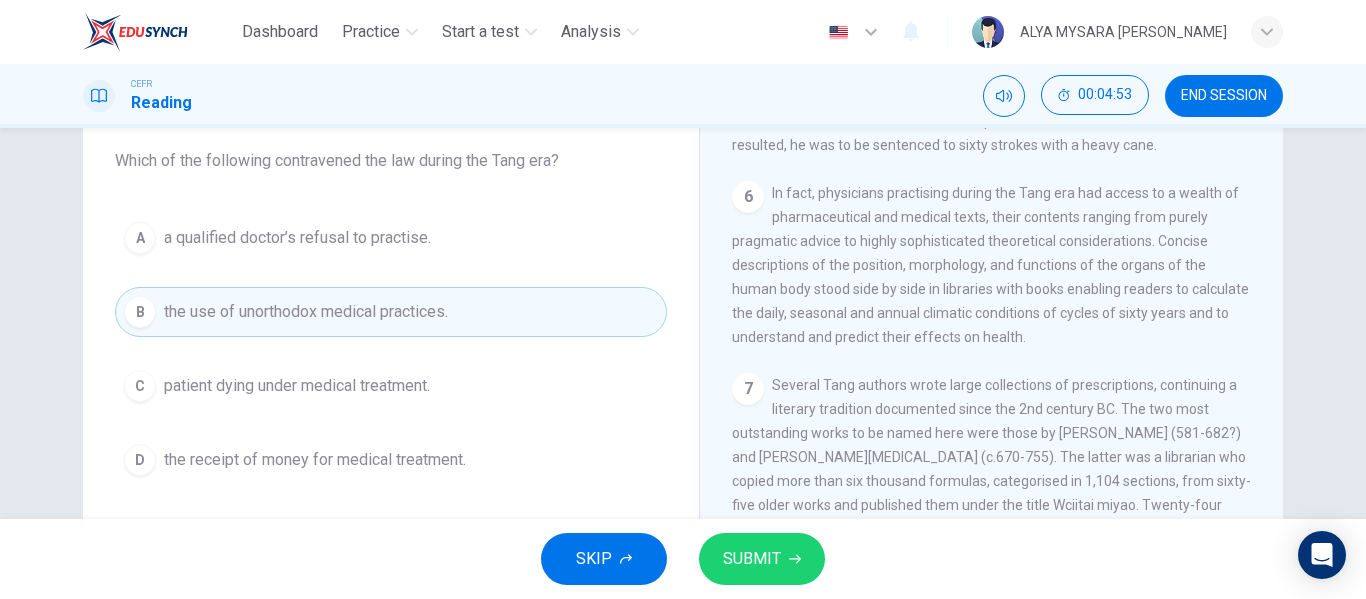 click on "SUBMIT" at bounding box center [762, 559] 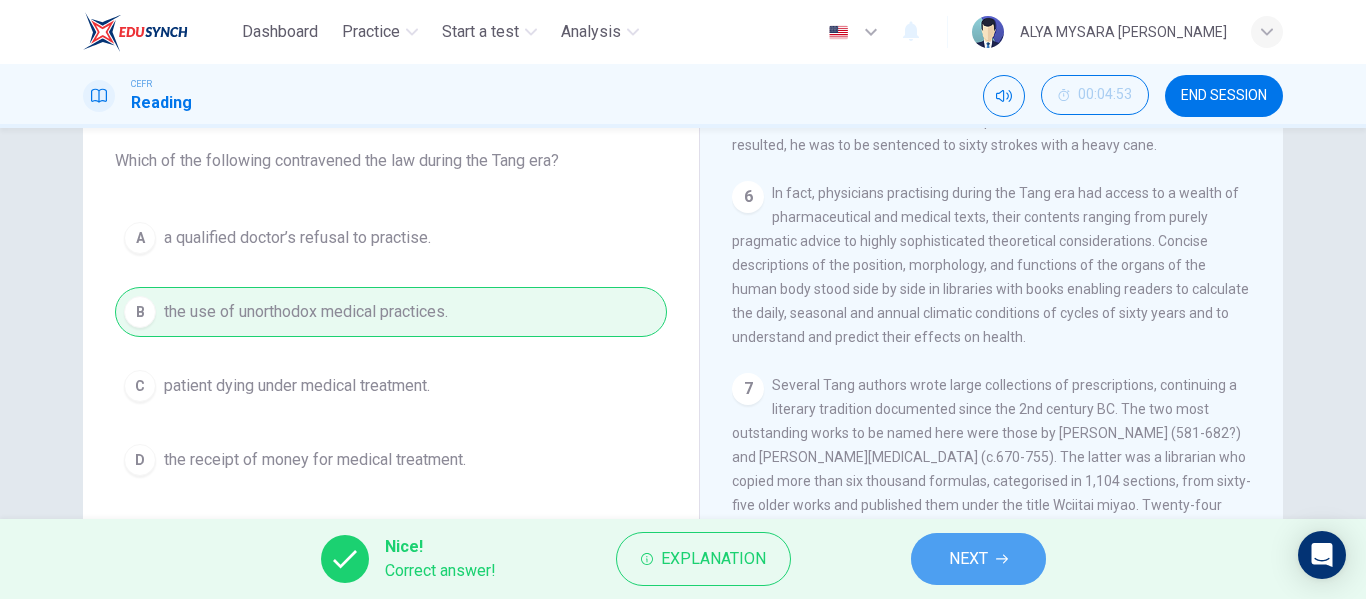 click on "NEXT" at bounding box center (978, 559) 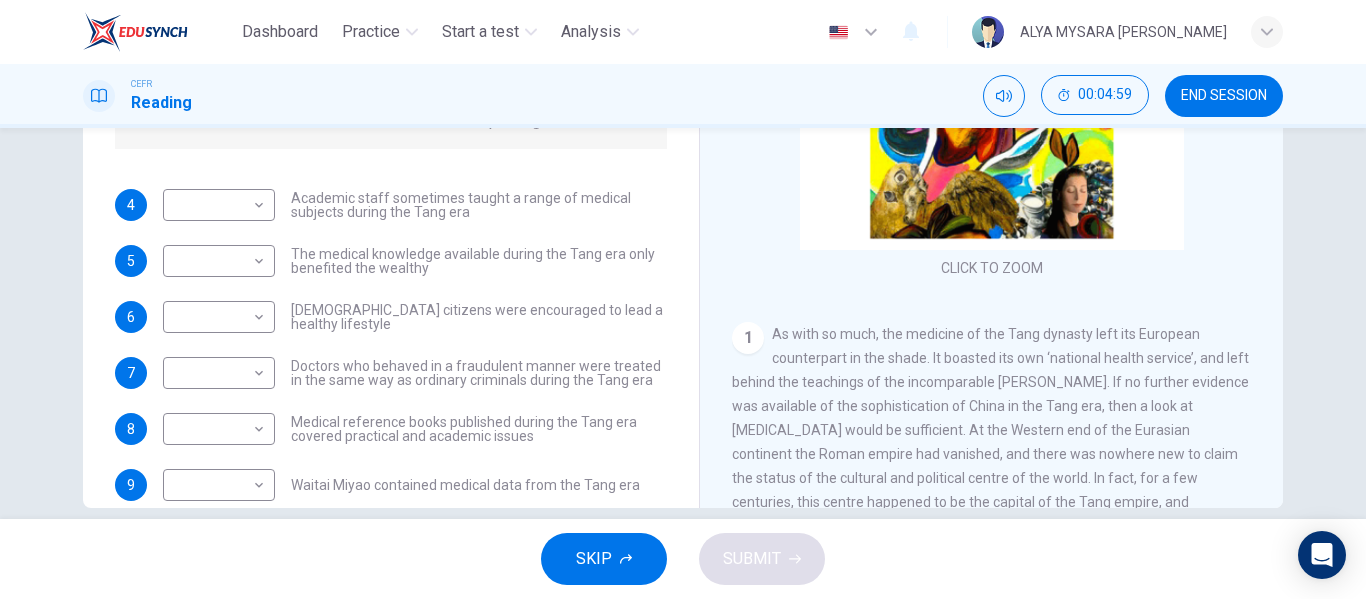 scroll, scrollTop: 0, scrollLeft: 0, axis: both 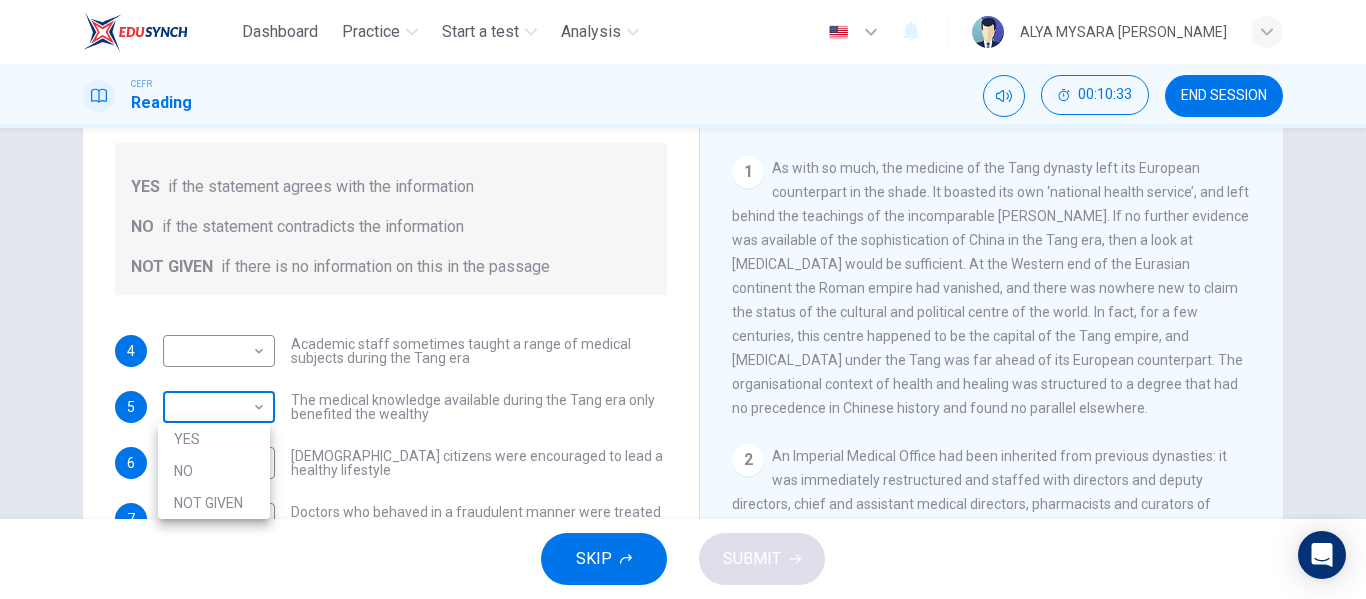 click on "Dashboard Practice Start a test Analysis English en ​ ALYA MYSARA [PERSON_NAME] CEFR Reading 00:10:33 END SESSION Questions 4 - 10 Do the following statements agree with the information given in the Reading Passage?
In the boxes below on your answer sheet write: YES if the statement agrees with the information NO if the statement contradicts the information NOT GIVEN if there is no information on this in the passage 4 ​ ​ Academic staff sometimes taught a range of medical subjects during the Tang era 5 ​ ​ The medical knowledge available during the Tang era only benefited the wealthy 6 ​ ​ [DEMOGRAPHIC_DATA] citizens were encouraged to lead a healthy lifestyle 7 ​ ​ Doctors who behaved in a fraudulent manner were treated in the same way as ordinary criminals during the Tang era 8 ​ ​ Medical reference books published during the Tang era covered practical and academic issues 9 ​ ​ Waitai Miyao contained medical data from the Tang era 10 ​ ​ The Art of Healing CLICK TO ZOOM Click to Zoom 1 2 3 4 5" at bounding box center [683, 299] 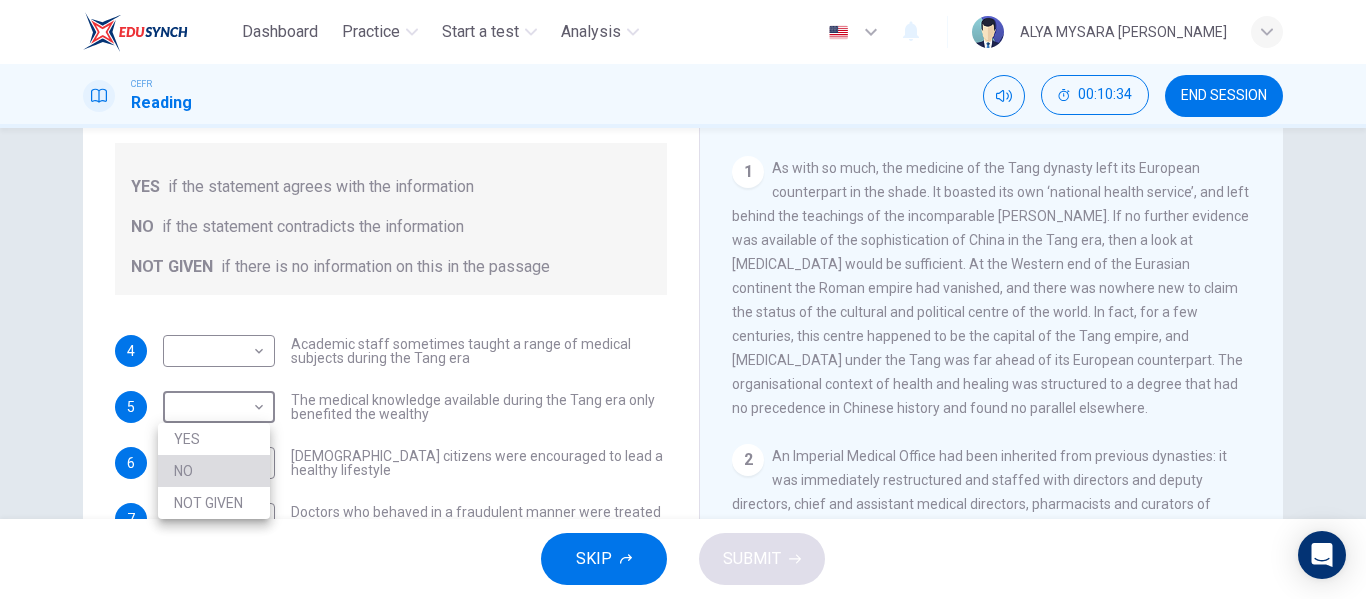 click on "NO" at bounding box center (214, 471) 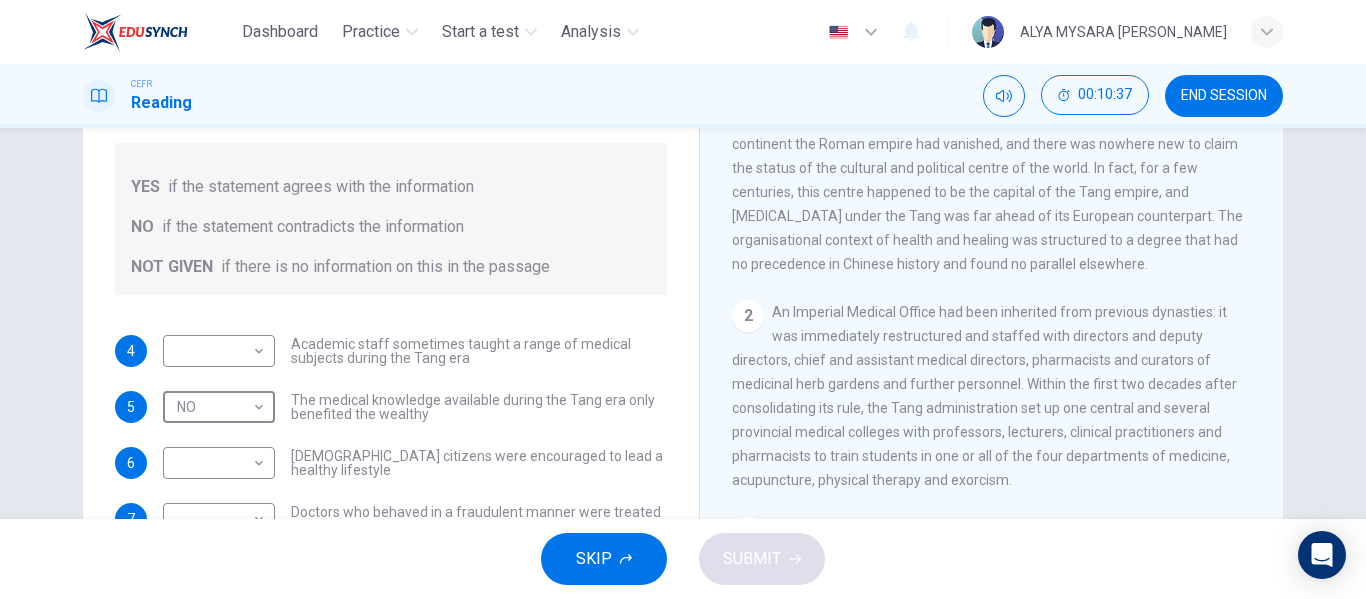 scroll, scrollTop: 546, scrollLeft: 0, axis: vertical 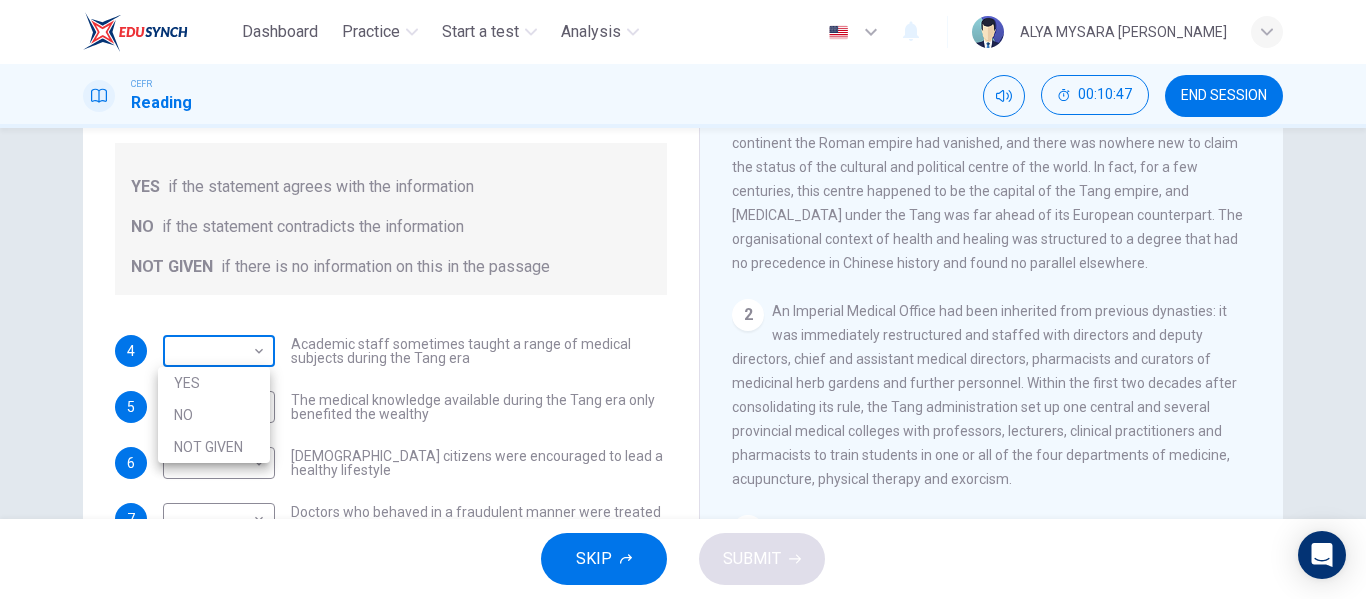 click on "Dashboard Practice Start a test Analysis English en ​ ALYA MYSARA [PERSON_NAME] CEFR Reading 00:10:47 END SESSION Questions 4 - 10 Do the following statements agree with the information given in the Reading Passage?
In the boxes below on your answer sheet write: YES if the statement agrees with the information NO if the statement contradicts the information NOT GIVEN if there is no information on this in the passage 4 ​ ​ Academic staff sometimes taught a range of medical subjects during the Tang era 5 NO NO ​ The medical knowledge available during the Tang era only benefited the wealthy 6 ​ ​ [DEMOGRAPHIC_DATA] citizens were encouraged to lead a healthy lifestyle 7 ​ ​ Doctors who behaved in a fraudulent manner were treated in the same way as ordinary criminals during the Tang era 8 ​ ​ Medical reference books published during the Tang era covered practical and academic issues 9 ​ ​ Waitai Miyao contained medical data from the Tang era 10 ​ ​ The Art of Healing CLICK TO ZOOM Click to Zoom 1 2 3 4" at bounding box center [683, 299] 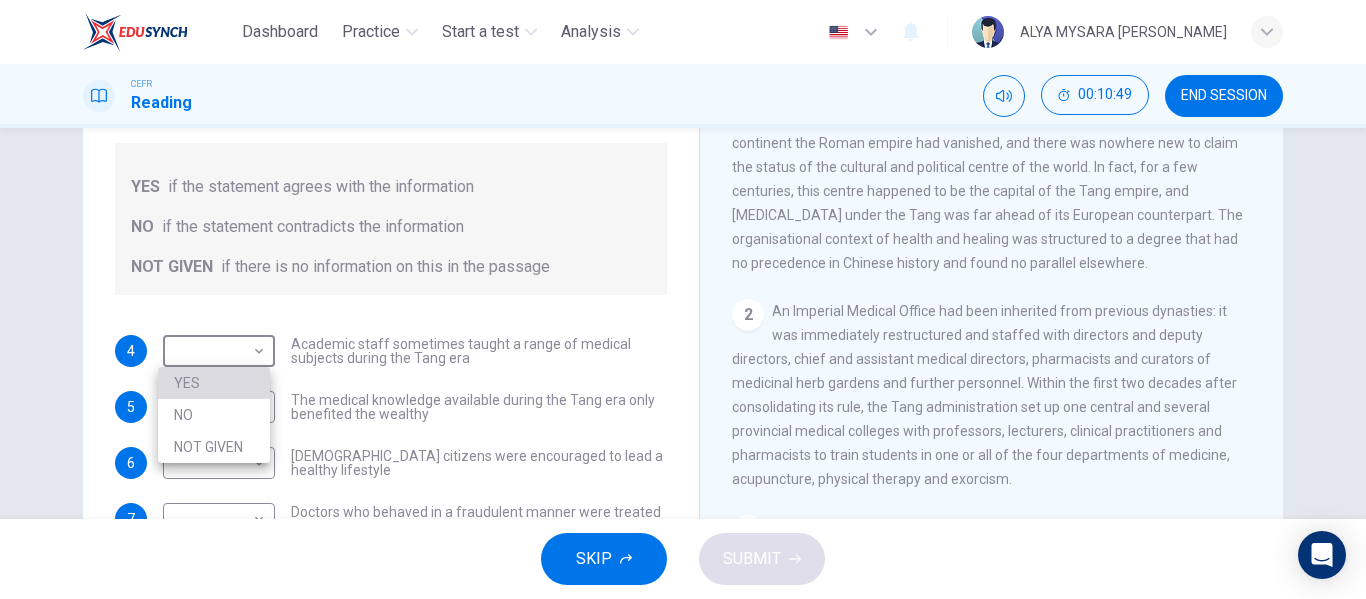 click on "YES" at bounding box center (214, 383) 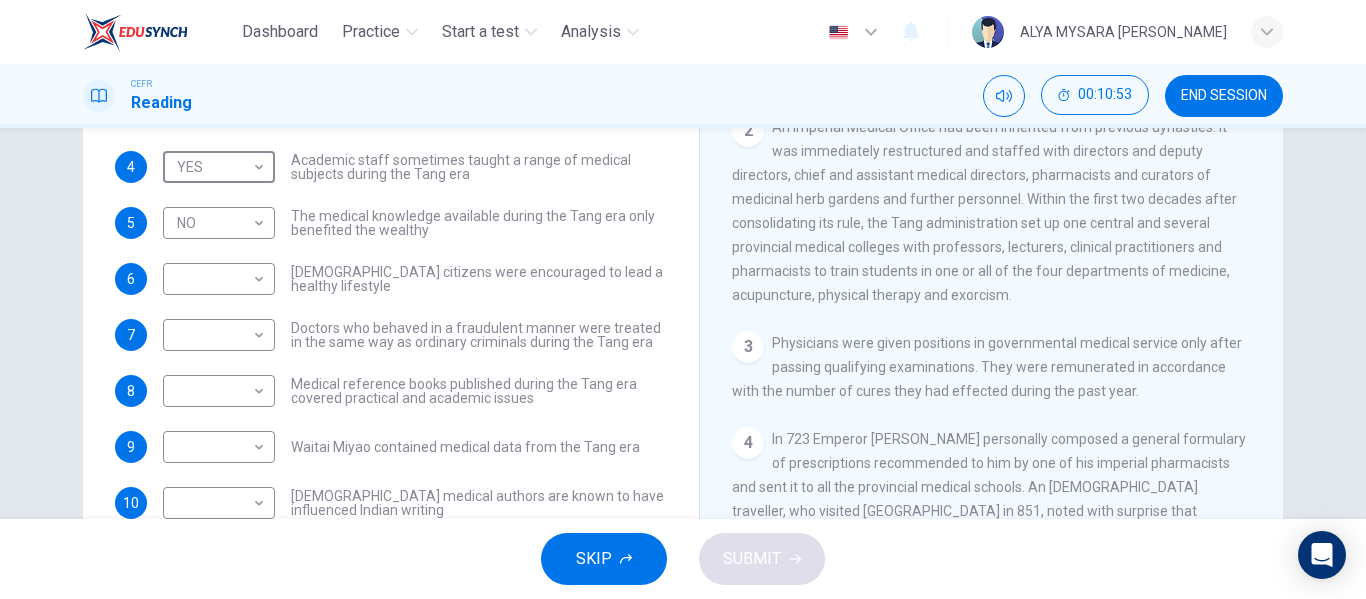 scroll, scrollTop: 305, scrollLeft: 0, axis: vertical 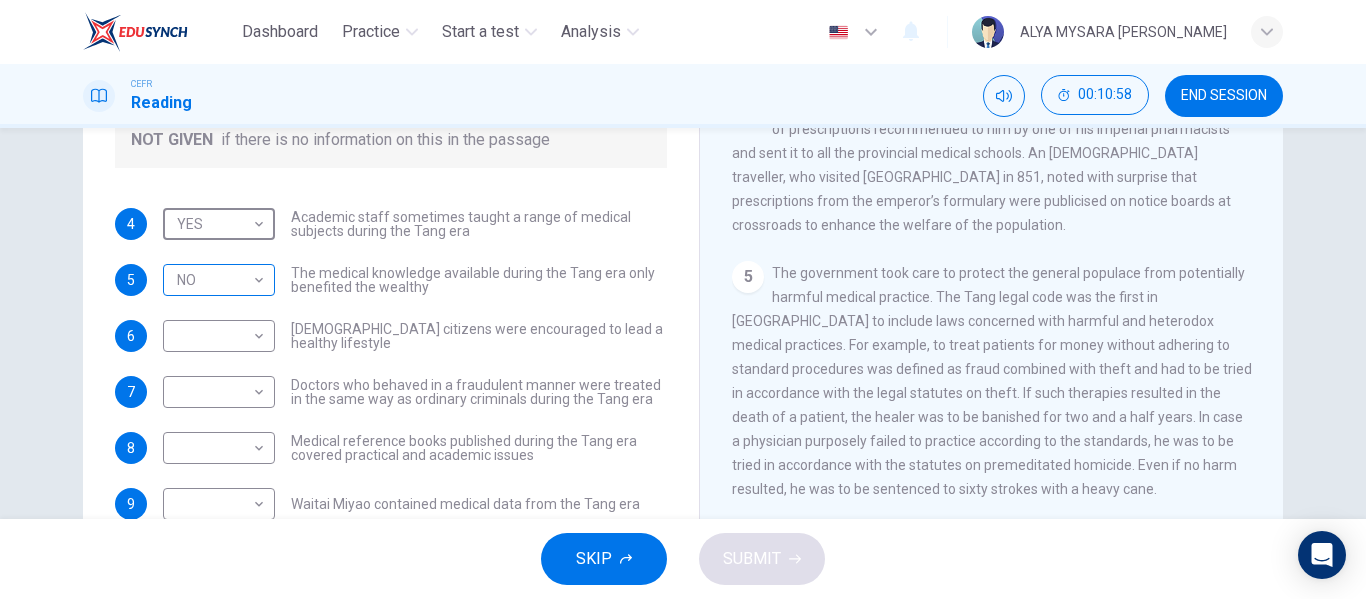 click on "Dashboard Practice Start a test Analysis English en ​ ALYA MYSARA [PERSON_NAME] CEFR Reading 00:10:58 END SESSION Questions 4 - 10 Do the following statements agree with the information given in the Reading Passage?
In the boxes below on your answer sheet write: YES if the statement agrees with the information NO if the statement contradicts the information NOT GIVEN if there is no information on this in the passage 4 YES YES ​ Academic staff sometimes taught a range of medical subjects during the Tang era 5 NO NO ​ The medical knowledge available during the Tang era only benefited the wealthy 6 ​ ​ [DEMOGRAPHIC_DATA] citizens were encouraged to lead a healthy lifestyle 7 ​ ​ Doctors who behaved in a fraudulent manner were treated in the same way as ordinary criminals during the Tang era 8 ​ ​ Medical reference books published during the Tang era covered practical and academic issues 9 ​ ​ Waitai Miyao contained medical data from the Tang era 10 ​ ​ The Art of Healing CLICK TO ZOOM Click to Zoom 1 2" at bounding box center [683, 299] 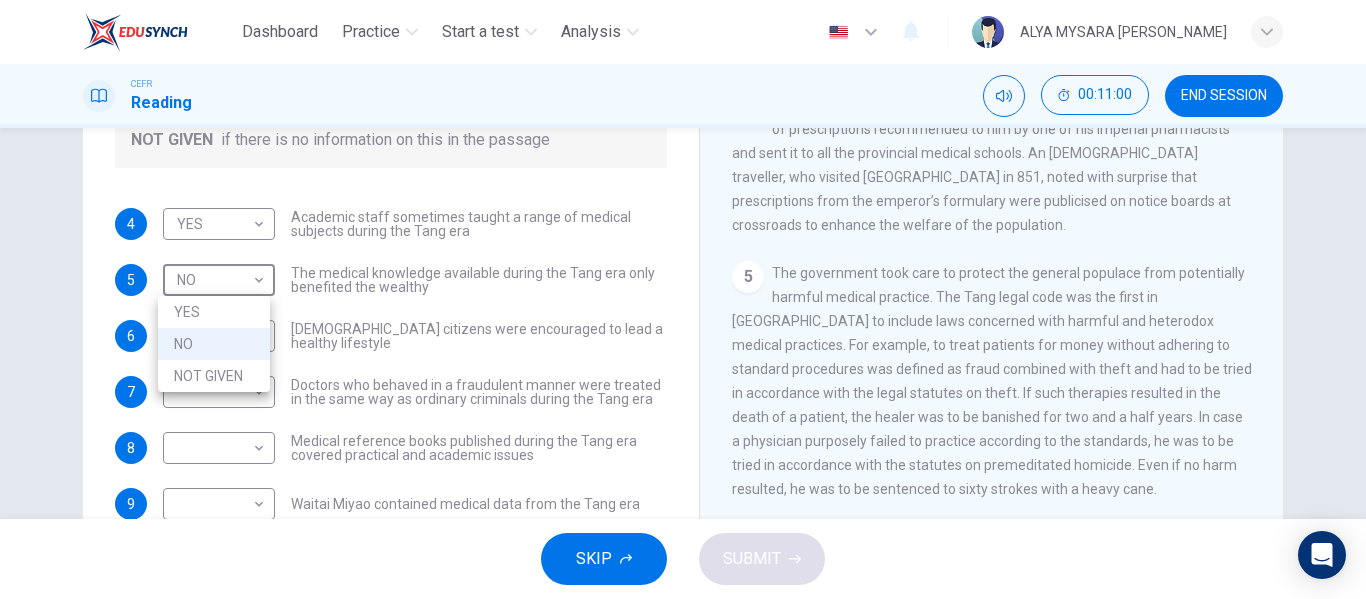 click at bounding box center (683, 299) 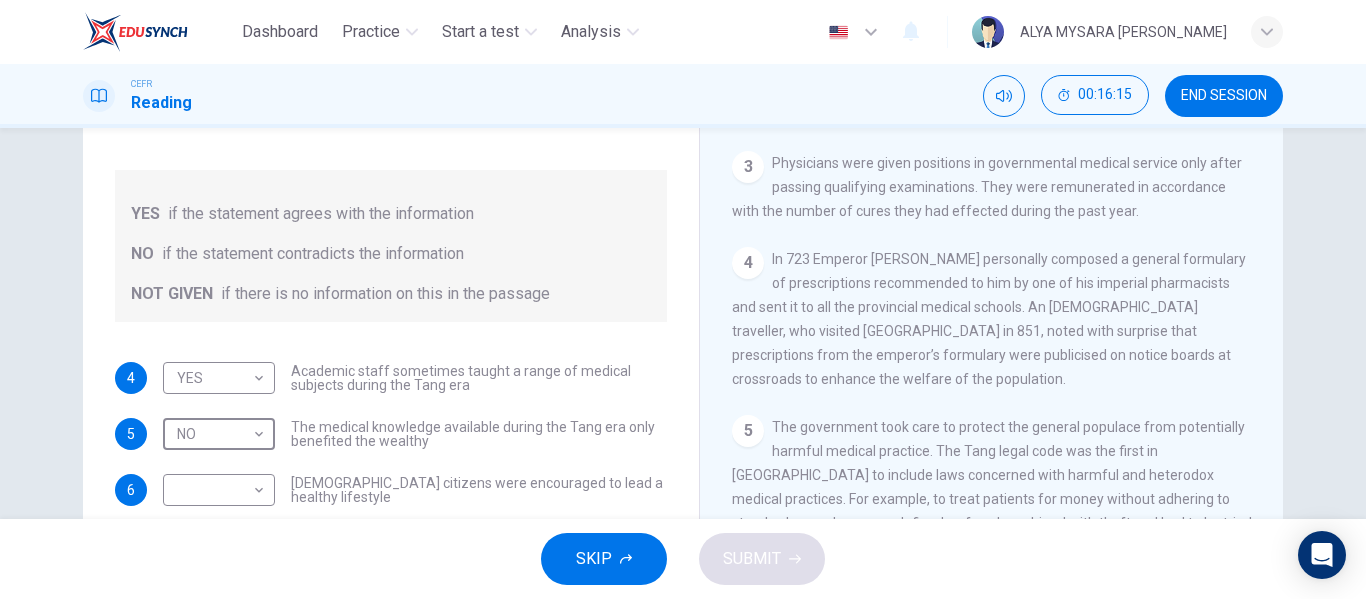 scroll, scrollTop: 148, scrollLeft: 0, axis: vertical 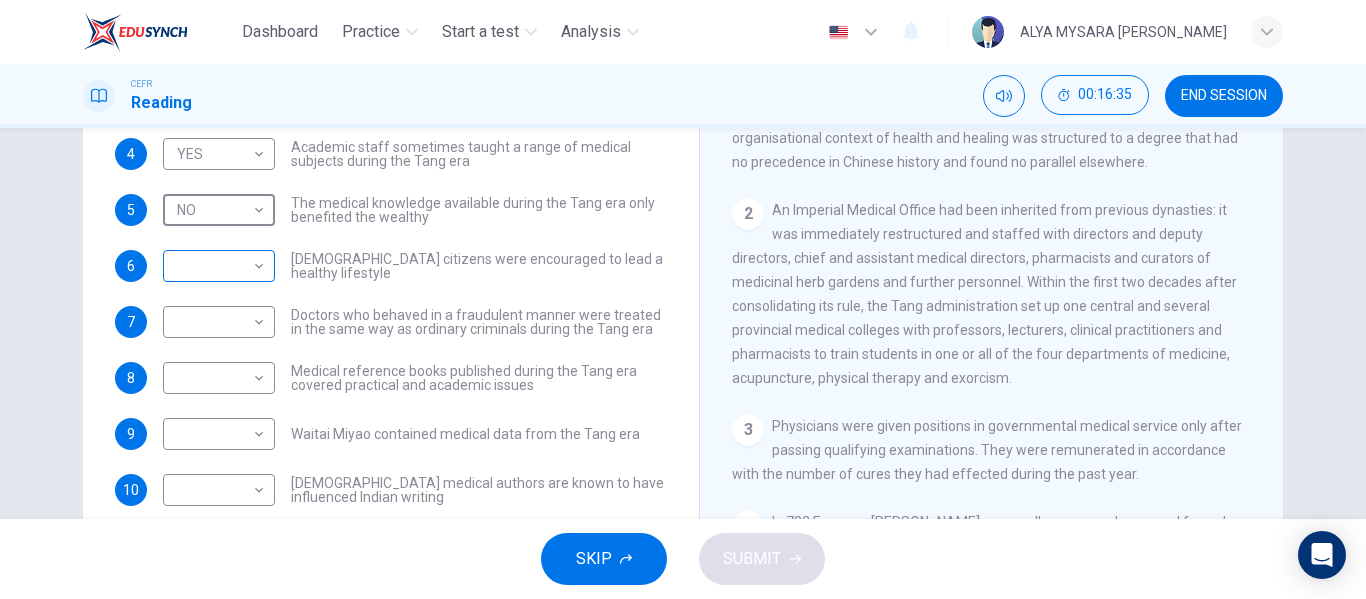 click on "​ ​" at bounding box center (219, 266) 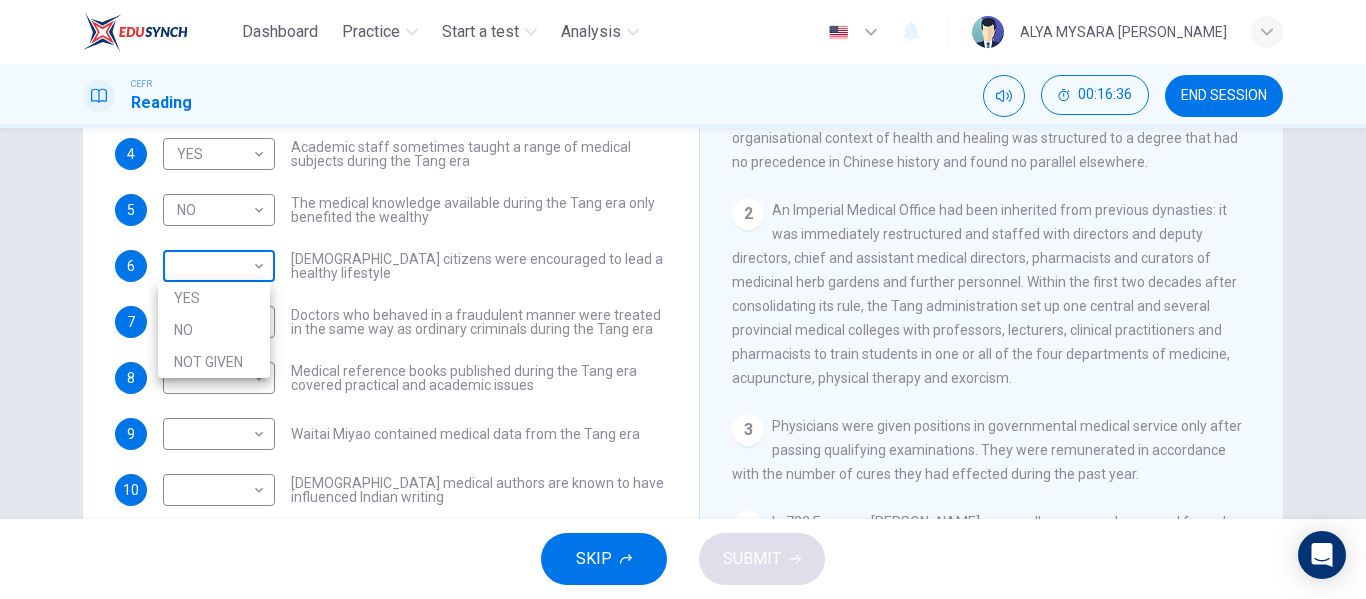click on "Dashboard Practice Start a test Analysis English en ​ [PERSON_NAME] [PERSON_NAME] CEFR Reading 00:16:36 END SESSION Questions 4 - 10 Do the following statements agree with the information given in the Reading Passage?
In the boxes below on your answer sheet write: YES if the statement agrees with the information NO if the statement contradicts the information NOT GIVEN if there is no information on this in the passage 4 YES YES ​ Academic staff sometimes taught a range of medical subjects during the Tang era 5 NO NO ​ The medical knowledge available during the Tang era only benefited the wealthy 6 ​ ​ [DEMOGRAPHIC_DATA] citizens were encouraged to lead a healthy lifestyle 7 ​ ​ Doctors who behaved in a fraudulent manner were treated in the same way as ordinary criminals during the Tang era 8 ​ ​ Medical reference books published during the Tang era covered practical and academic issues 9 ​ ​ Waitai Miyao contained medical data from the Tang era 10 ​ ​ The Art of Healing CLICK TO ZOOM Click to Zoom 1 2" at bounding box center [683, 299] 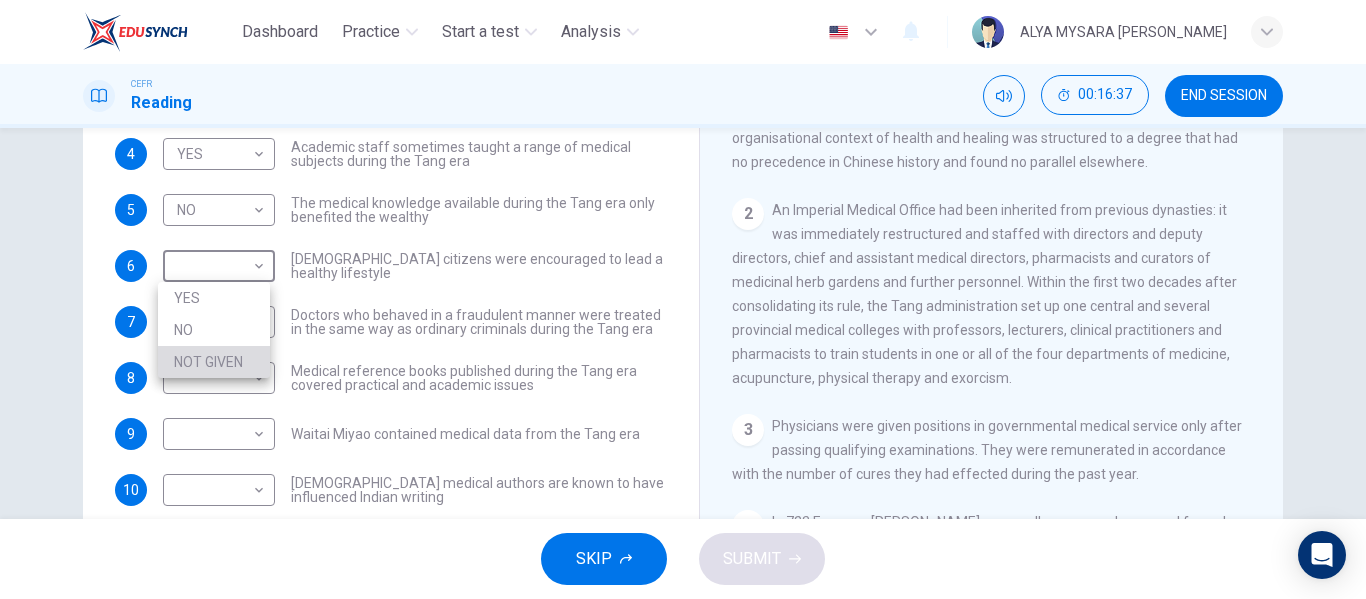 click on "NOT GIVEN" at bounding box center (214, 362) 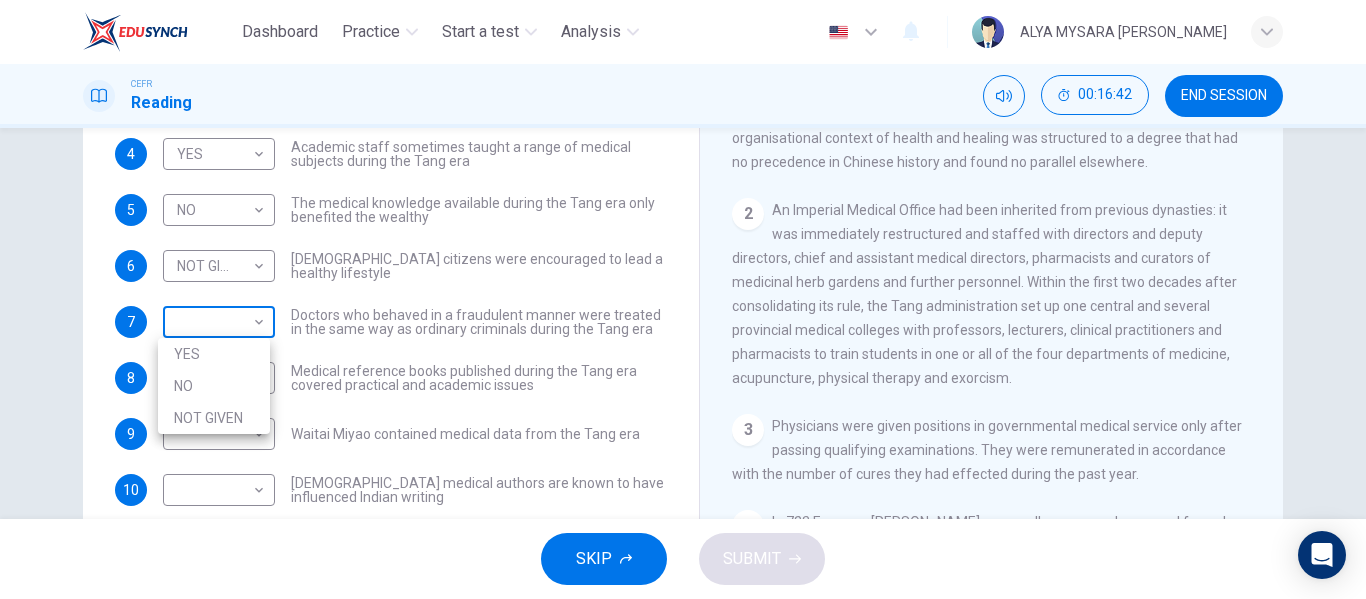 click on "Dashboard Practice Start a test Analysis English en ​ ALYA MYSARA [PERSON_NAME] CEFR Reading 00:16:42 END SESSION Questions 4 - 10 Do the following statements agree with the information given in the Reading Passage?
In the boxes below on your answer sheet write: YES if the statement agrees with the information NO if the statement contradicts the information NOT GIVEN if there is no information on this in the passage 4 YES YES ​ Academic staff sometimes taught a range of medical subjects during the Tang era 5 NO NO ​ The medical knowledge available during the Tang era only benefited the wealthy 6 NOT GIVEN NOT GIVEN ​ [DEMOGRAPHIC_DATA] citizens were encouraged to lead a healthy lifestyle 7 ​ ​ Doctors who behaved in a fraudulent manner were treated in the same way as ordinary criminals during the Tang era 8 ​ ​ Medical reference books published during the Tang era covered practical and academic issues 9 ​ ​ Waitai Miyao contained medical data from the Tang era 10 ​ ​ The Art of Healing CLICK TO ZOOM 1" at bounding box center (683, 299) 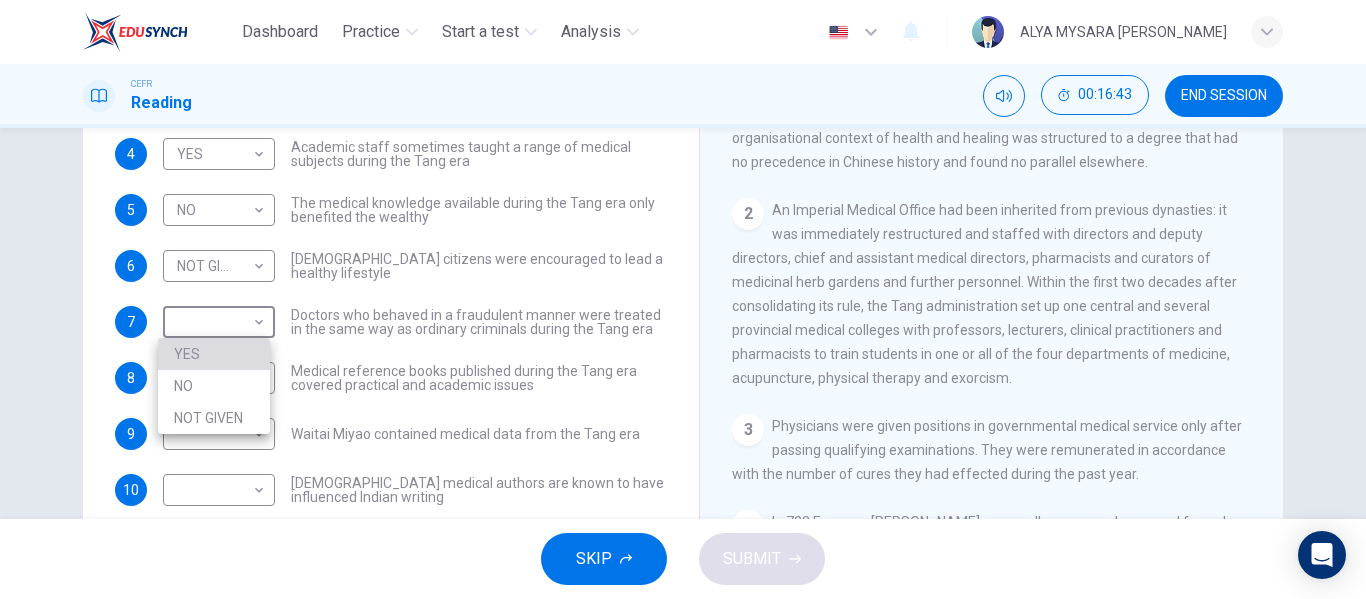 click on "YES" at bounding box center (214, 354) 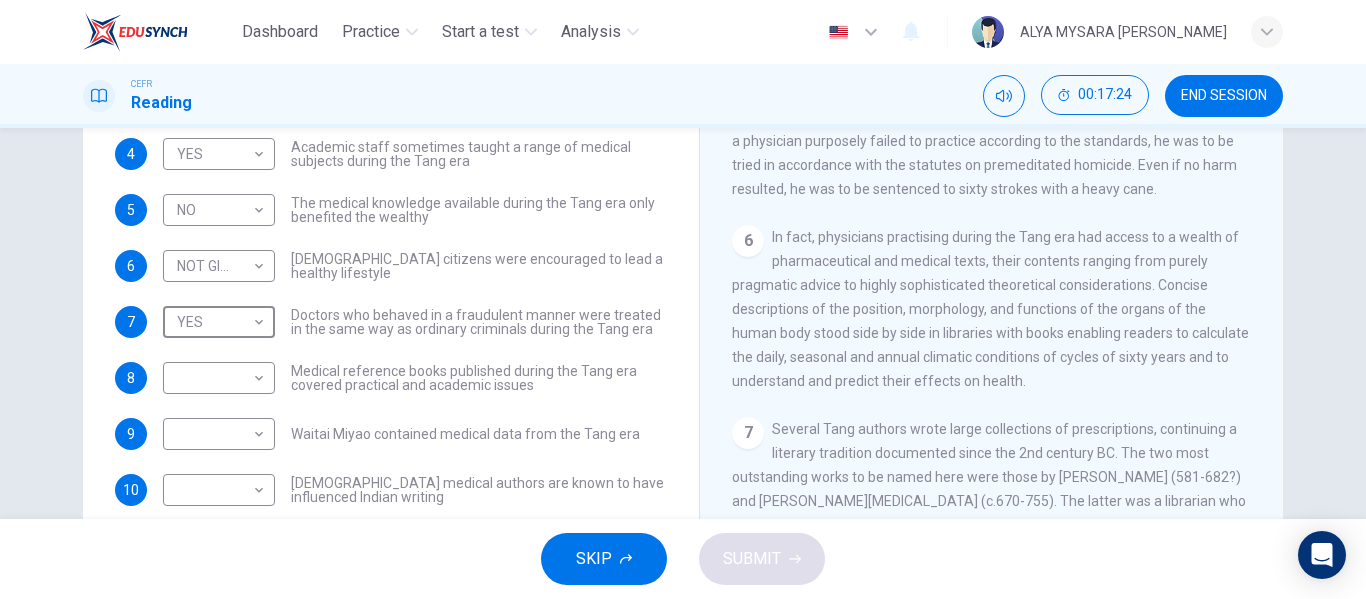 scroll, scrollTop: 1167, scrollLeft: 0, axis: vertical 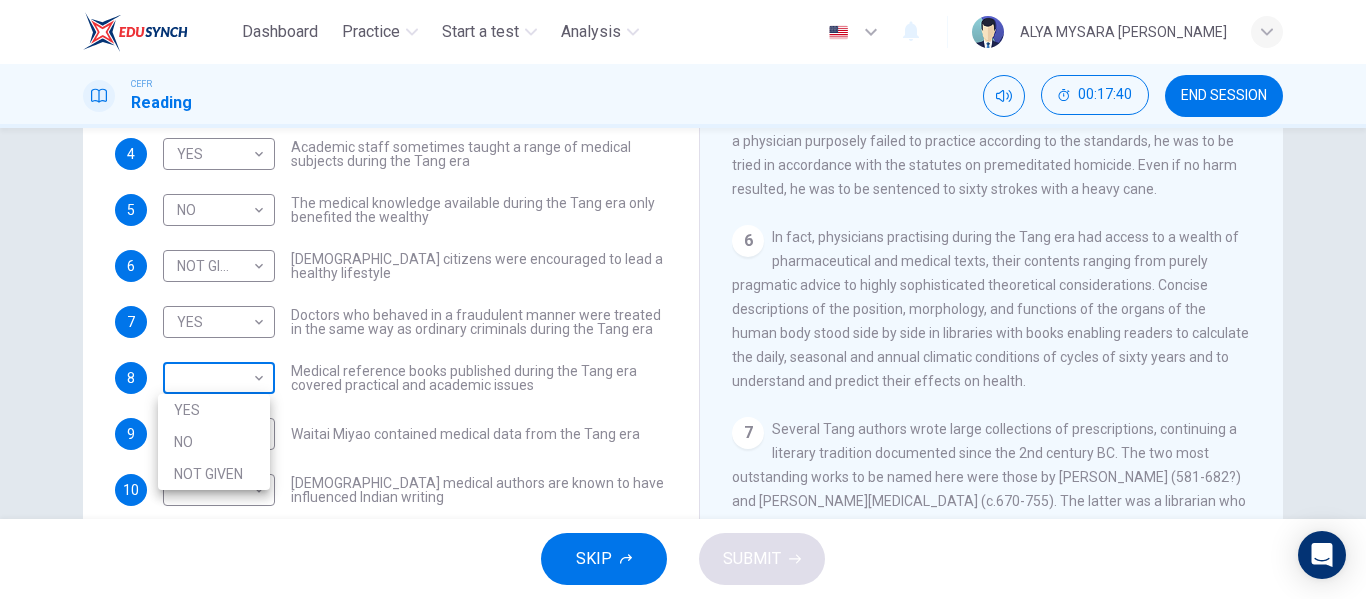 click on "Dashboard Practice Start a test Analysis English en ​ ALYA MYSARA [PERSON_NAME] CEFR Reading 00:17:40 END SESSION Questions 4 - 10 Do the following statements agree with the information given in the Reading Passage?
In the boxes below on your answer sheet write: YES if the statement agrees with the information NO if the statement contradicts the information NOT GIVEN if there is no information on this in the passage 4 YES YES ​ Academic staff sometimes taught a range of medical subjects during the Tang era 5 NO NO ​ The medical knowledge available during the Tang era only benefited the wealthy 6 NOT GIVEN NOT GIVEN ​ [DEMOGRAPHIC_DATA] citizens were encouraged to lead a healthy lifestyle 7 YES YES ​ Doctors who behaved in a fraudulent manner were treated in the same way as ordinary criminals during the Tang era 8 ​ ​ Medical reference books published during the Tang era covered practical and academic issues 9 ​ ​ Waitai Miyao contained medical data from the Tang era 10 ​ ​ The Art of Healing 1 2 3 4 5 6" at bounding box center (683, 299) 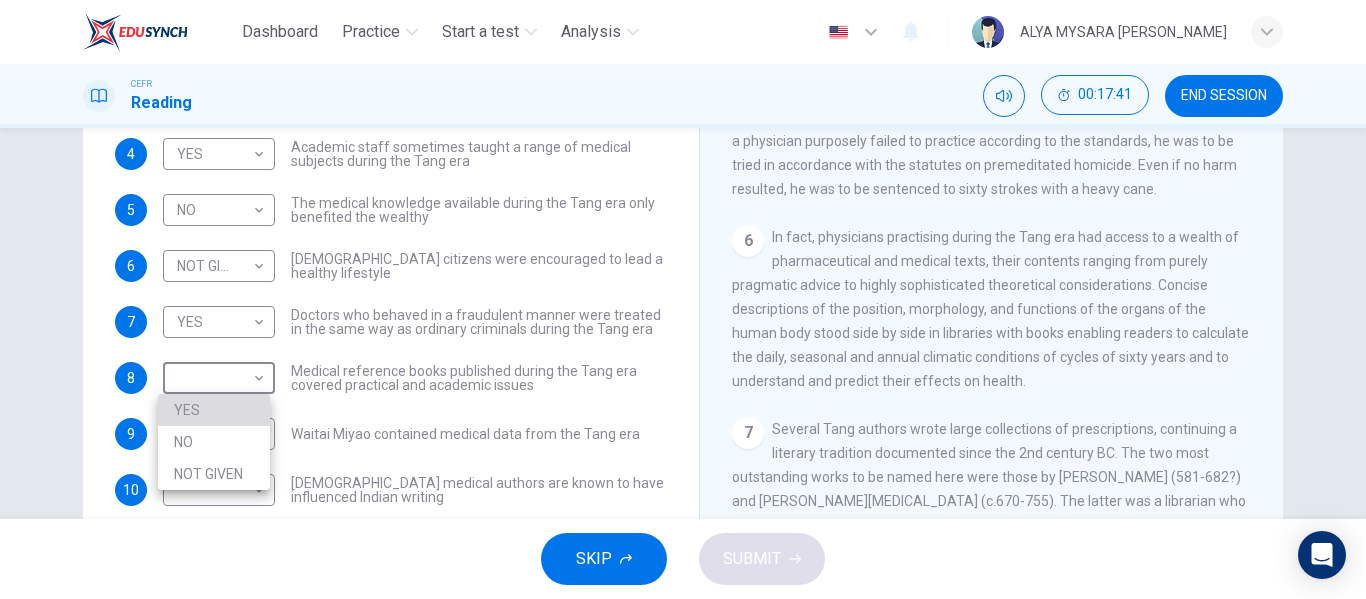 click on "YES" at bounding box center (214, 410) 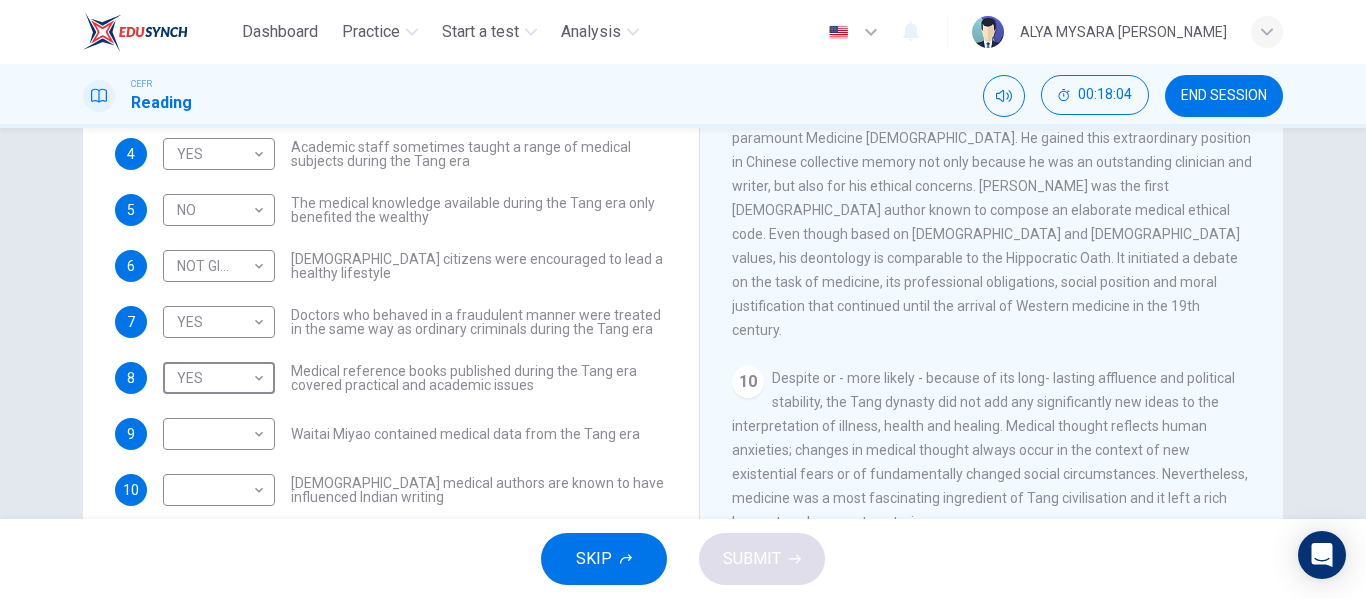 scroll, scrollTop: 2054, scrollLeft: 0, axis: vertical 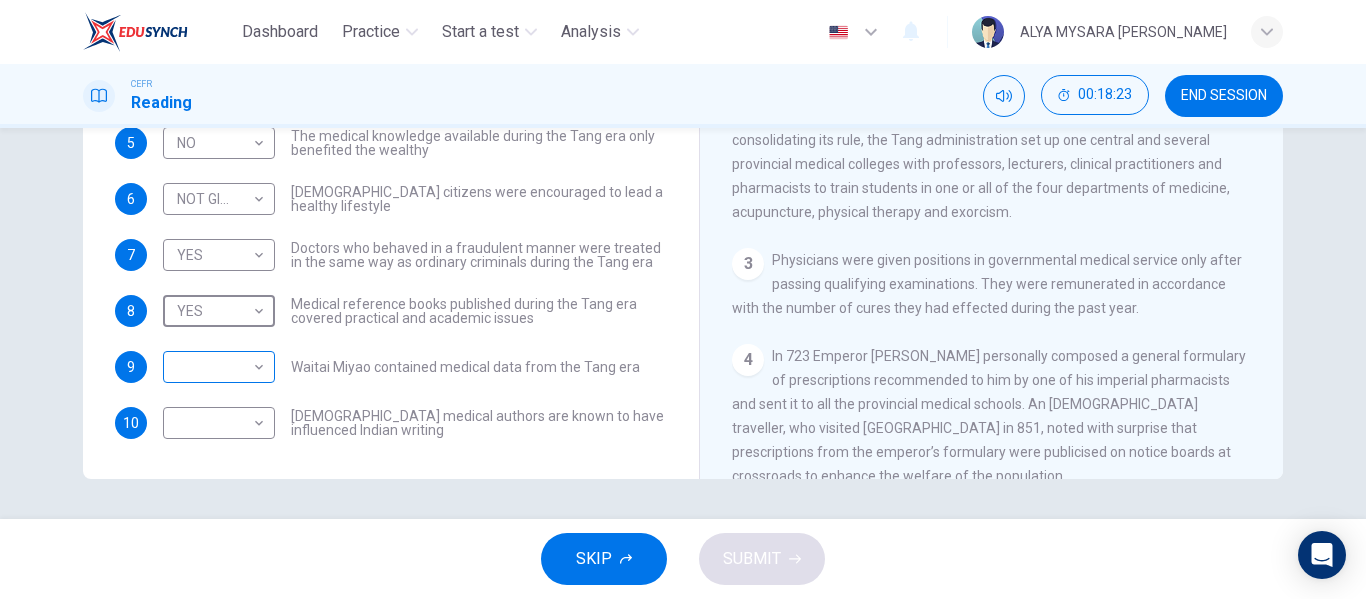 click on "Dashboard Practice Start a test Analysis English en ​ ALYA MYSARA [PERSON_NAME] CEFR Reading 00:18:23 END SESSION Questions 4 - 10 Do the following statements agree with the information given in the Reading Passage?
In the boxes below on your answer sheet write: YES if the statement agrees with the information NO if the statement contradicts the information NOT GIVEN if there is no information on this in the passage 4 YES YES ​ Academic staff sometimes taught a range of medical subjects during the Tang era 5 NO NO ​ The medical knowledge available during the Tang era only benefited the wealthy 6 NOT GIVEN NOT GIVEN ​ [DEMOGRAPHIC_DATA] citizens were encouraged to lead a healthy lifestyle 7 YES YES ​ Doctors who behaved in a fraudulent manner were treated in the same way as ordinary criminals during the Tang era 8 YES YES ​ Medical reference books published during the Tang era covered practical and academic issues 9 ​ ​ Waitai Miyao contained medical data from the Tang era 10 ​ ​ The Art of Healing 1 2 3 4" at bounding box center (683, 299) 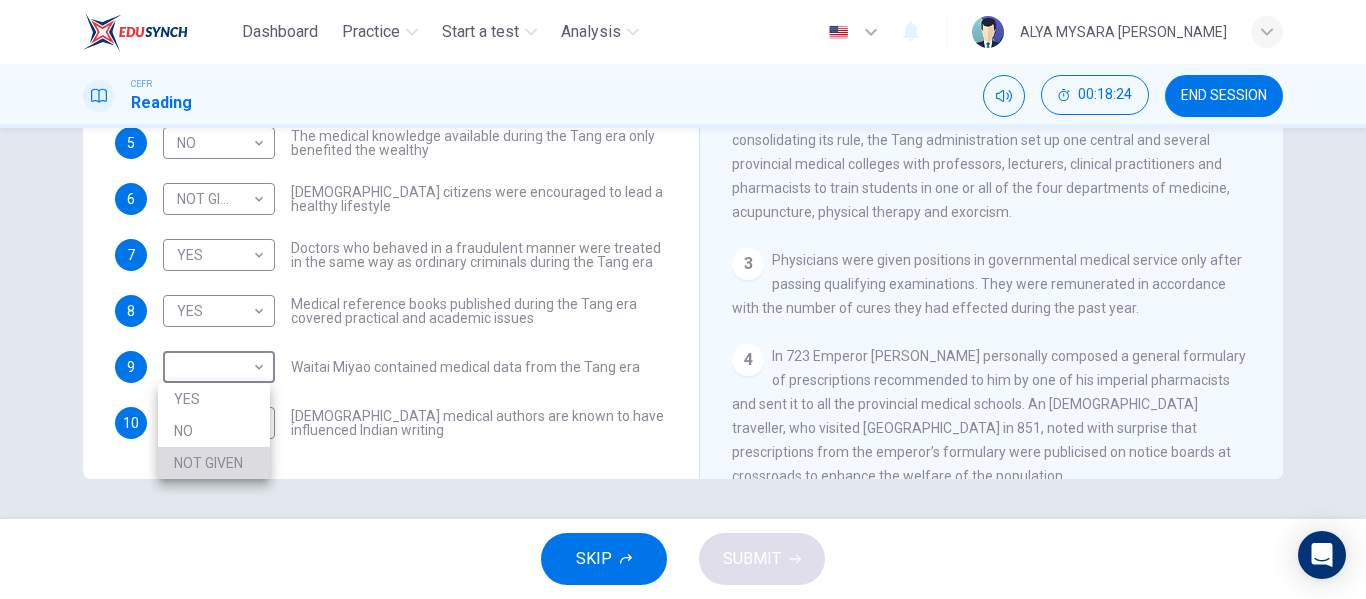 click on "NOT GIVEN" at bounding box center (214, 463) 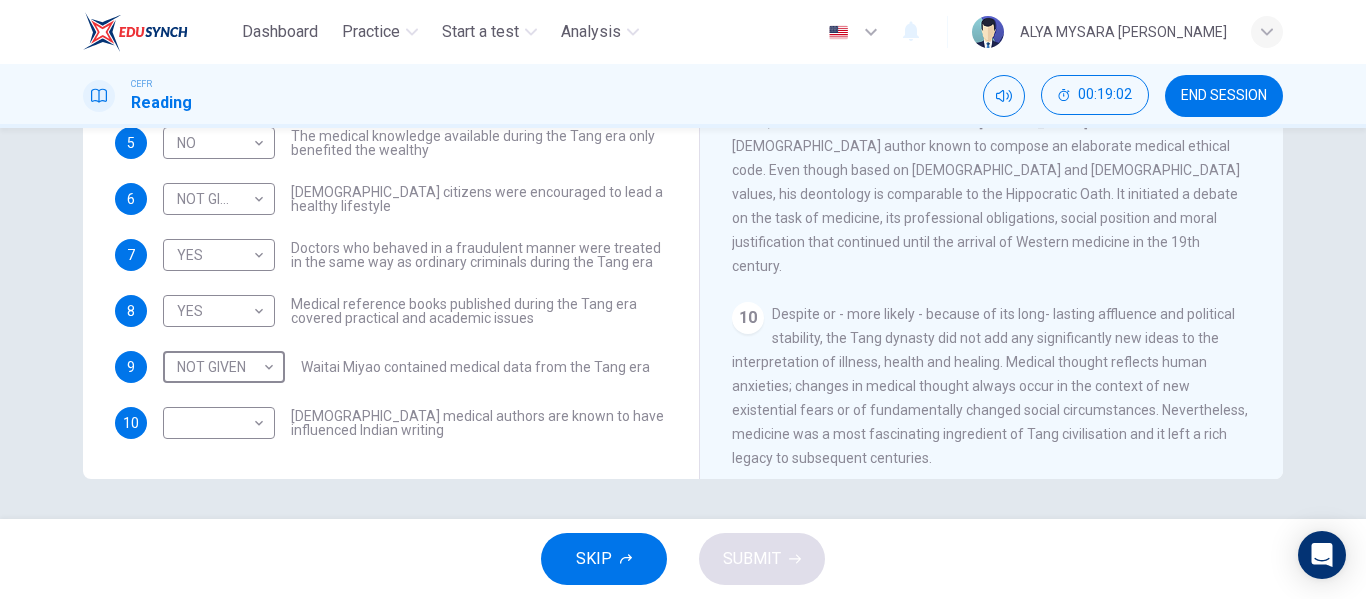 scroll, scrollTop: 2054, scrollLeft: 0, axis: vertical 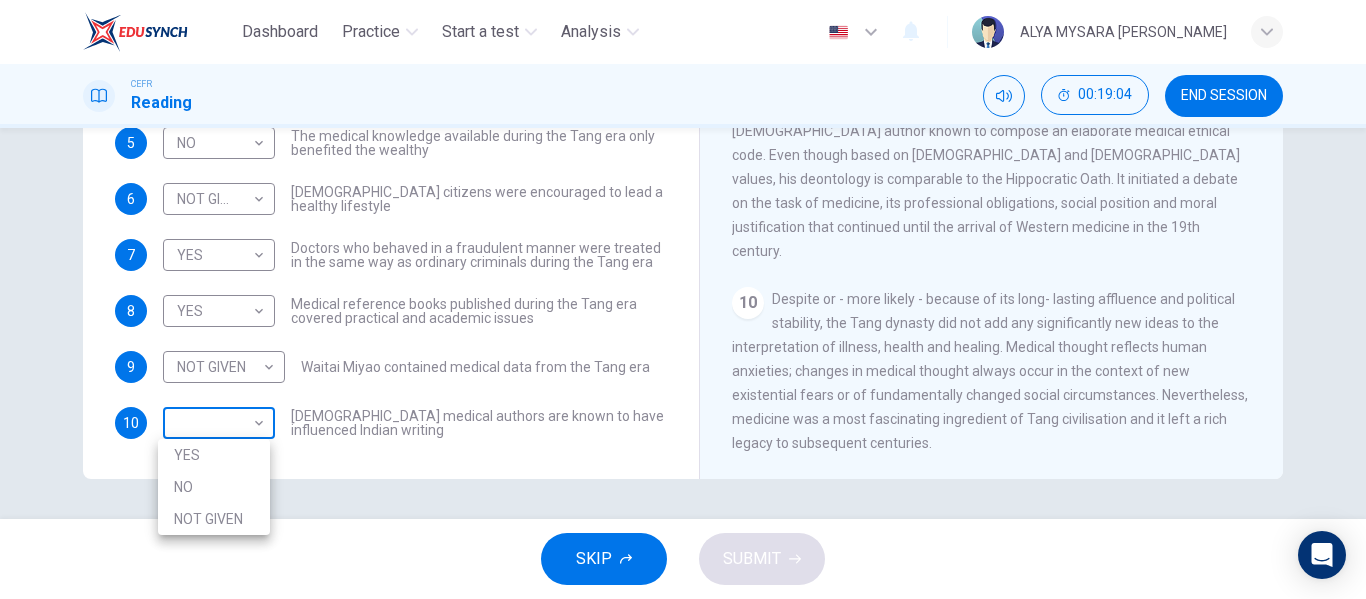 click on "Dashboard Practice Start a test Analysis English en ​ ALYA MYSARA [PERSON_NAME] CEFR Reading 00:19:04 END SESSION Questions 4 - 10 Do the following statements agree with the information given in the Reading Passage?
In the boxes below on your answer sheet write: YES if the statement agrees with the information NO if the statement contradicts the information NOT GIVEN if there is no information on this in the passage 4 YES YES ​ Academic staff sometimes taught a range of medical subjects during the Tang era 5 NO NO ​ The medical knowledge available during the Tang era only benefited the wealthy 6 NOT GIVEN NOT GIVEN ​ [DEMOGRAPHIC_DATA] citizens were encouraged to lead a healthy lifestyle 7 YES YES ​ Doctors who behaved in a fraudulent manner were treated in the same way as ordinary criminals during the Tang era 8 YES YES ​ Medical reference books published during the Tang era covered practical and academic issues 9 NOT GIVEN NOT GIVEN ​ Waitai Miyao contained medical data from the Tang era 10 ​ ​ 1 2 3 4 5 6" at bounding box center (683, 299) 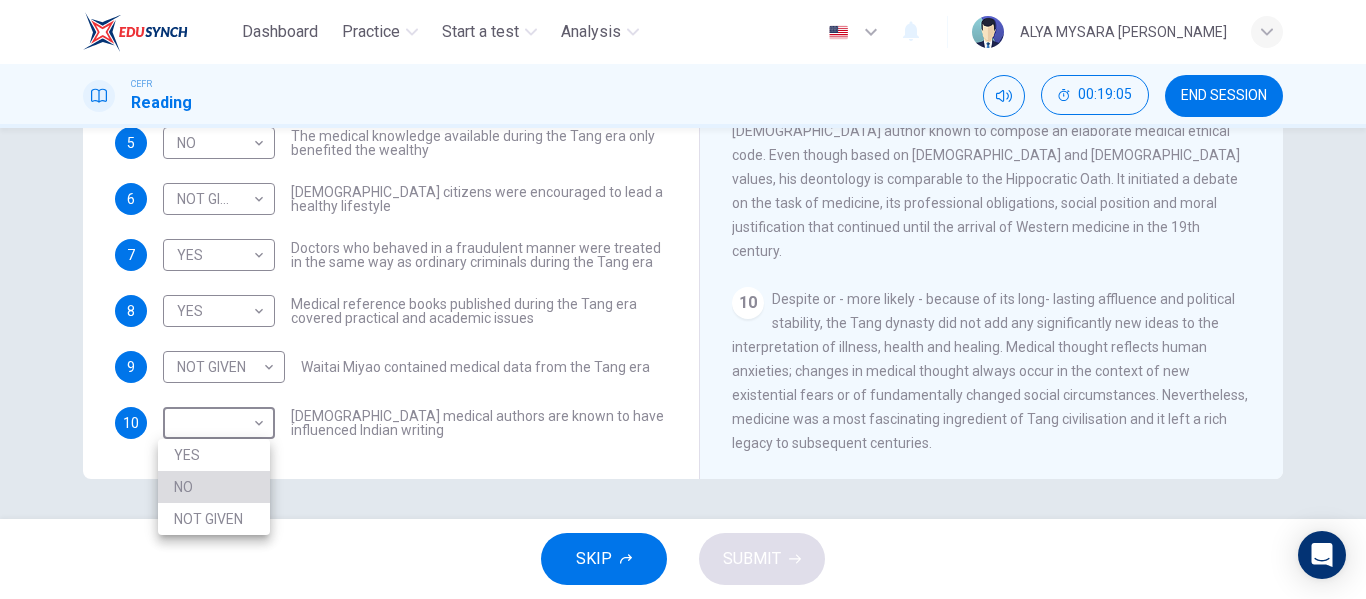 click on "NO" at bounding box center [214, 487] 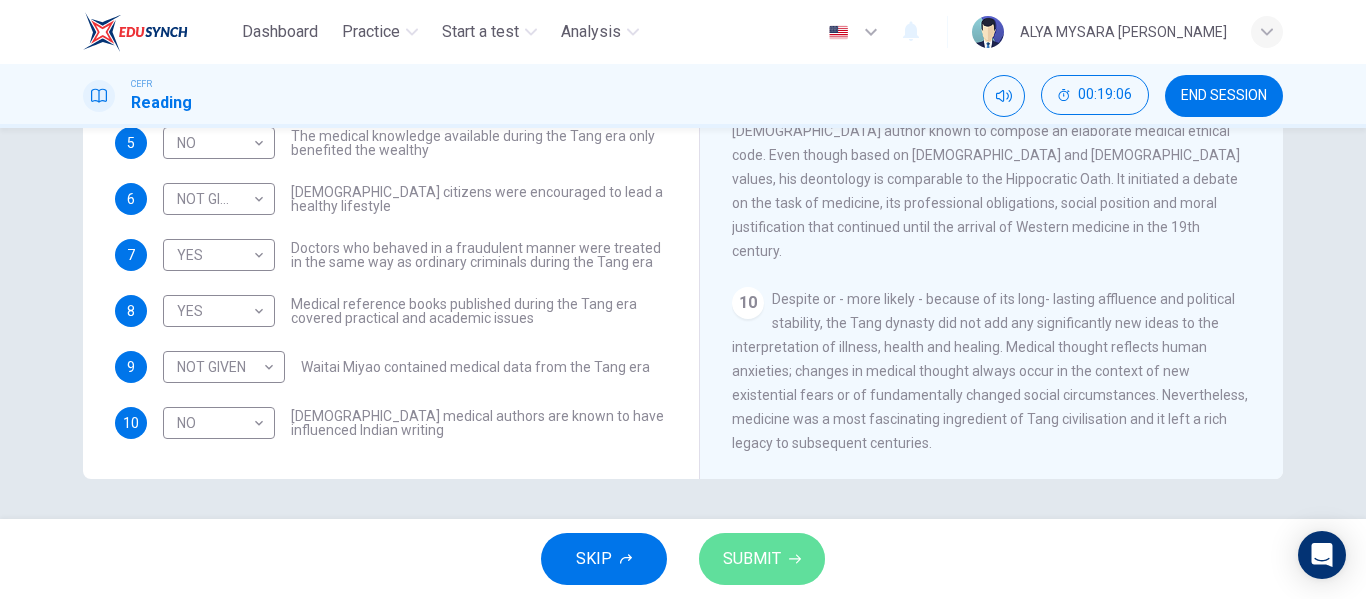 click on "SUBMIT" at bounding box center [762, 559] 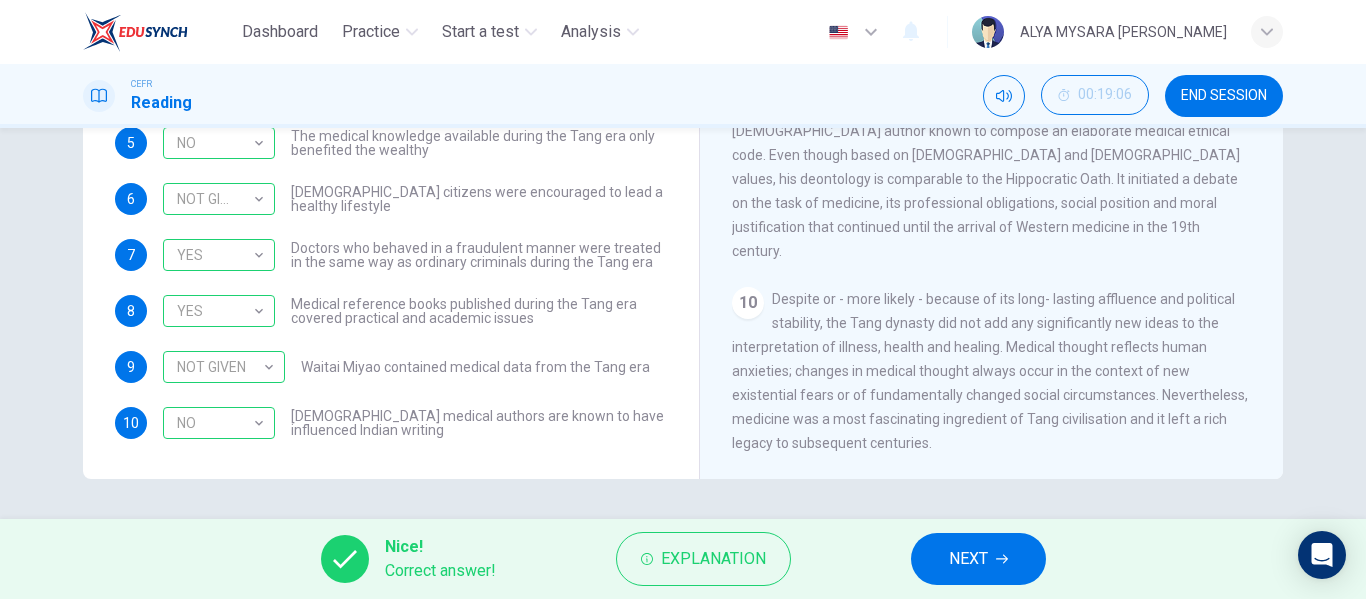 scroll, scrollTop: 0, scrollLeft: 0, axis: both 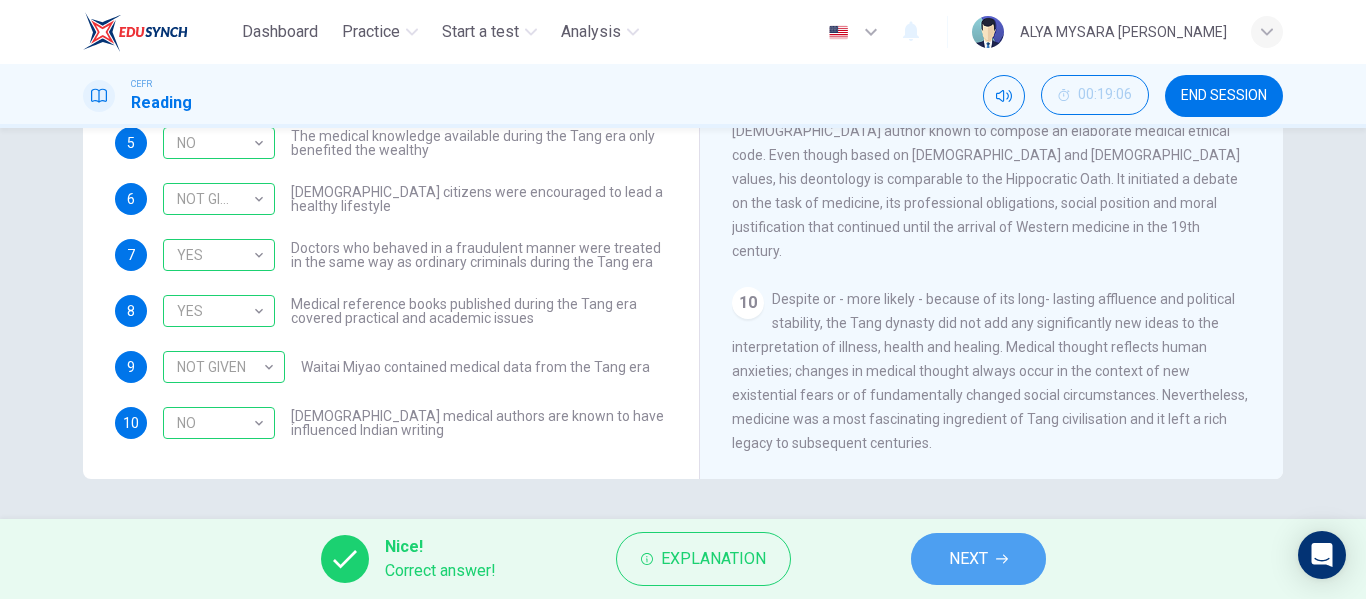 click on "NEXT" at bounding box center [978, 559] 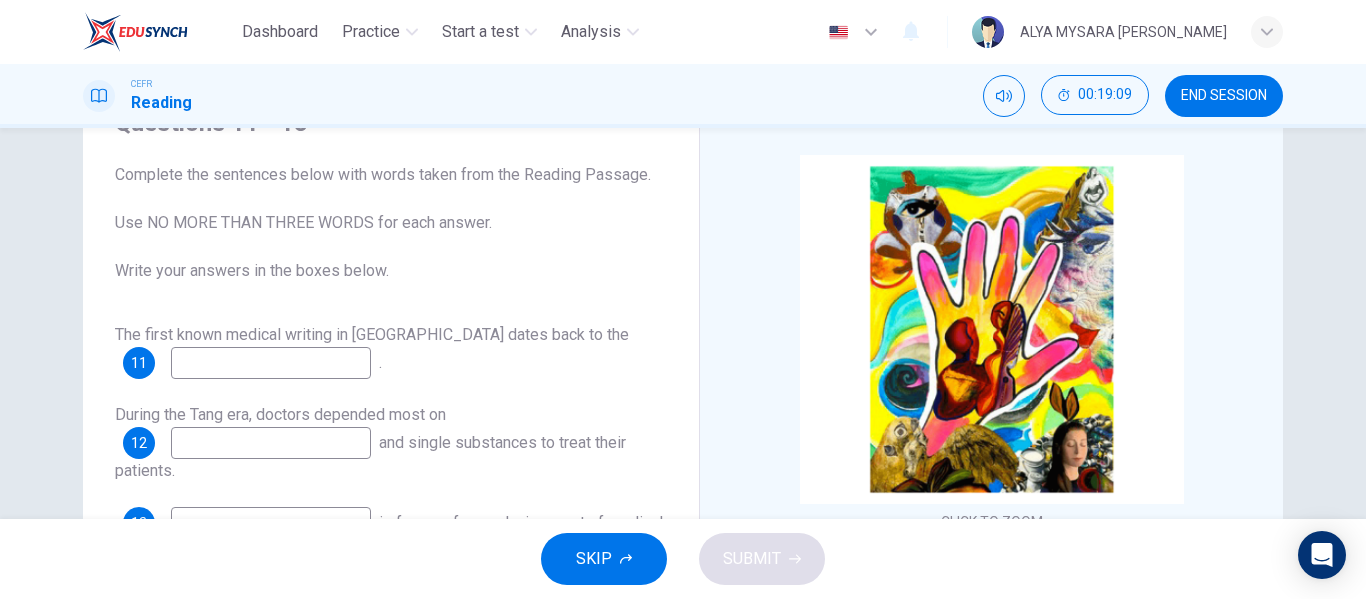 scroll, scrollTop: 0, scrollLeft: 0, axis: both 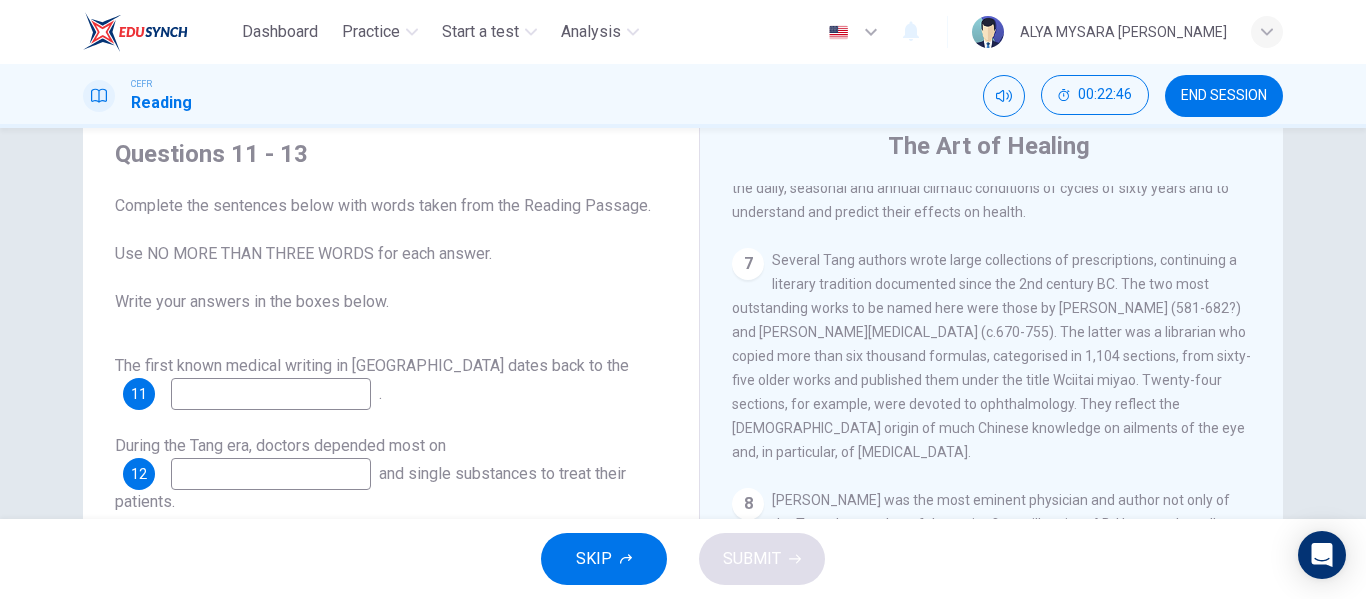 click at bounding box center [271, 394] 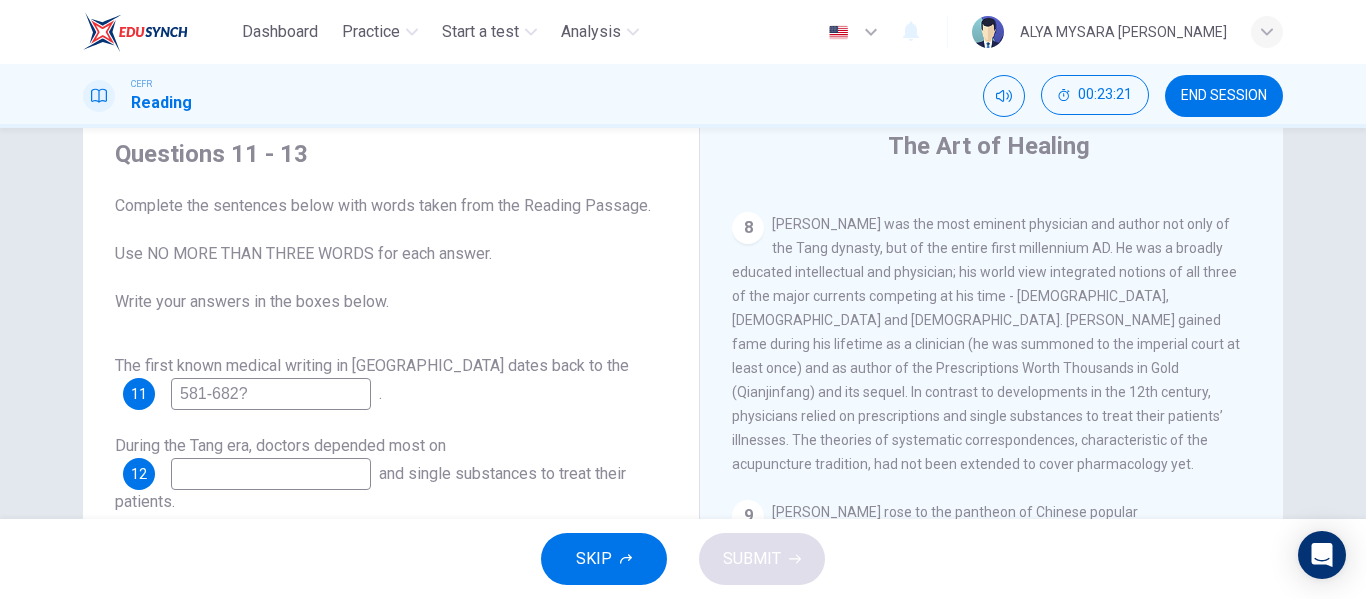 scroll, scrollTop: 1862, scrollLeft: 0, axis: vertical 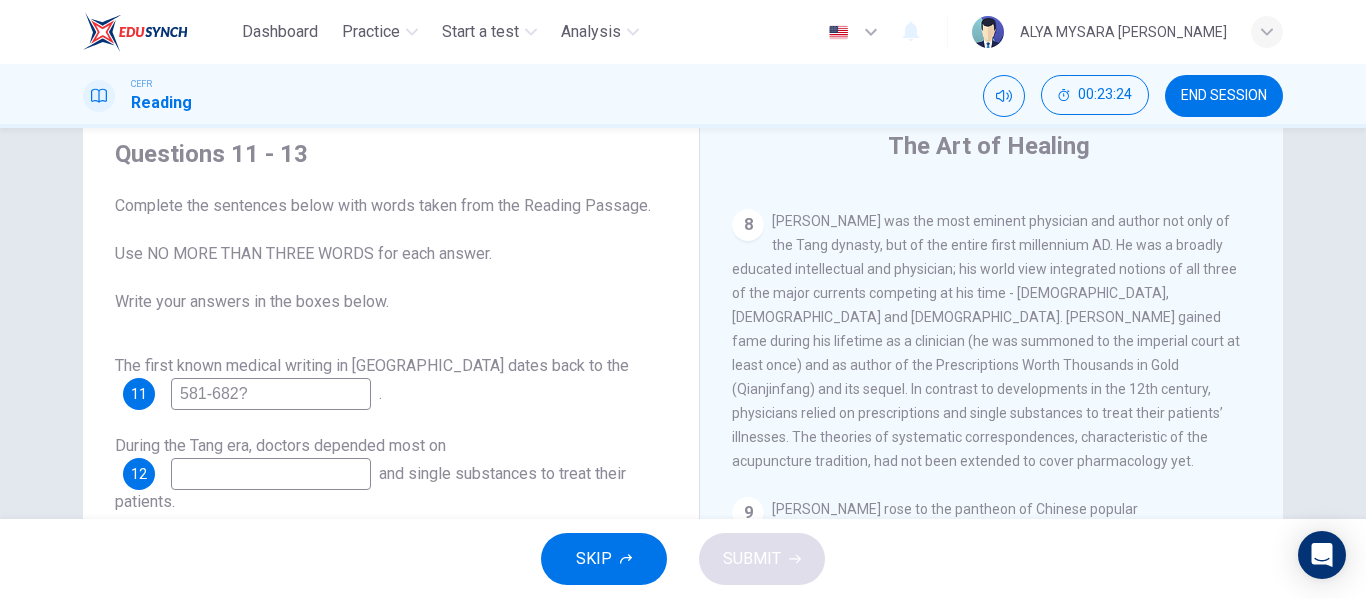 type on "581-682?" 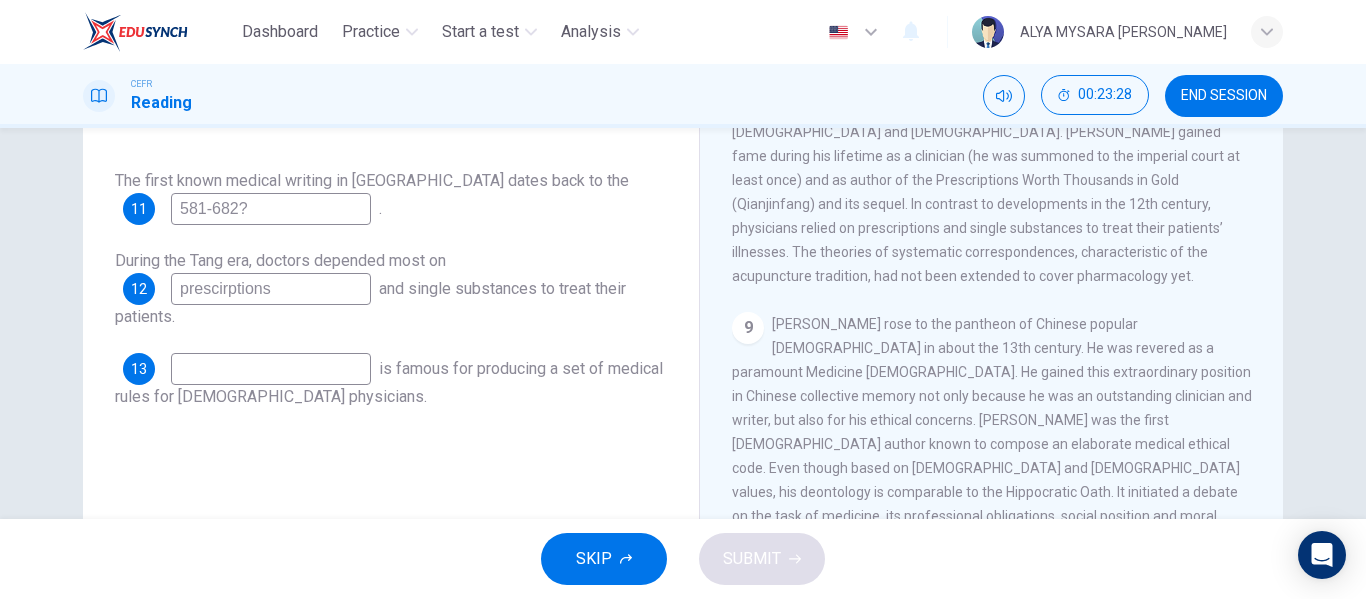 scroll, scrollTop: 260, scrollLeft: 0, axis: vertical 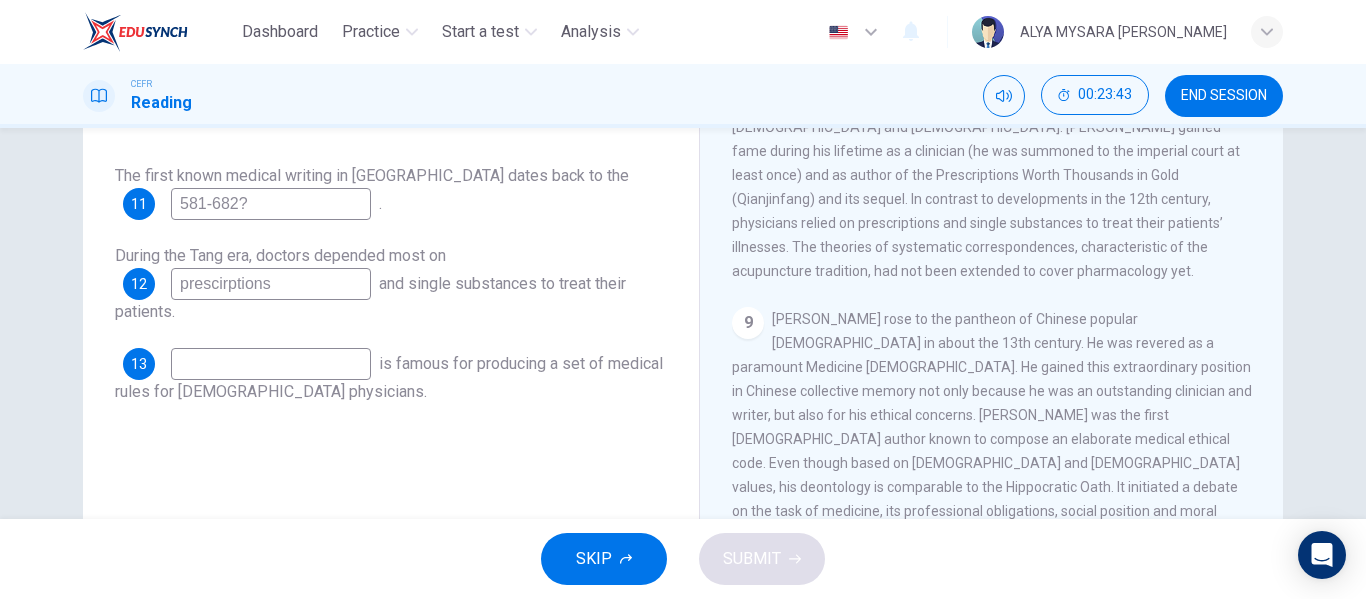 type on "prescirptions" 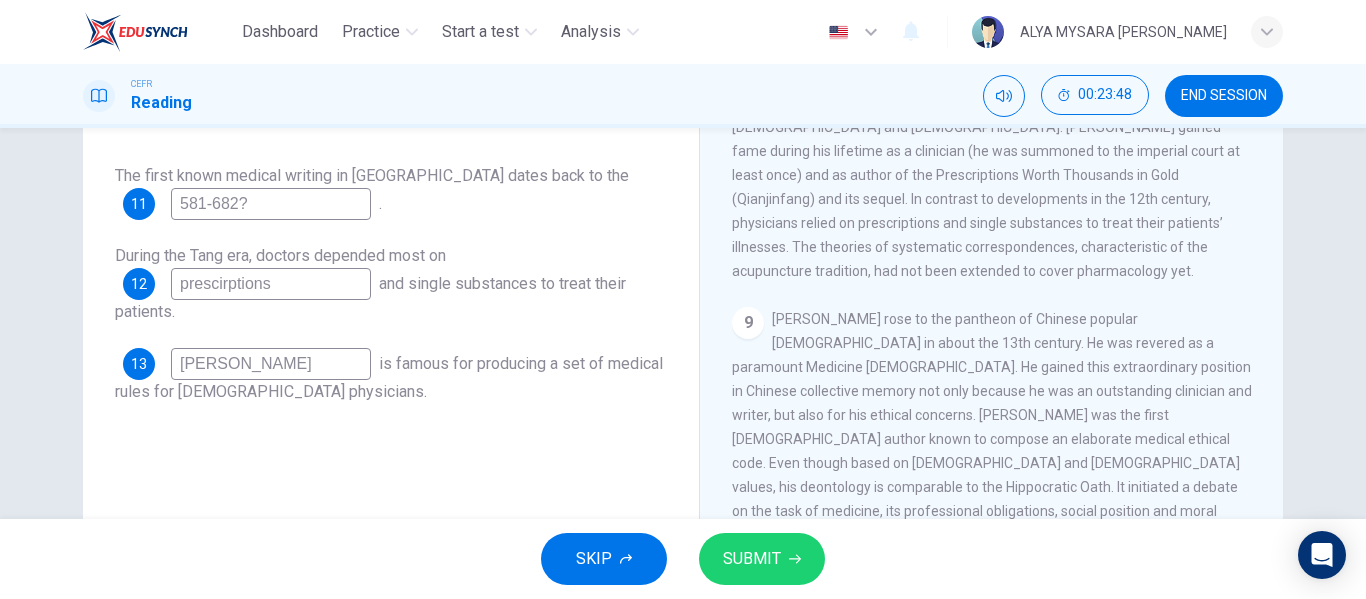 type on "[PERSON_NAME]" 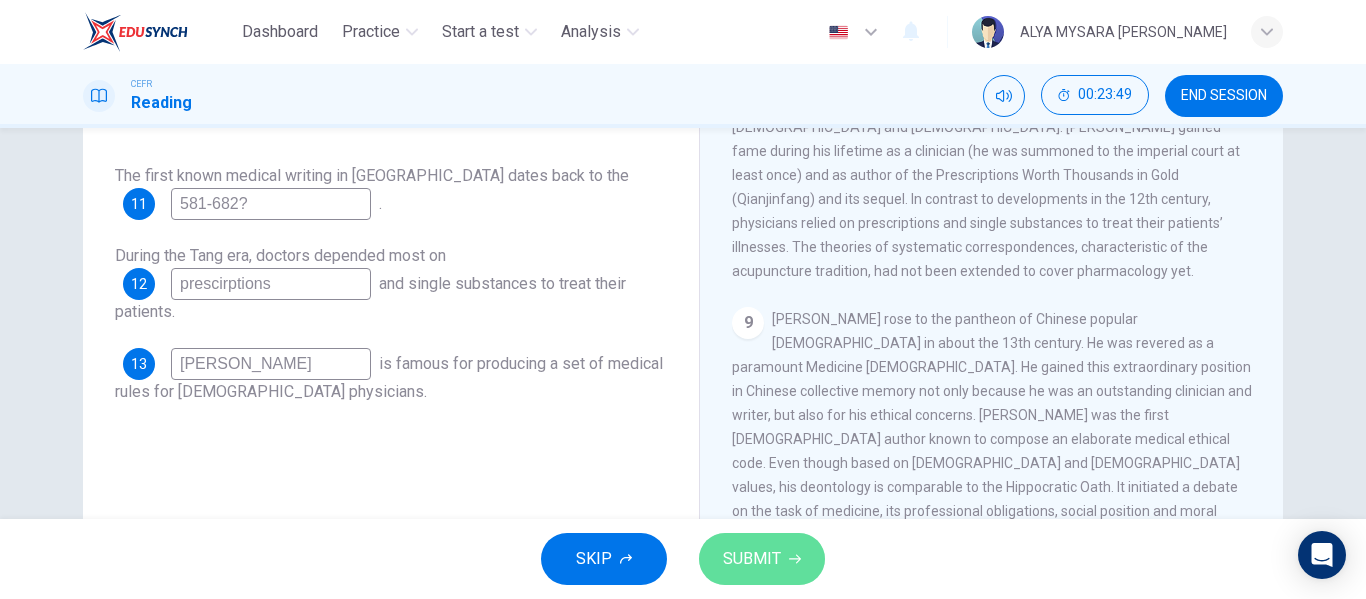 click on "SUBMIT" at bounding box center [752, 559] 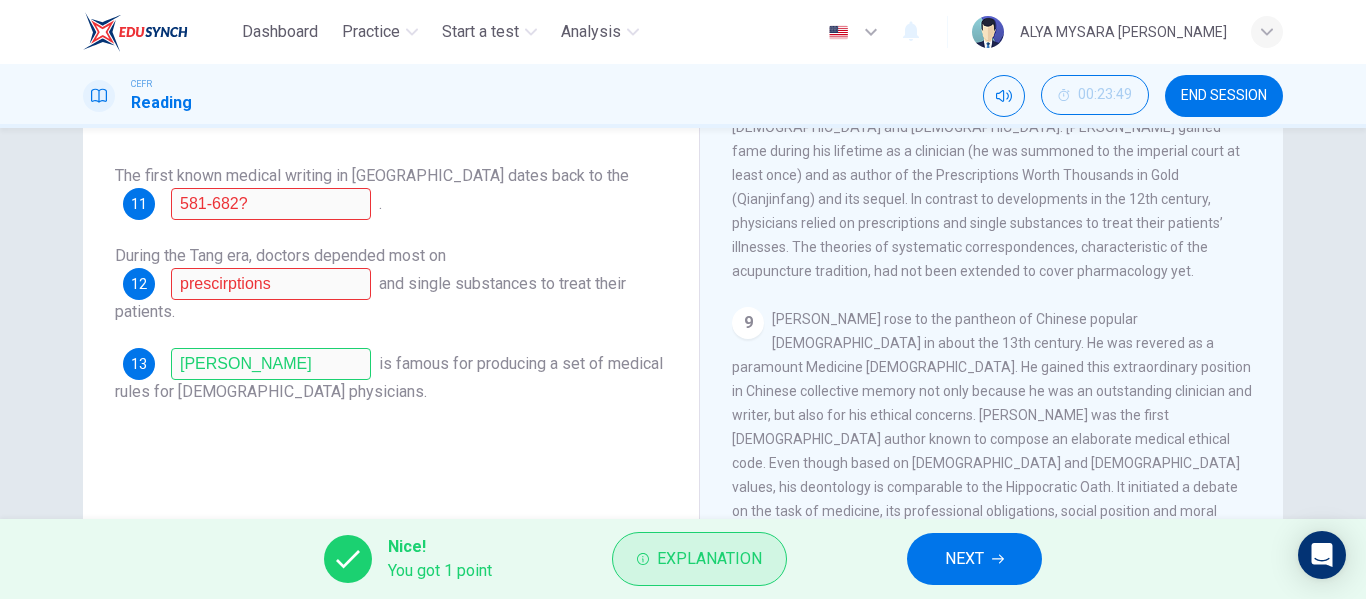 click on "Explanation" at bounding box center (709, 559) 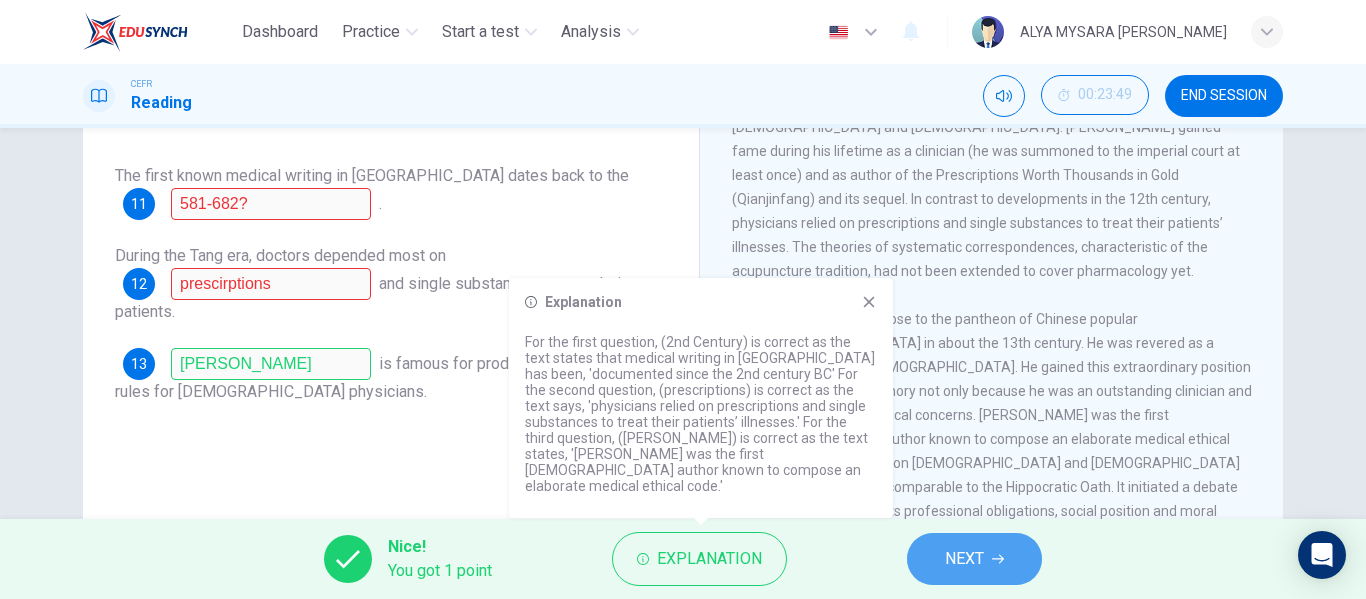 click on "NEXT" at bounding box center (974, 559) 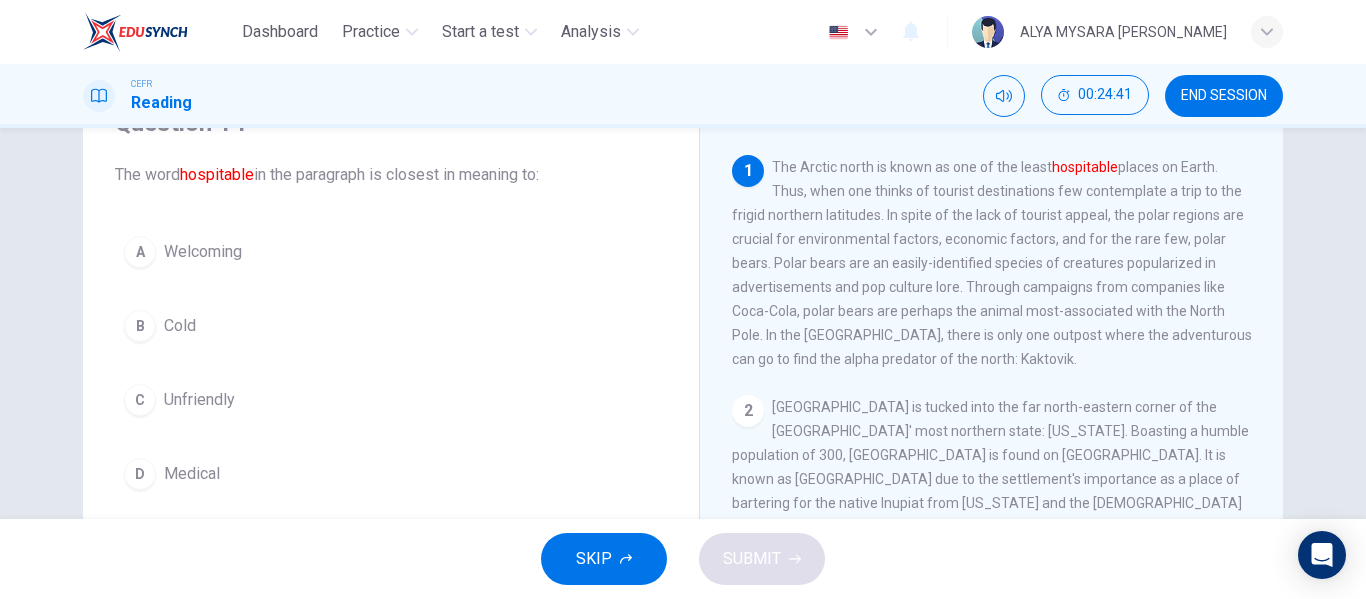 scroll, scrollTop: 102, scrollLeft: 0, axis: vertical 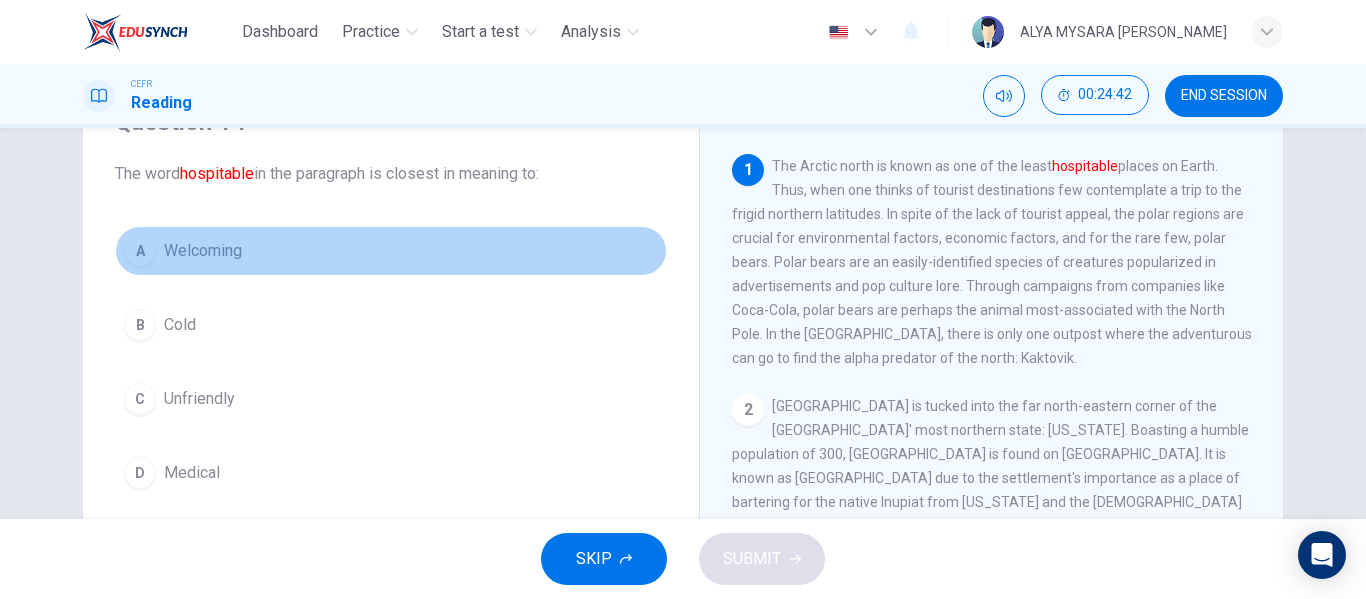click on "A" at bounding box center (140, 251) 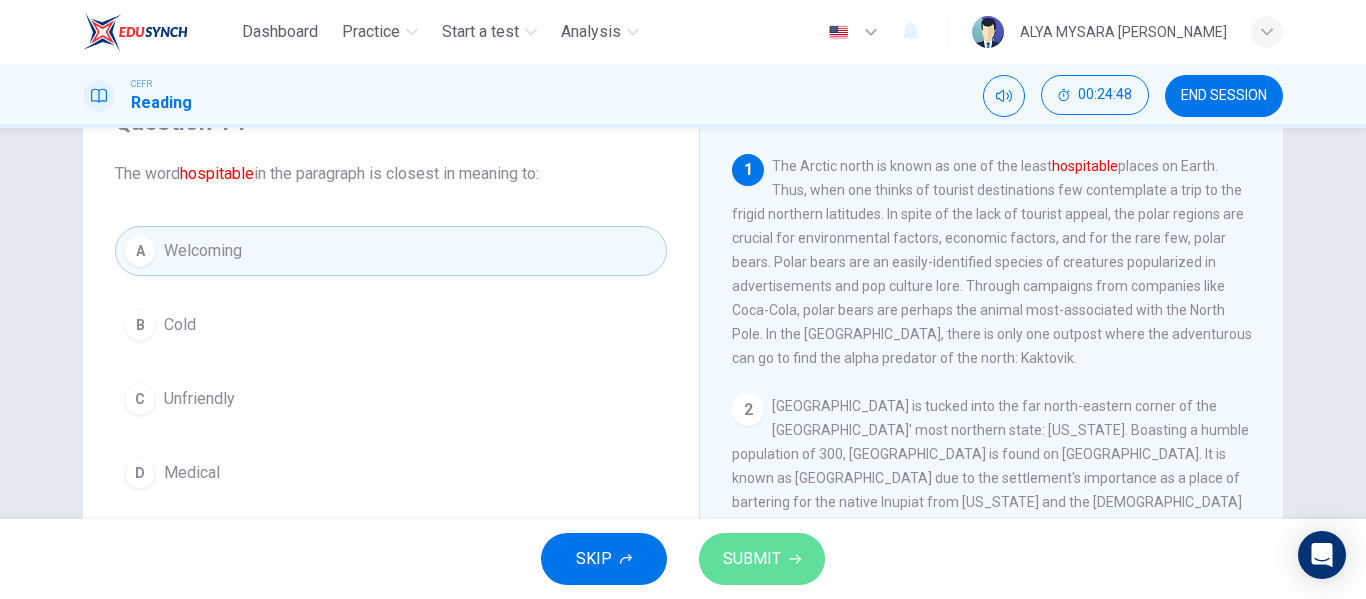 click on "SUBMIT" at bounding box center (752, 559) 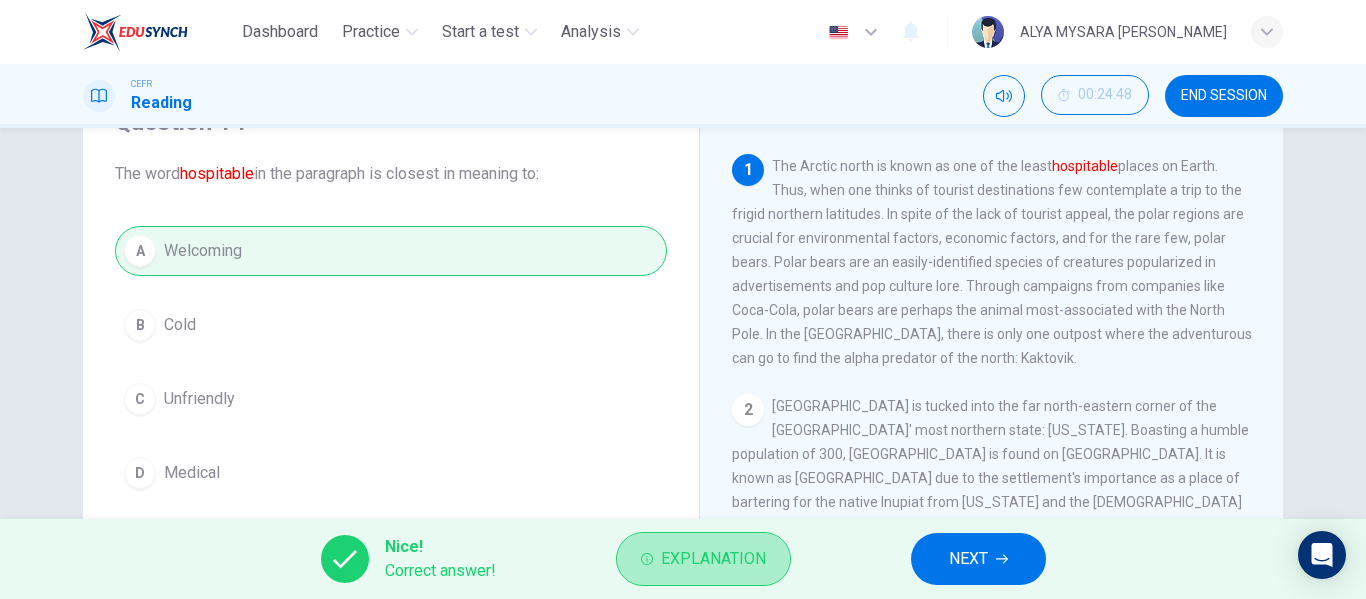 click on "Explanation" at bounding box center (703, 559) 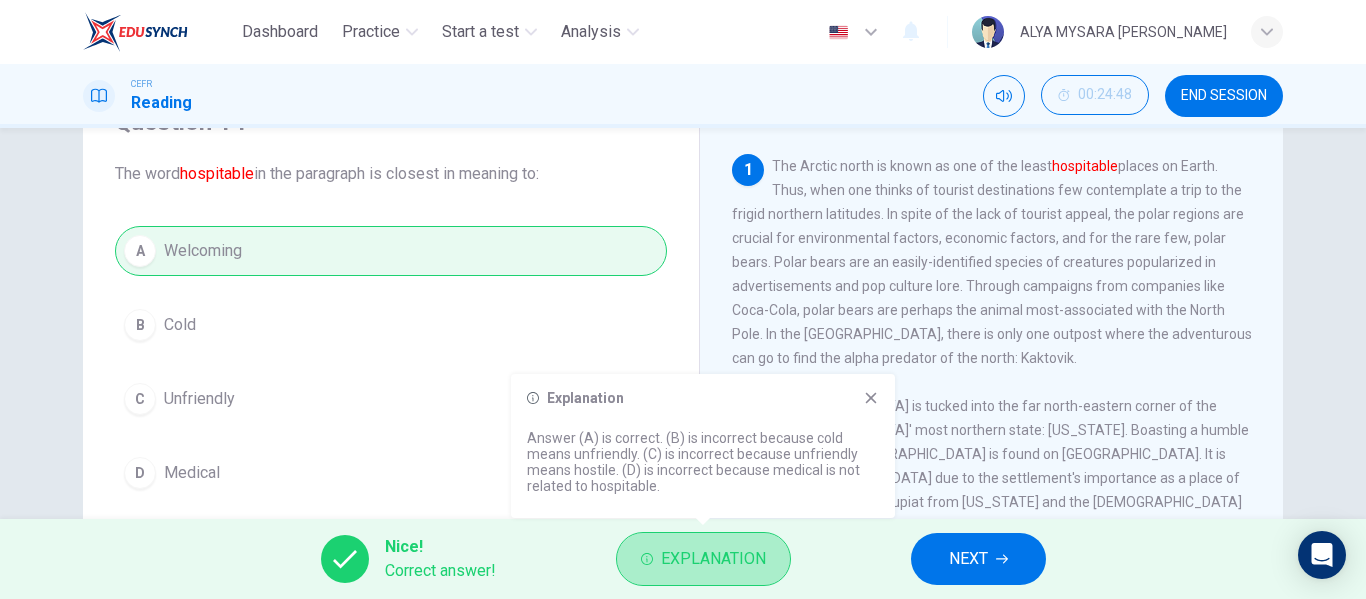 click on "Explanation" at bounding box center (703, 559) 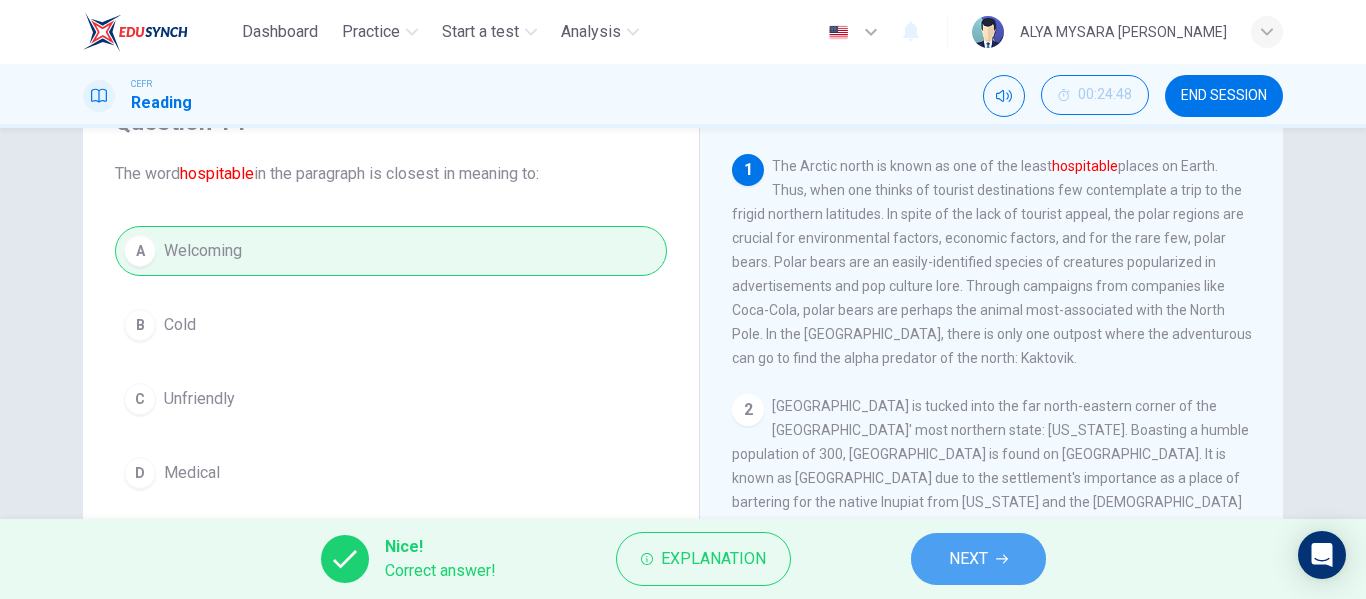 click on "NEXT" at bounding box center (968, 559) 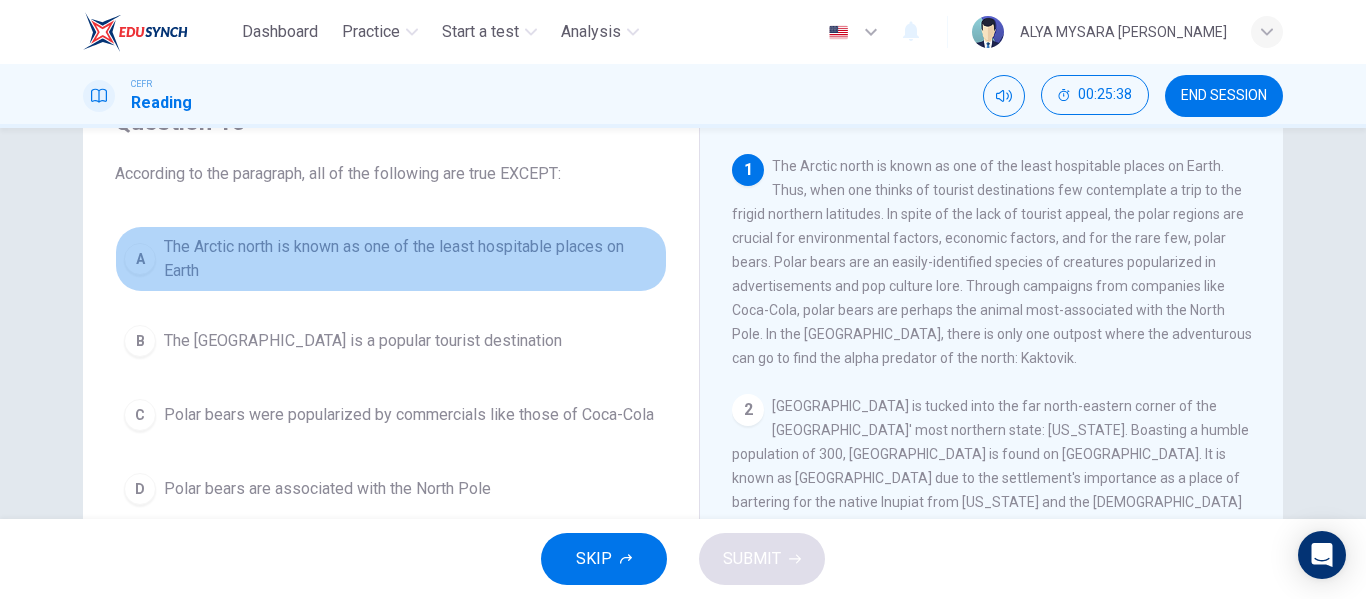 click on "A" at bounding box center (140, 259) 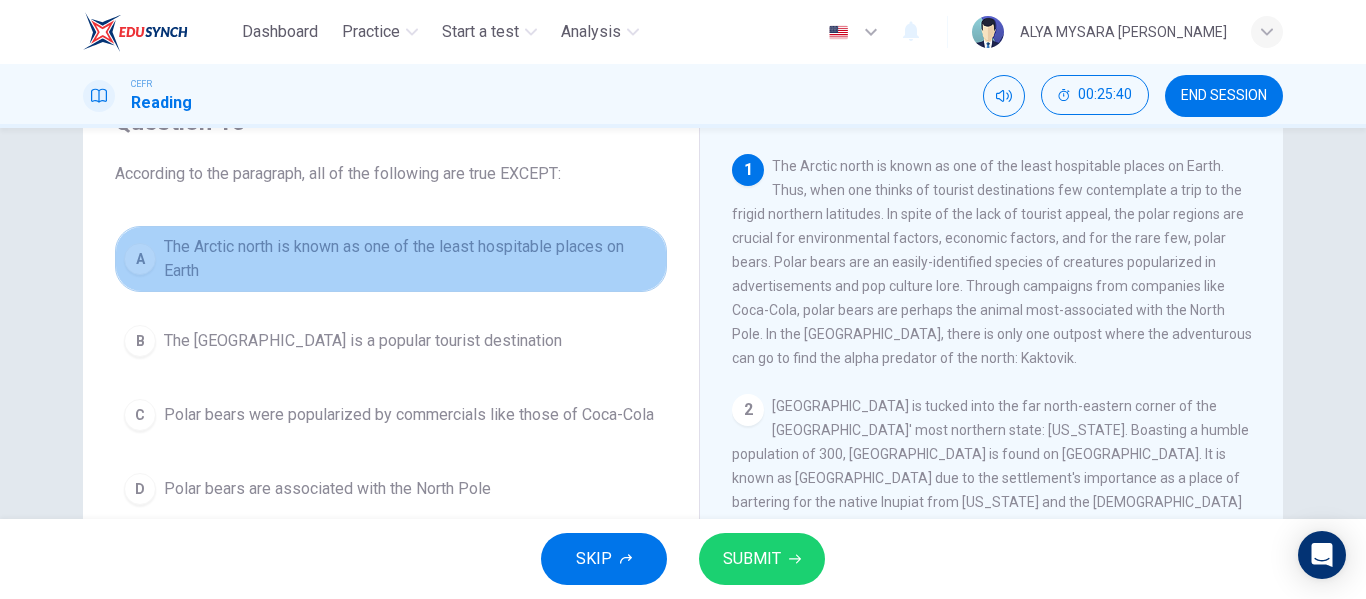 click on "A" at bounding box center (140, 259) 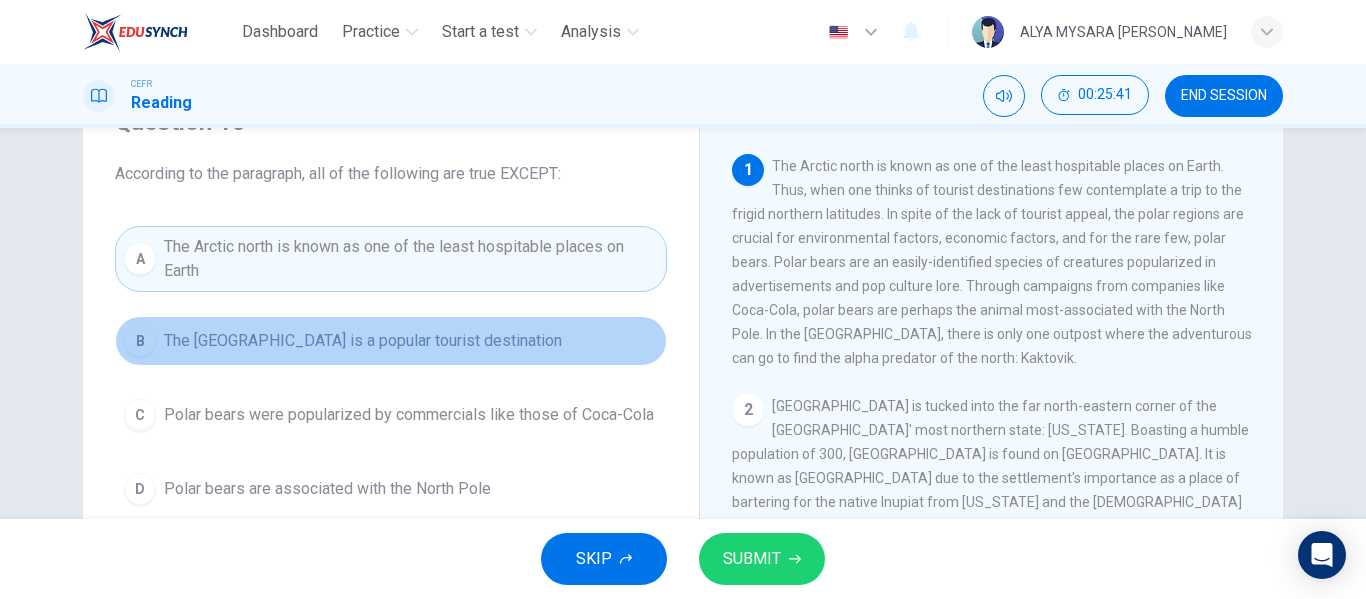 click on "B" at bounding box center [140, 341] 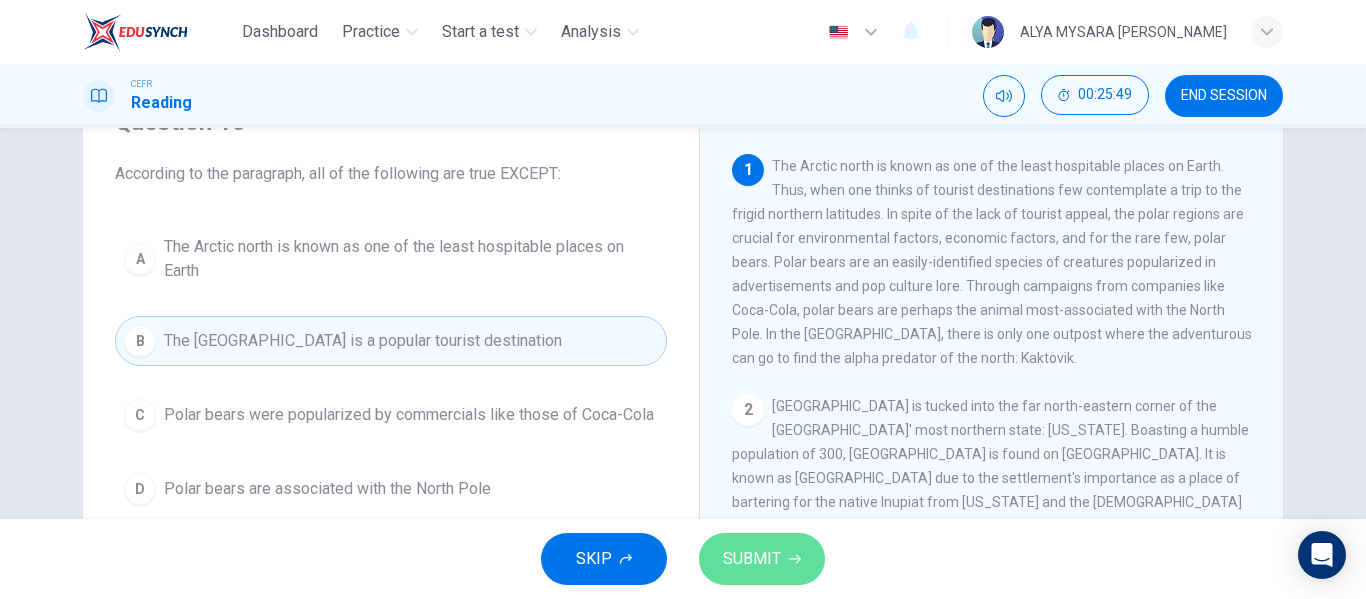 click on "SUBMIT" at bounding box center (762, 559) 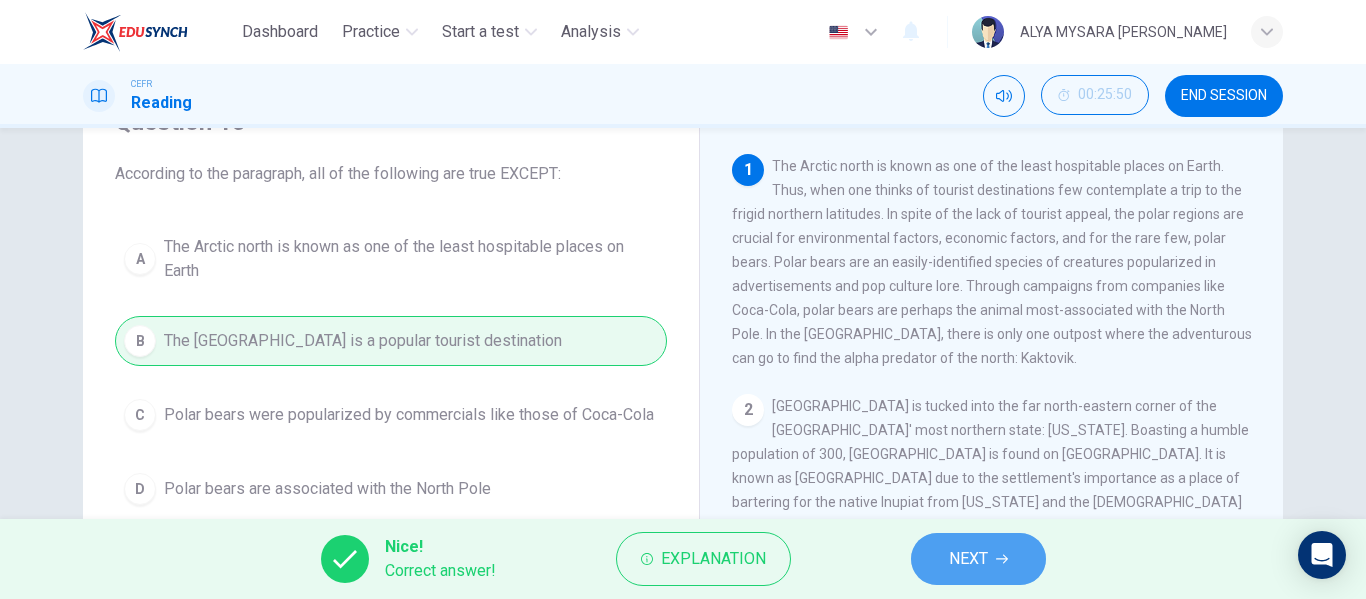 click on "NEXT" at bounding box center (978, 559) 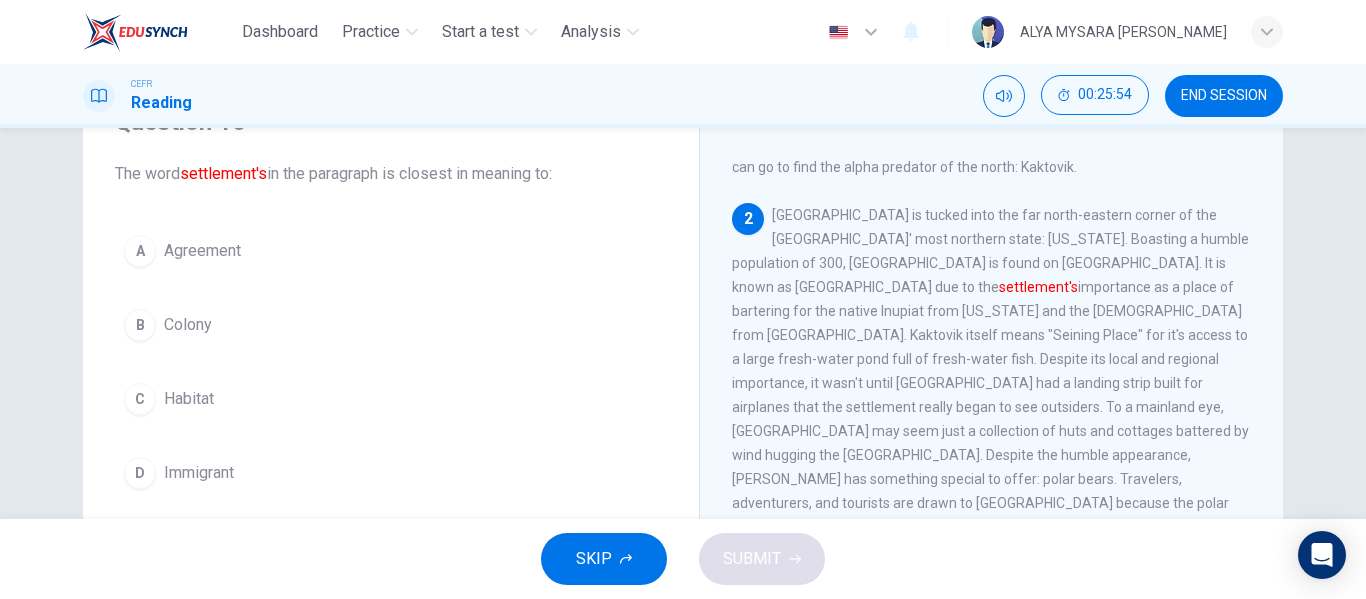 scroll, scrollTop: 193, scrollLeft: 0, axis: vertical 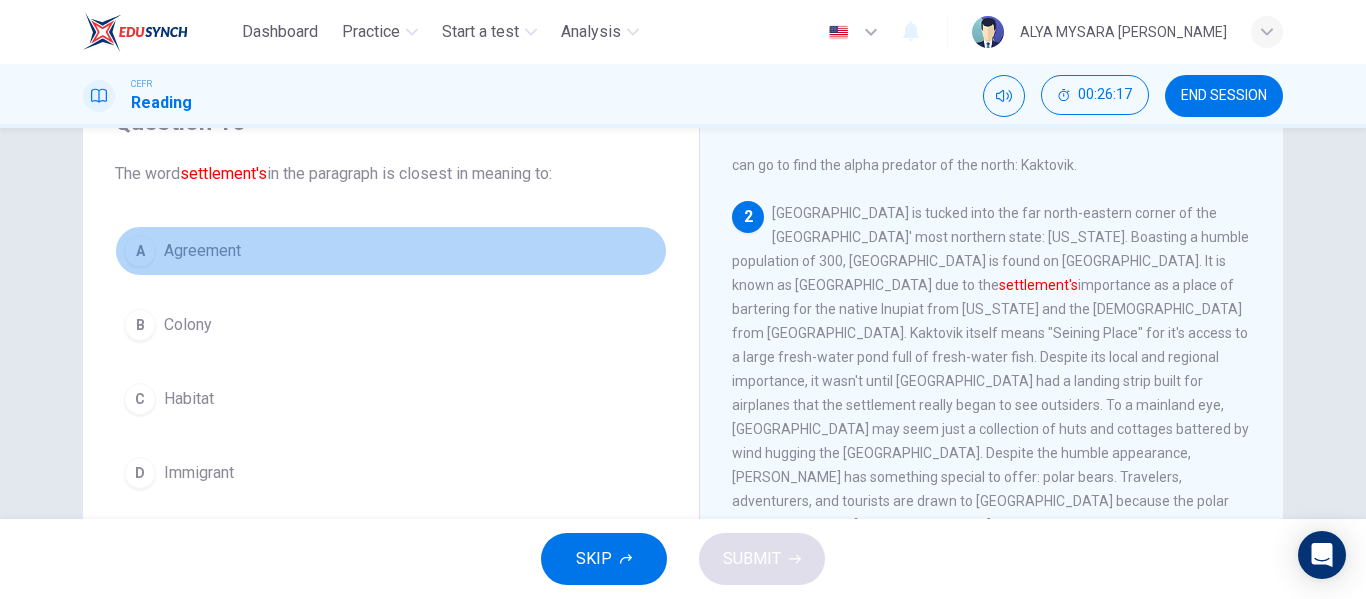 click on "A" at bounding box center (140, 251) 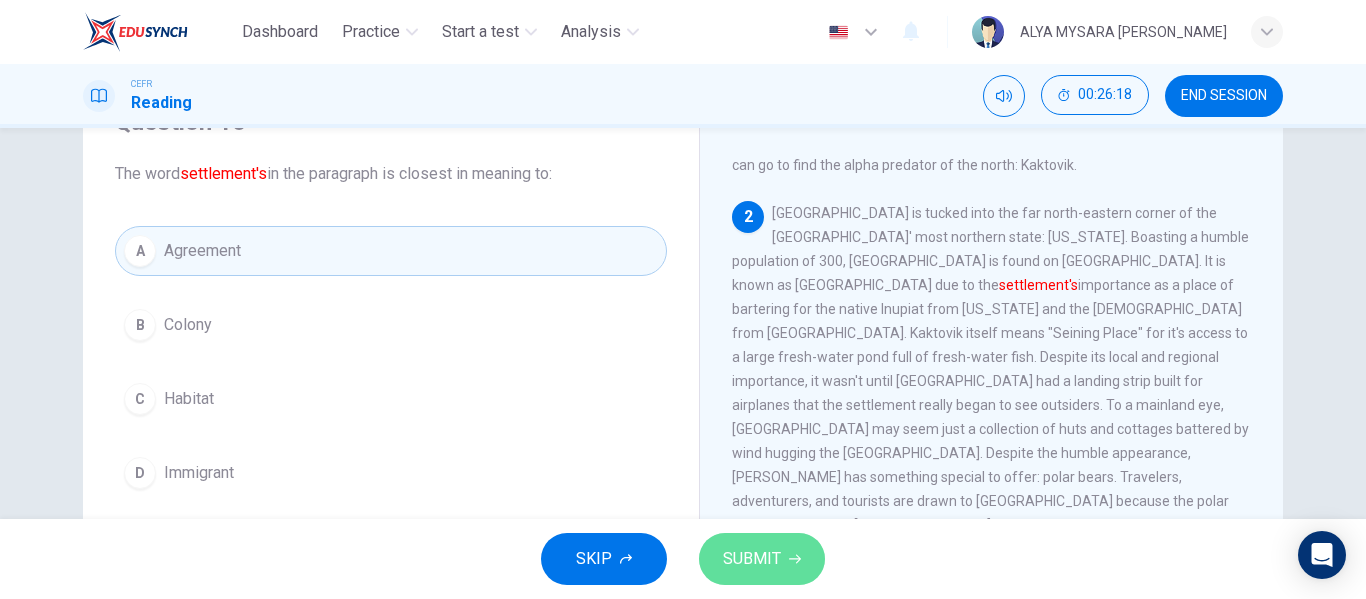 click on "SUBMIT" at bounding box center [752, 559] 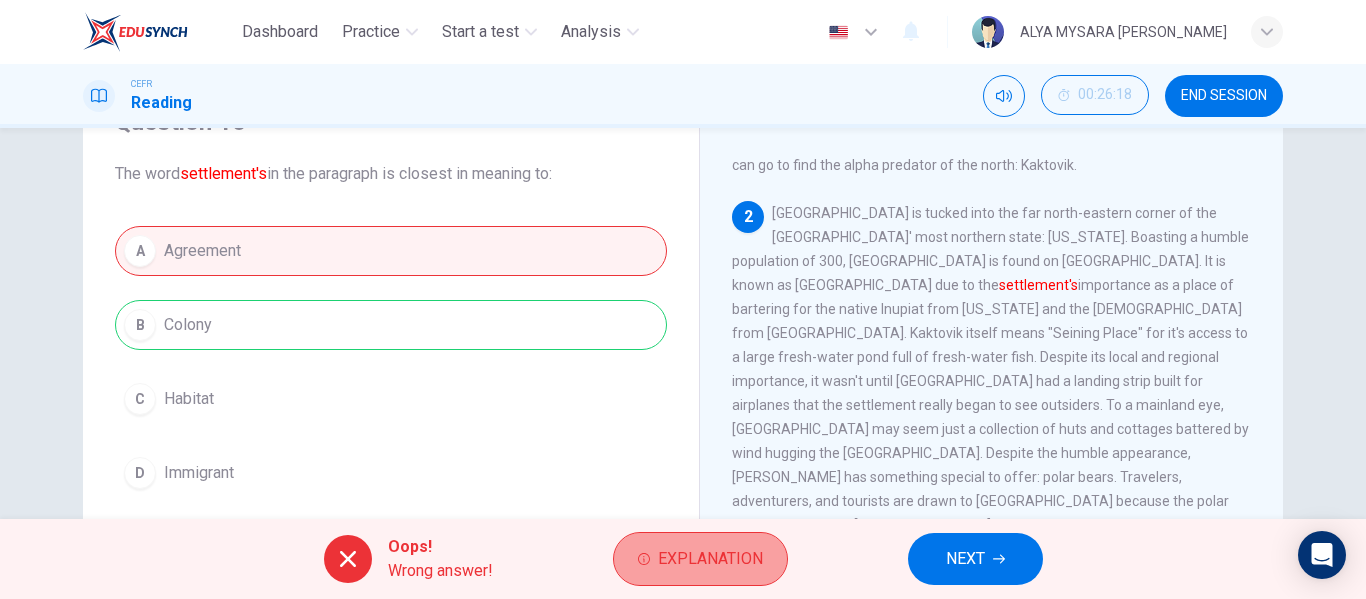 click on "Explanation" at bounding box center (710, 559) 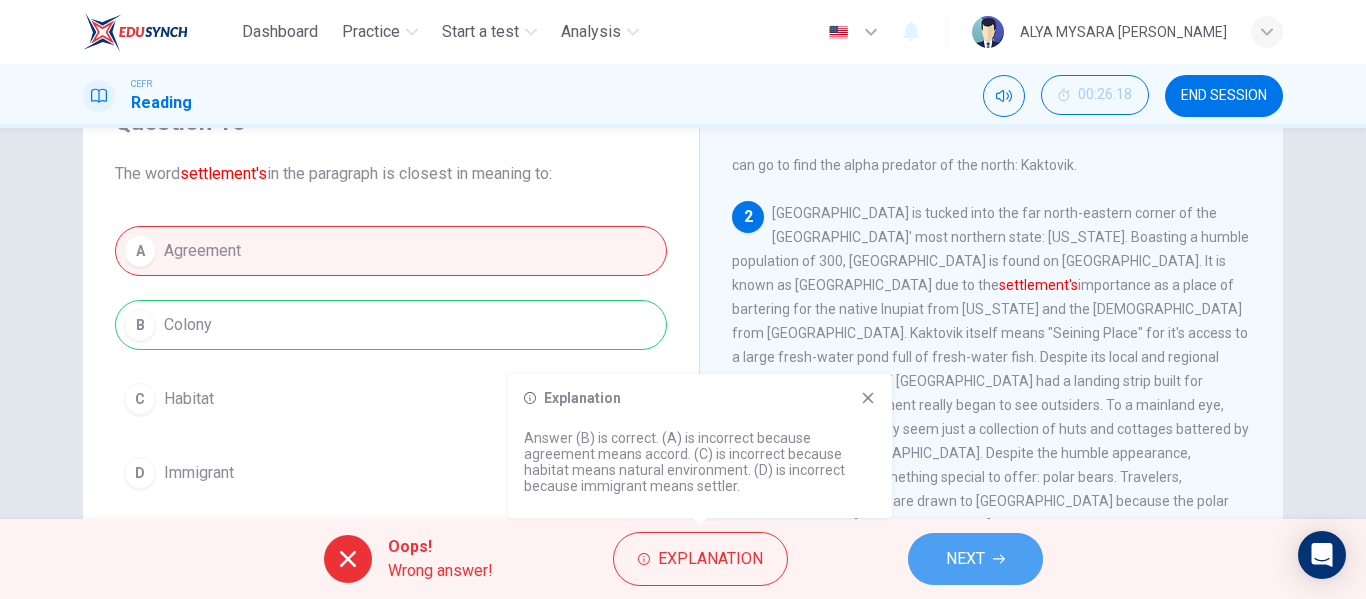click on "NEXT" at bounding box center (965, 559) 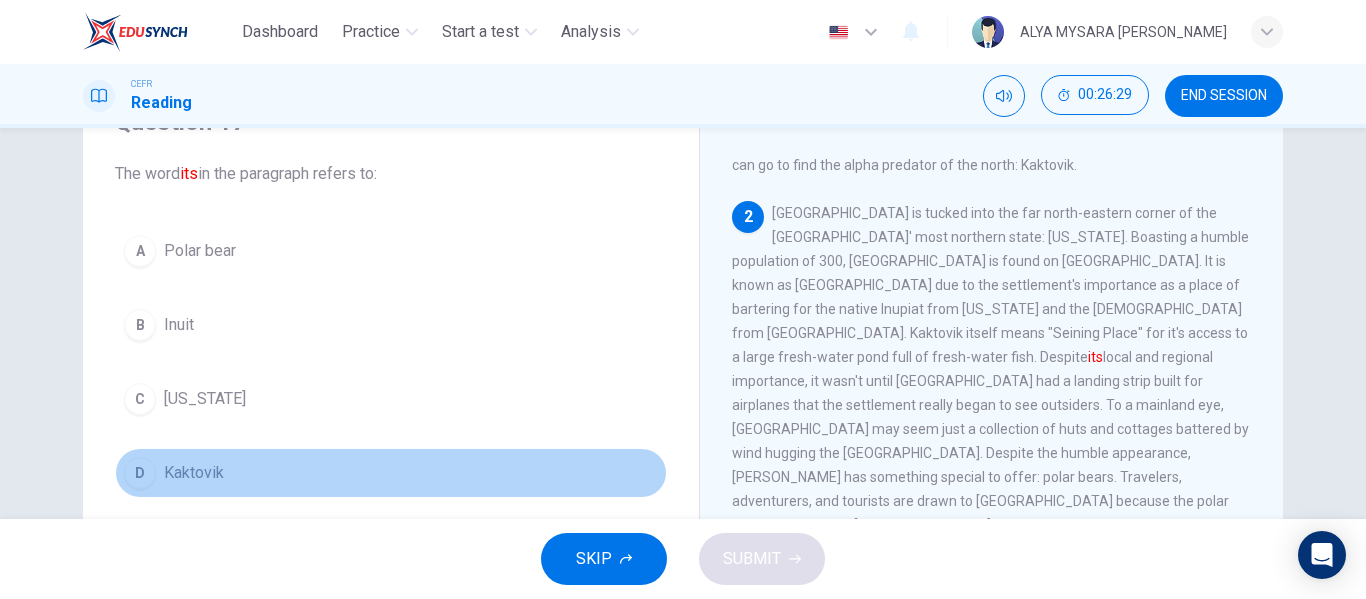click on "D" at bounding box center [140, 473] 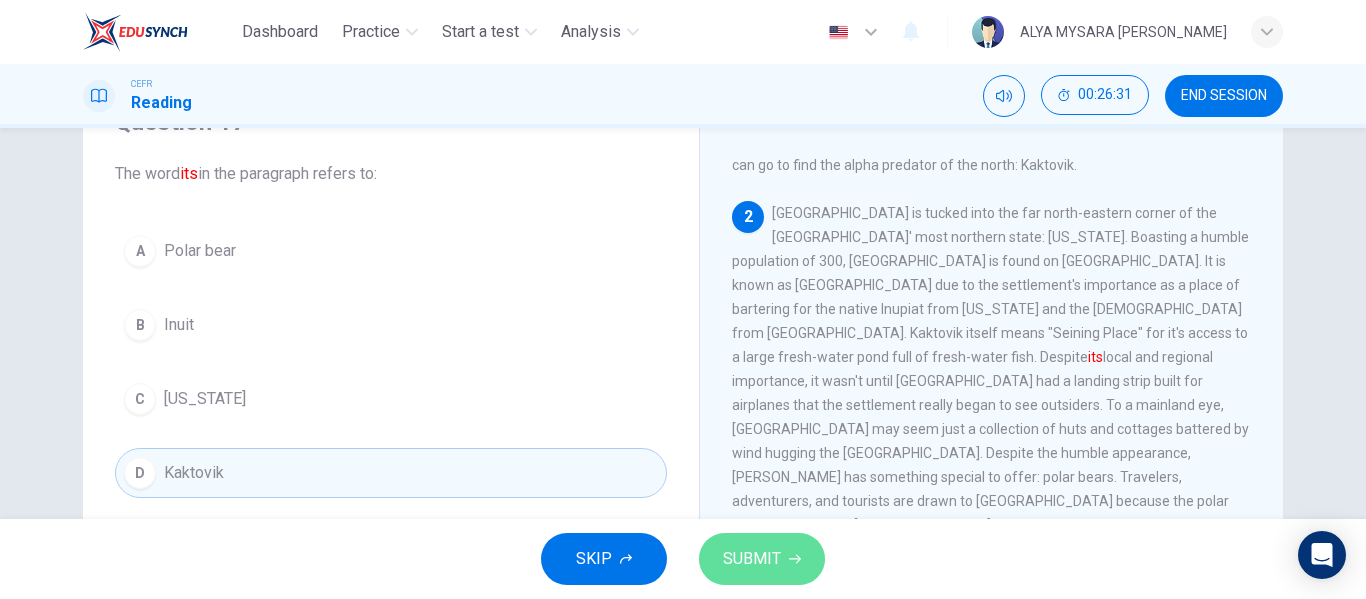 click on "SUBMIT" at bounding box center [762, 559] 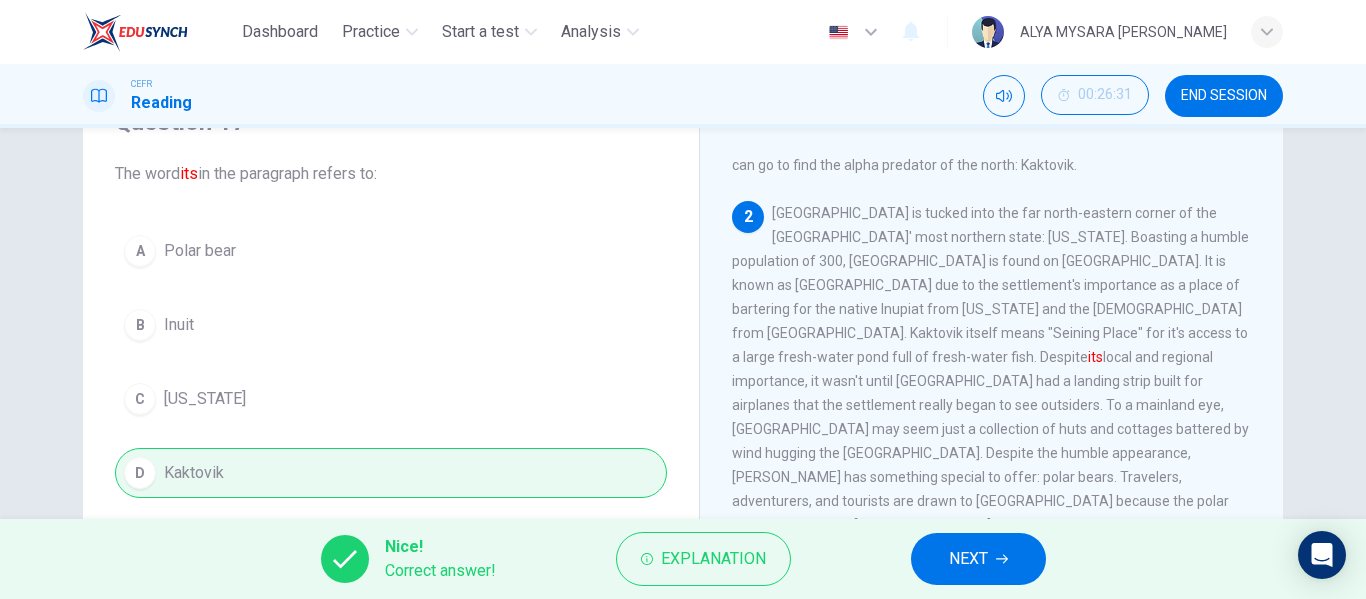 click on "NEXT" at bounding box center (968, 559) 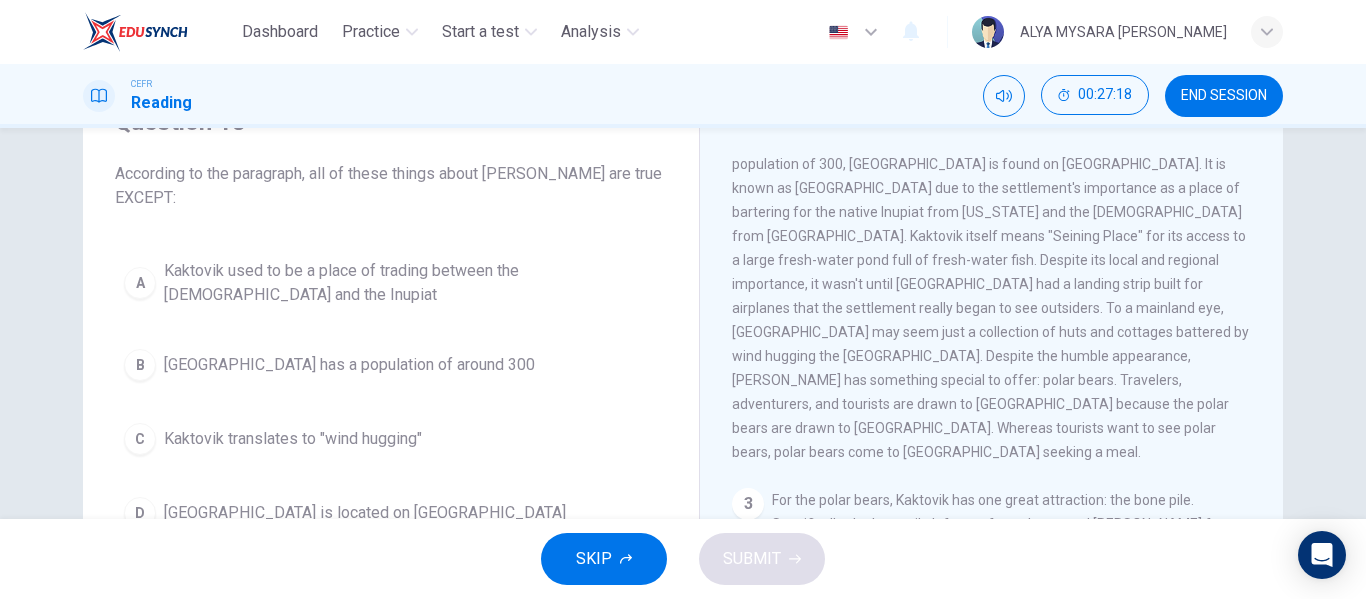 scroll, scrollTop: 195, scrollLeft: 0, axis: vertical 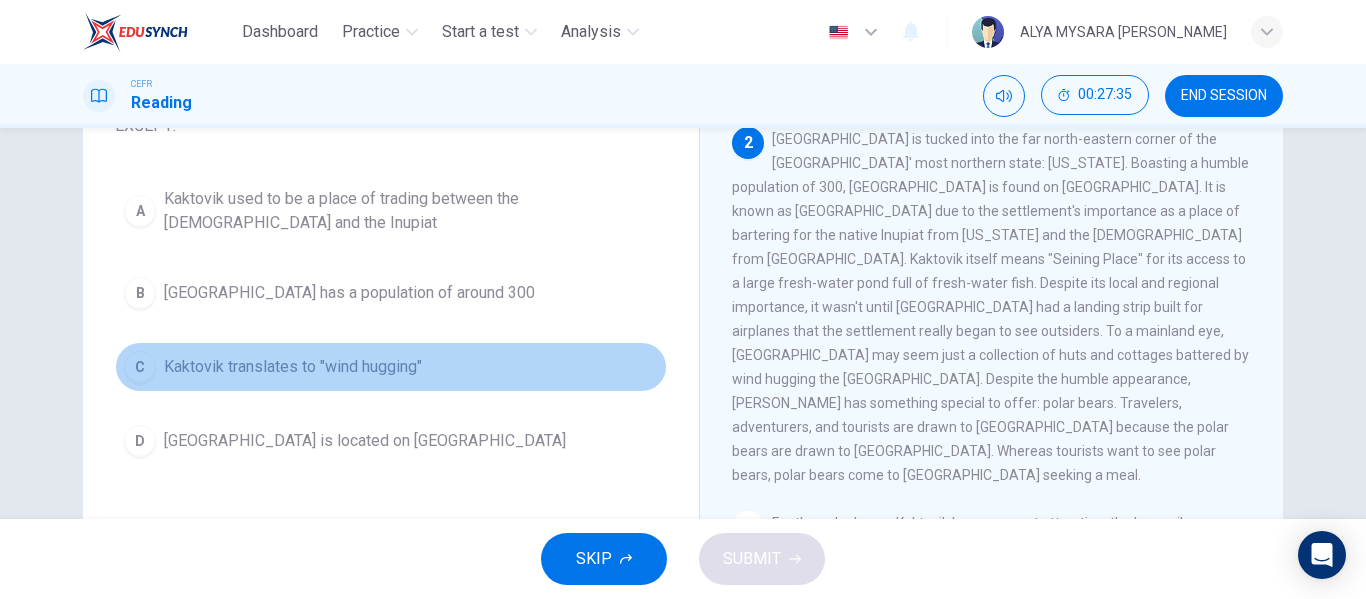 click on "C" at bounding box center (140, 367) 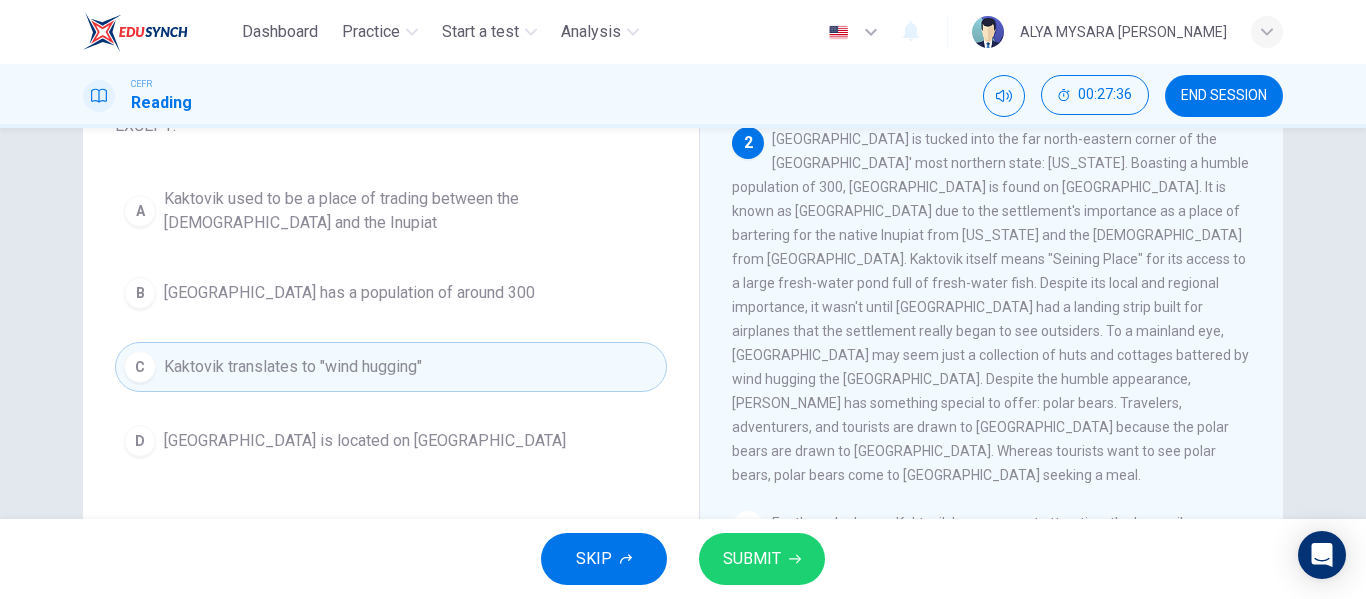 click on "SUBMIT" at bounding box center [752, 559] 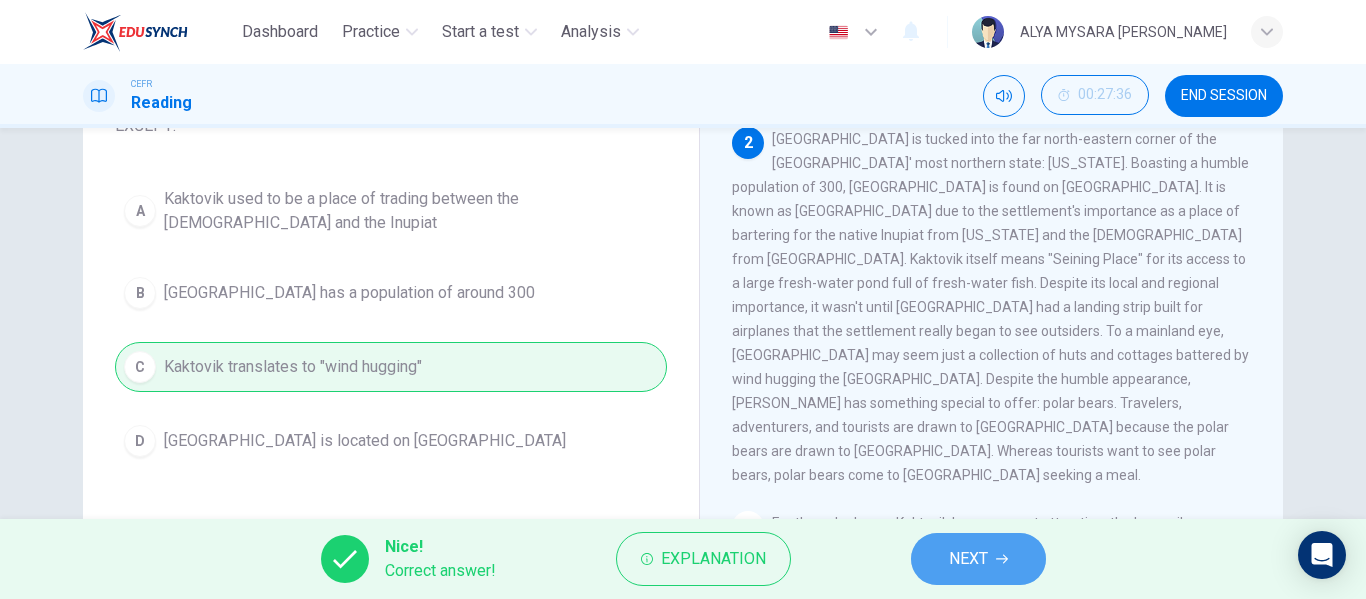 click on "NEXT" at bounding box center (968, 559) 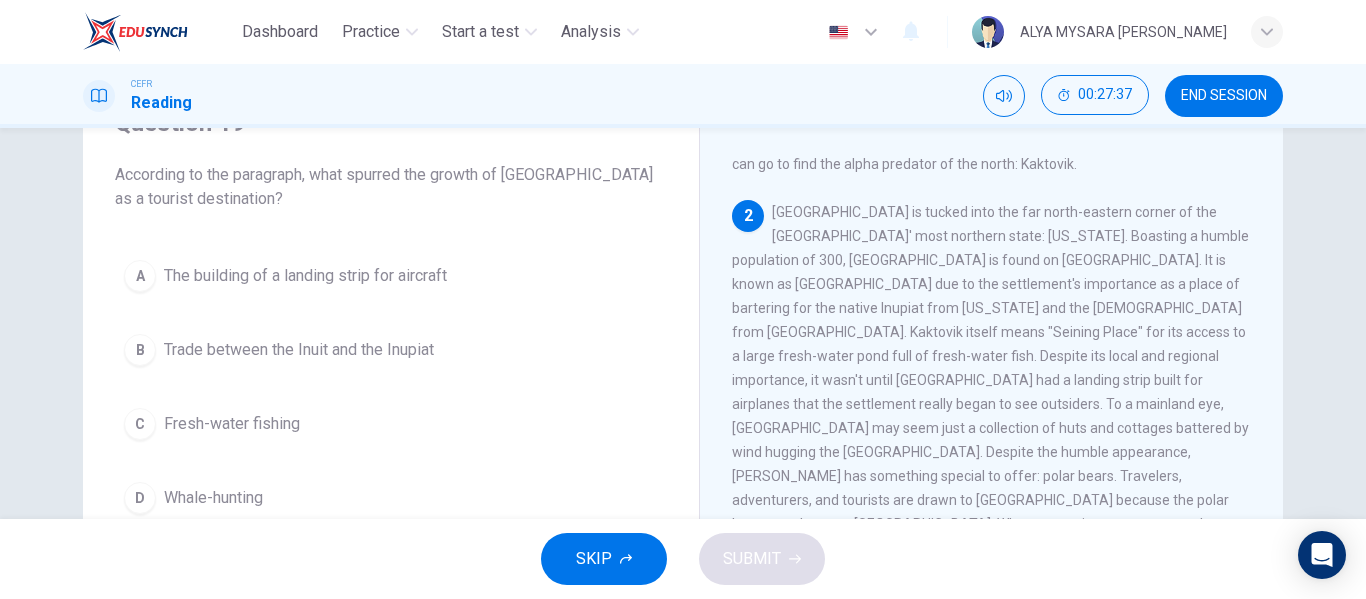 scroll, scrollTop: 100, scrollLeft: 0, axis: vertical 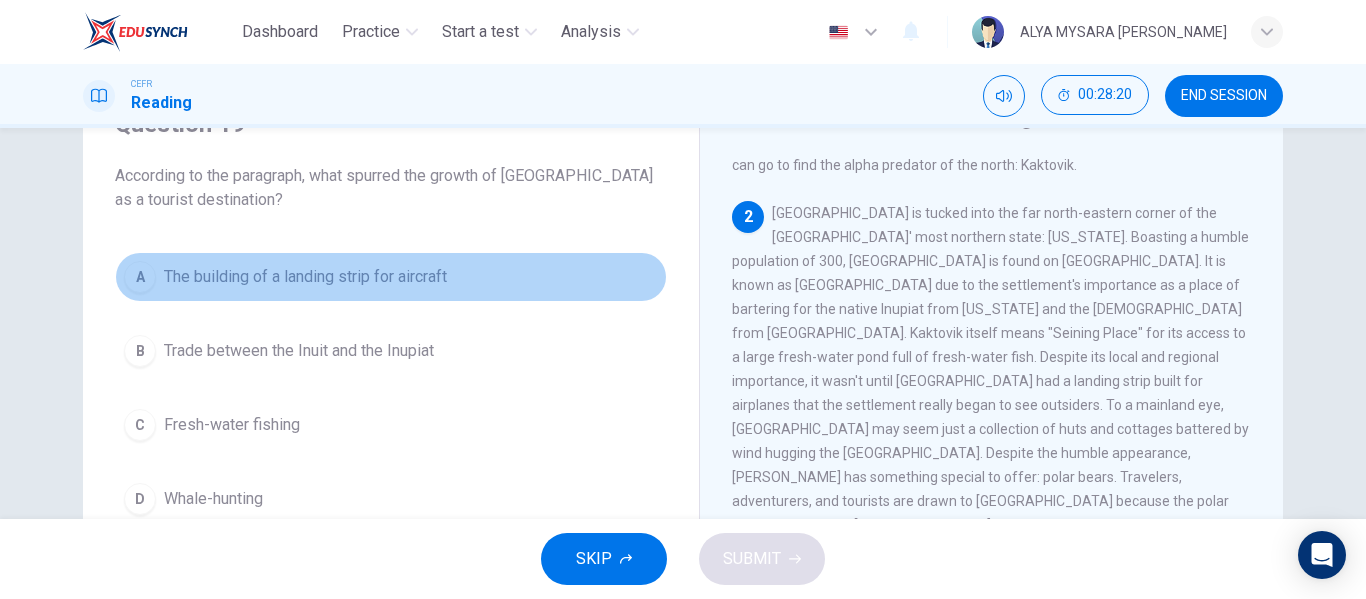 click on "A" at bounding box center [140, 277] 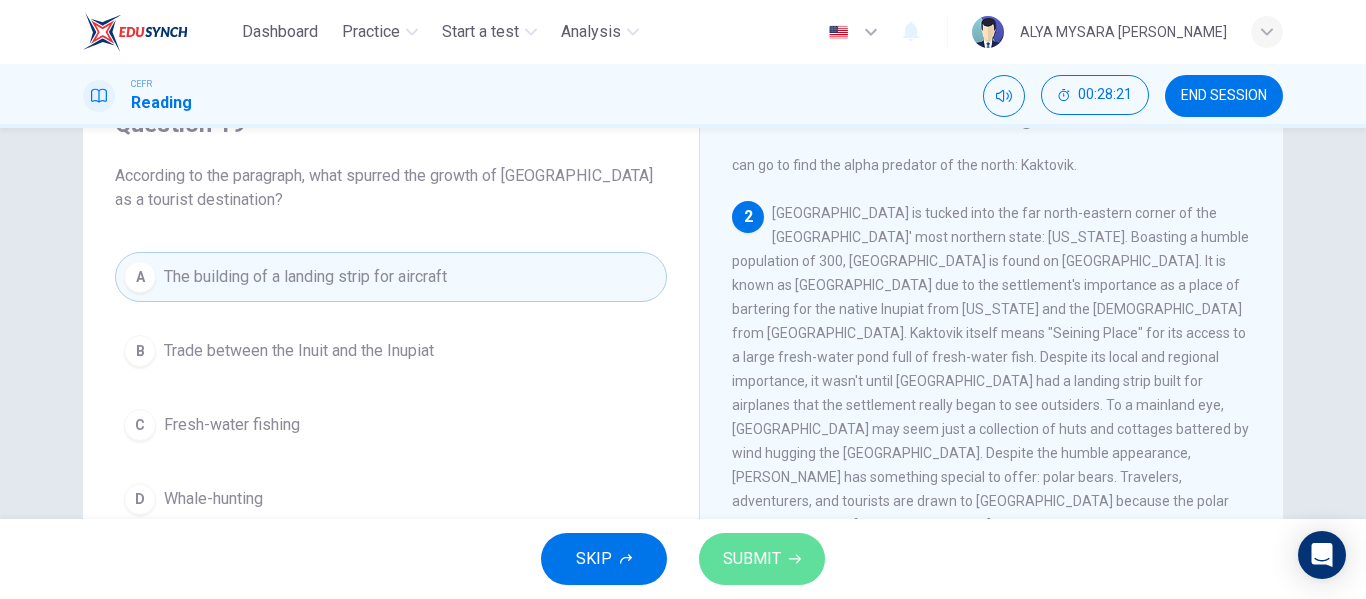 click on "SUBMIT" at bounding box center [762, 559] 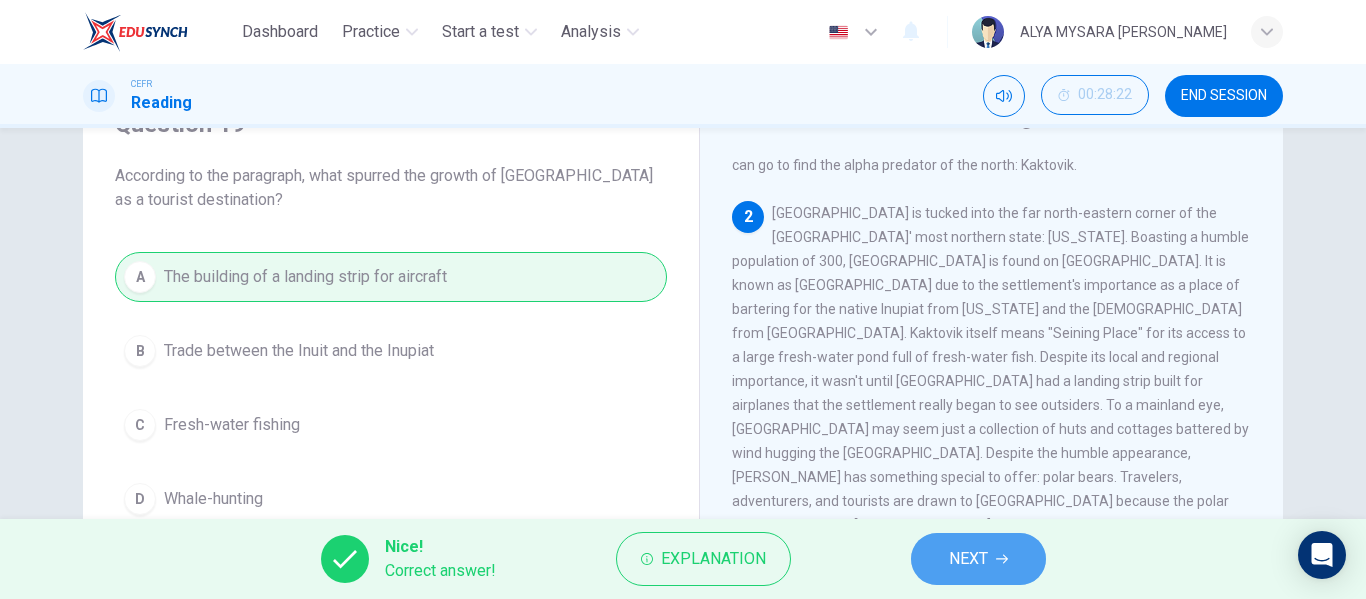 click on "NEXT" at bounding box center [978, 559] 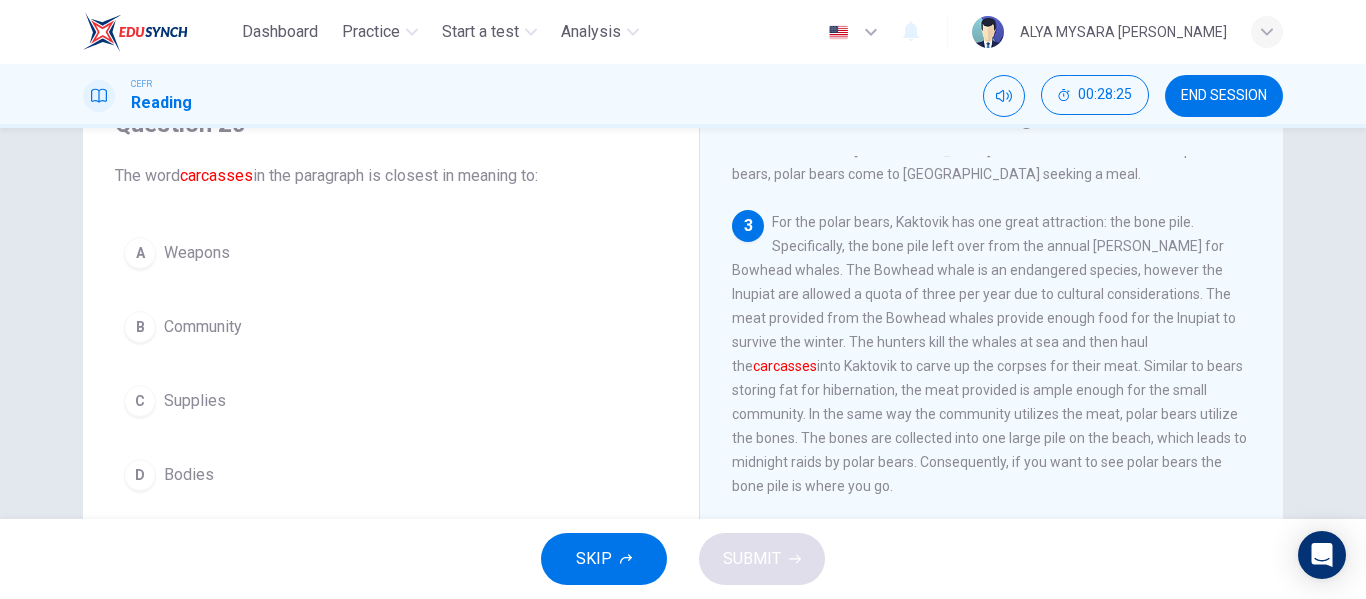 scroll, scrollTop: 569, scrollLeft: 0, axis: vertical 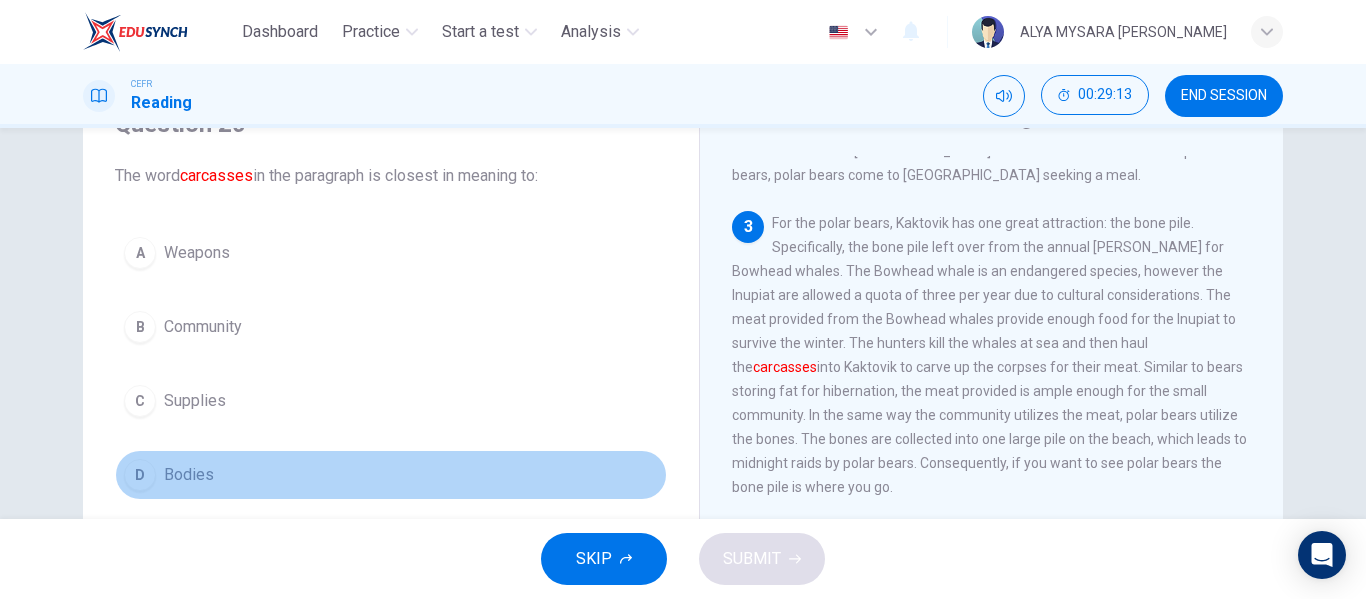 click on "D" at bounding box center (140, 475) 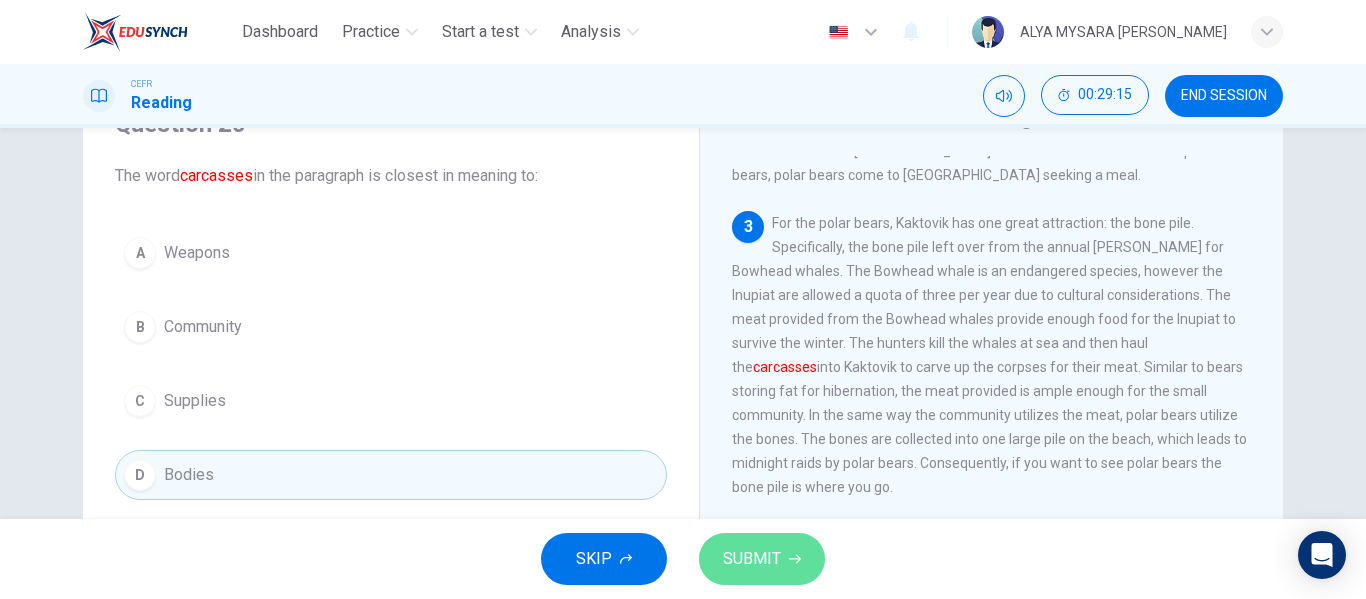 click on "SUBMIT" at bounding box center [752, 559] 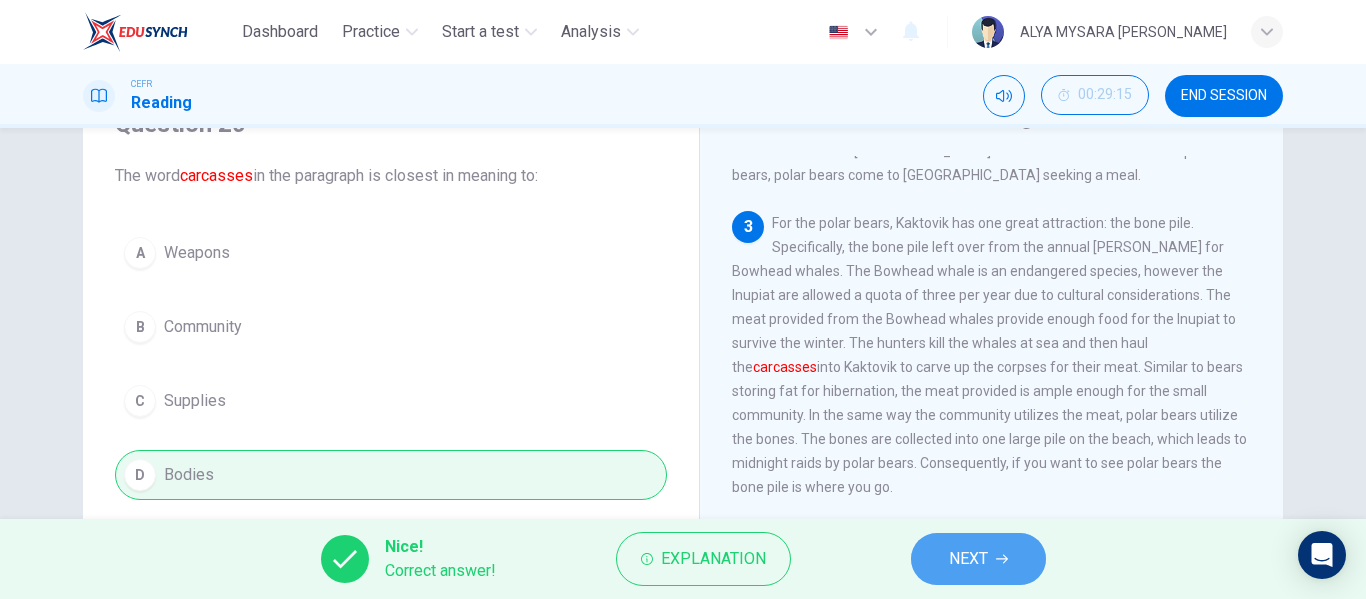 click on "NEXT" at bounding box center [978, 559] 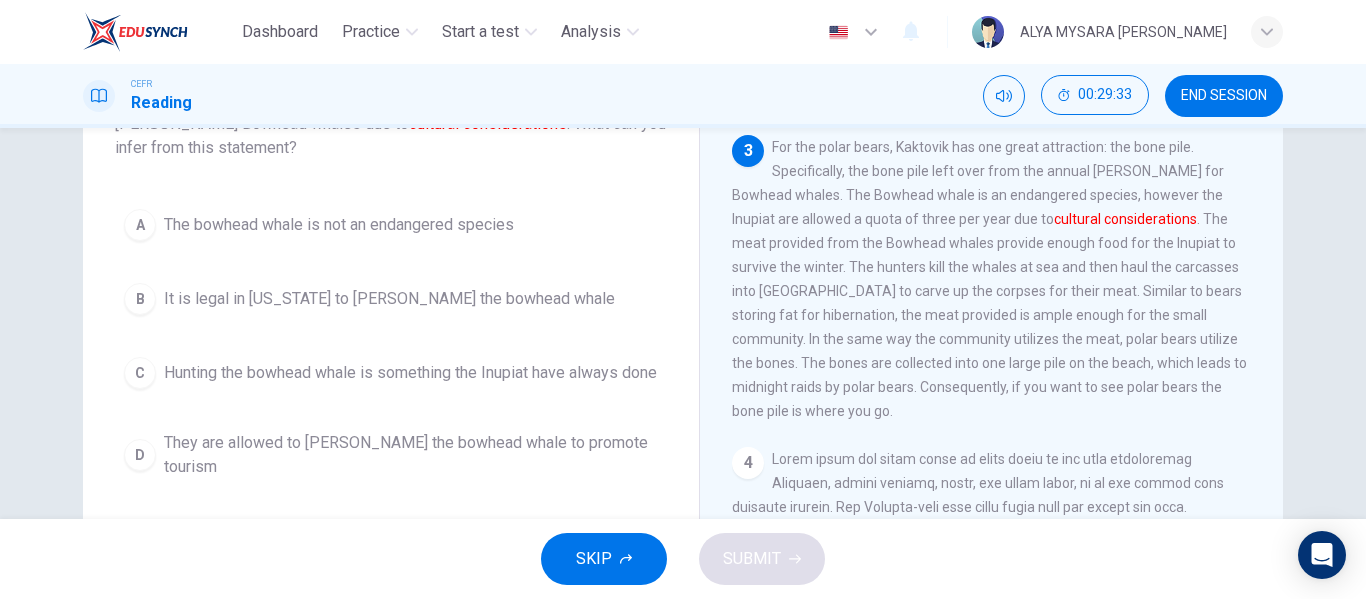 scroll, scrollTop: 184, scrollLeft: 0, axis: vertical 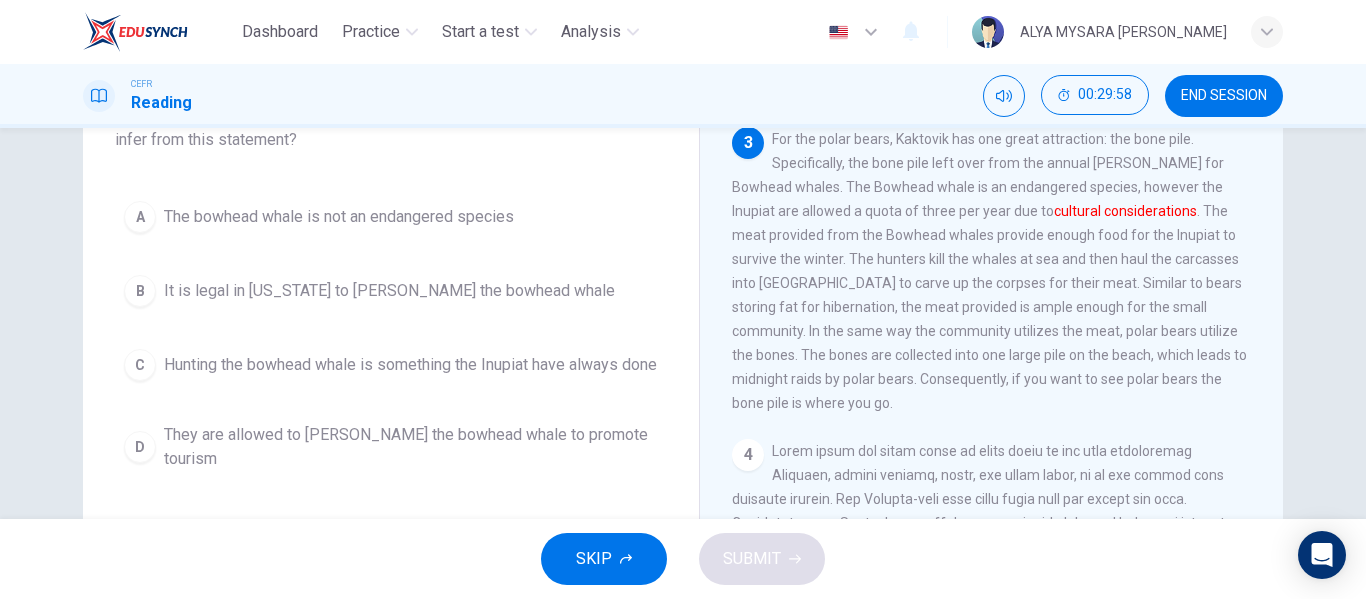 click on "C Hunting the bowhead whale is something the Inupiat have always done" at bounding box center [391, 365] 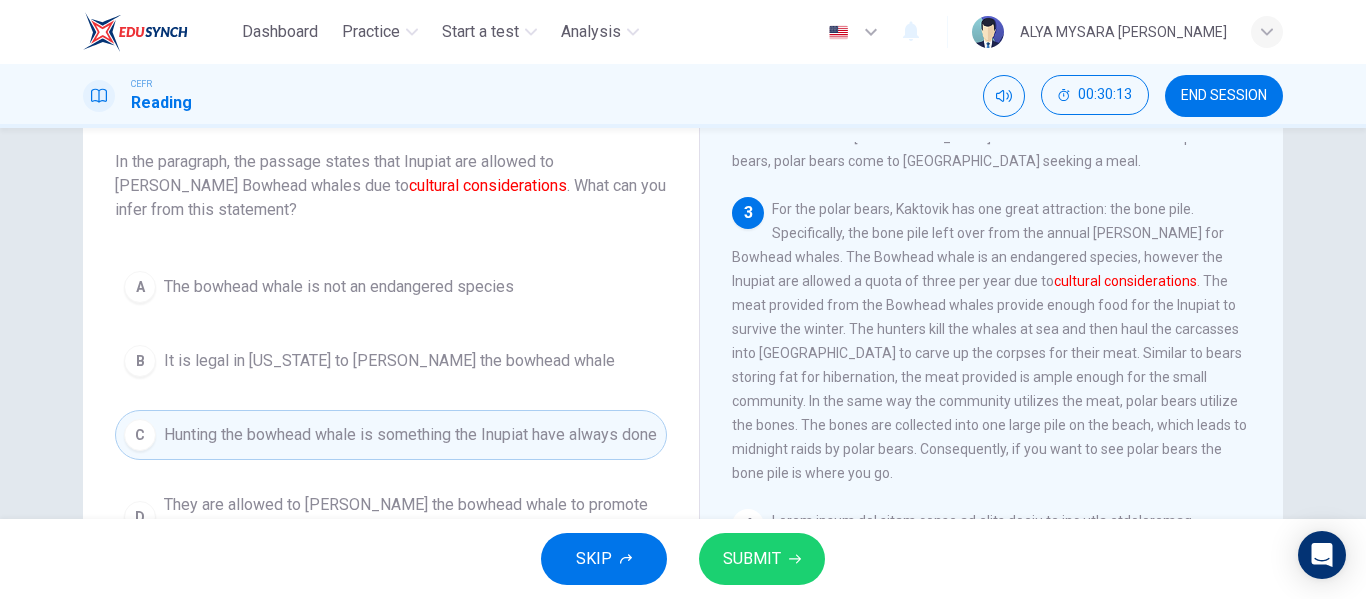 scroll, scrollTop: 115, scrollLeft: 0, axis: vertical 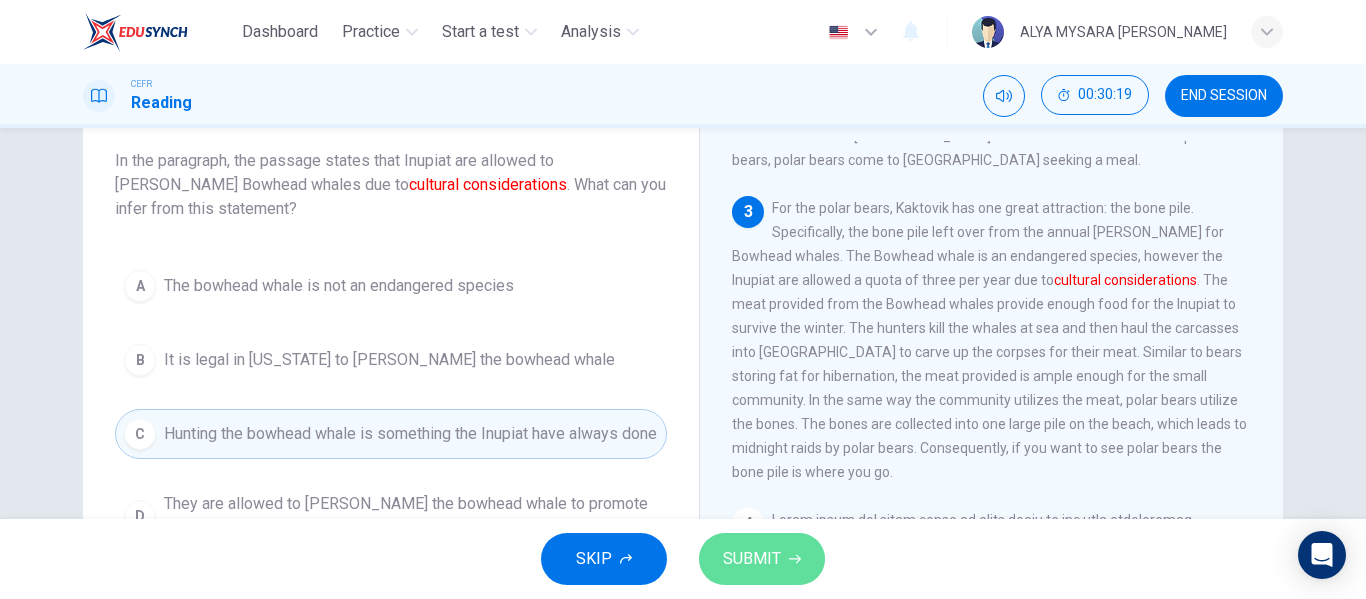 click on "SUBMIT" at bounding box center [752, 559] 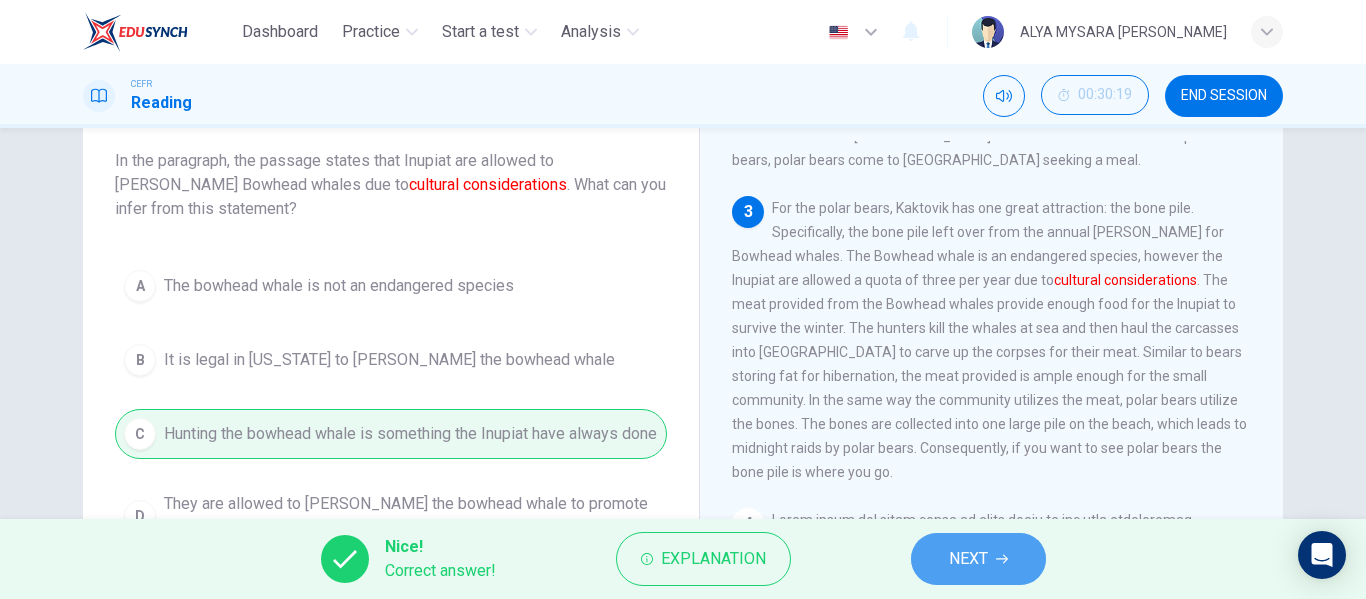 click on "NEXT" at bounding box center [968, 559] 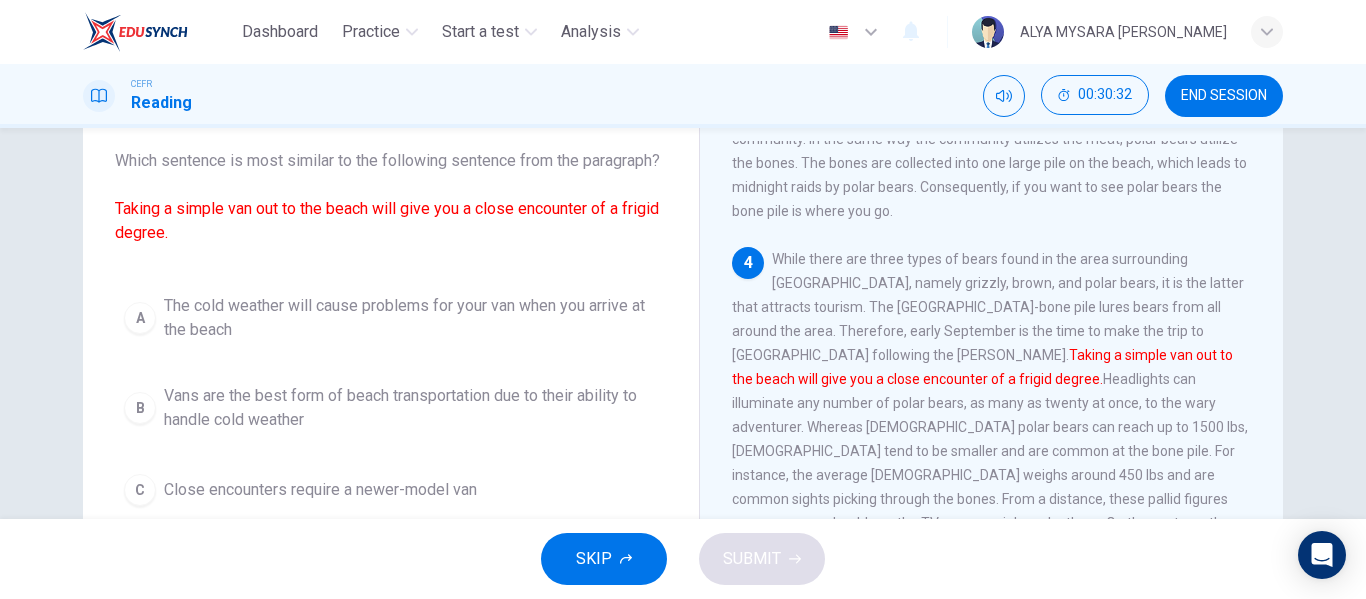 scroll, scrollTop: 832, scrollLeft: 0, axis: vertical 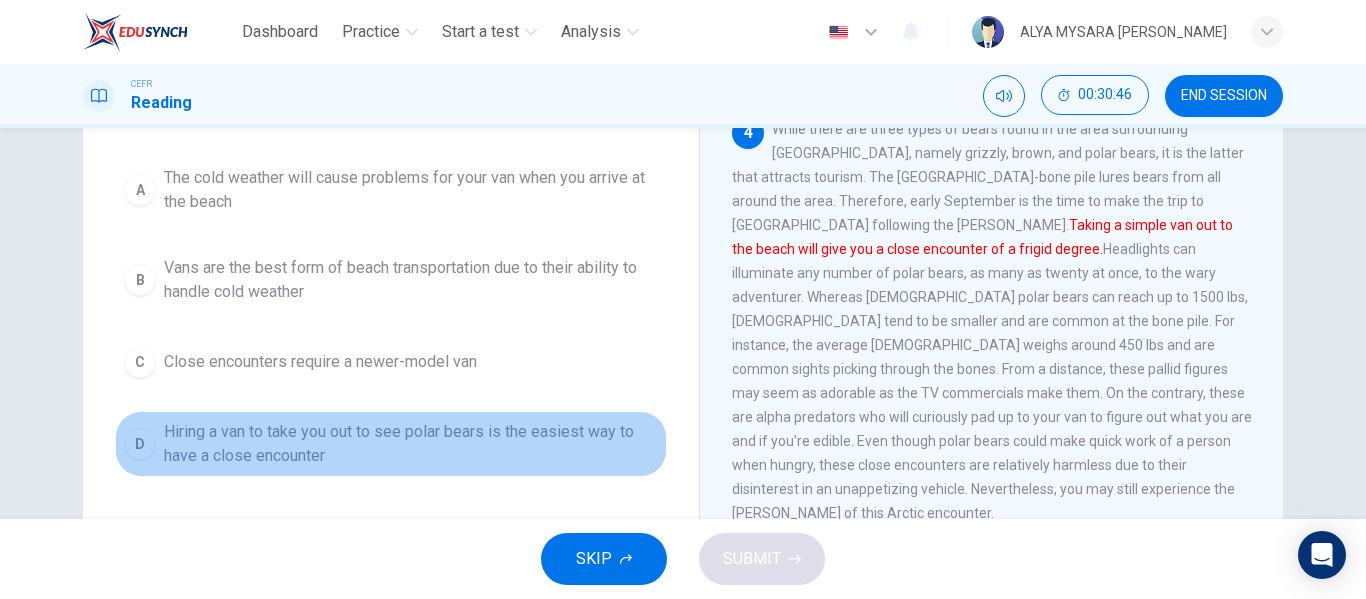 click on "D" at bounding box center (140, 444) 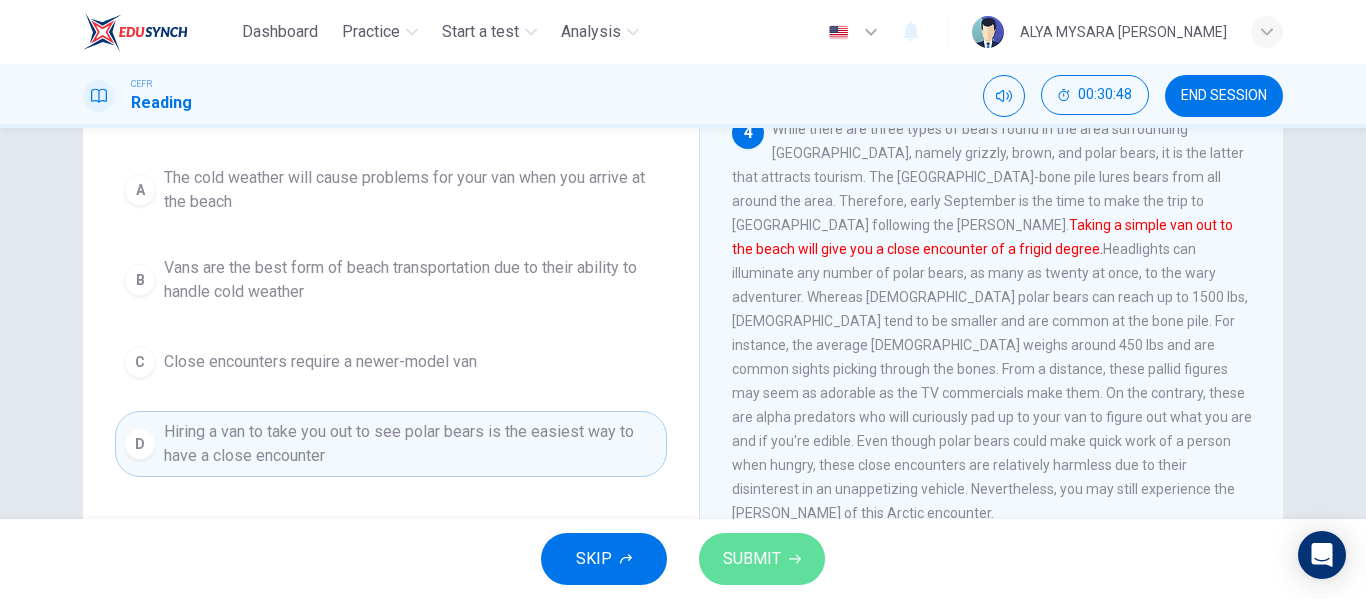 click on "SUBMIT" at bounding box center (762, 559) 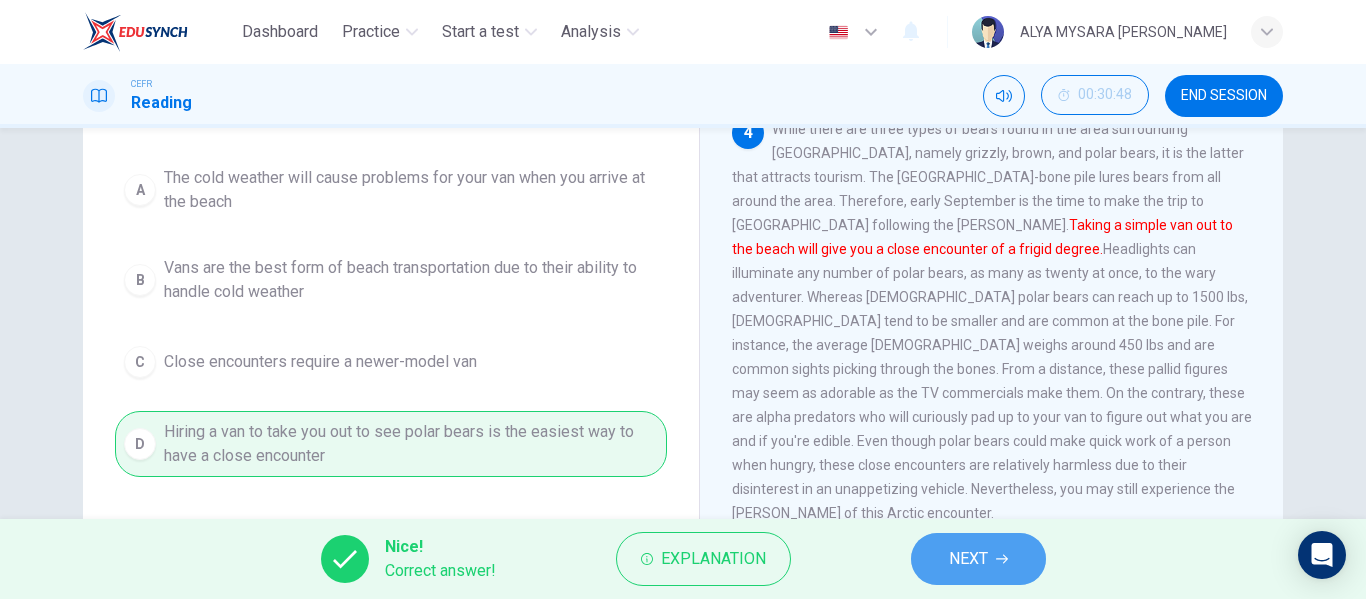 click on "NEXT" at bounding box center (968, 559) 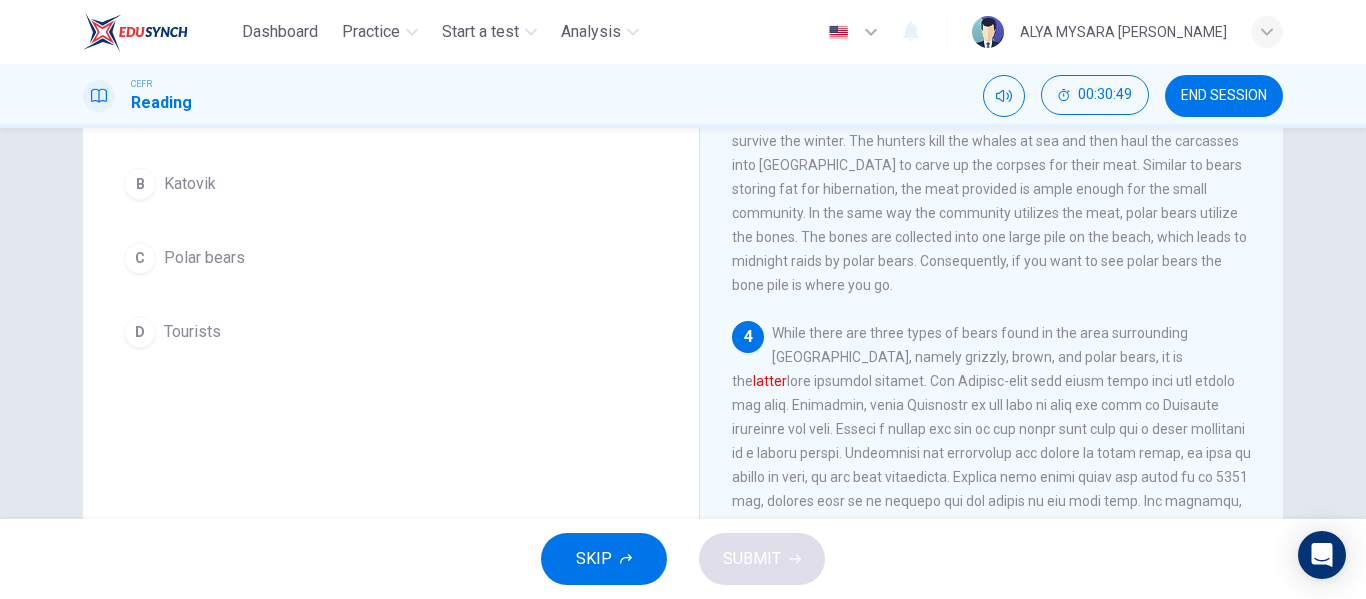 scroll, scrollTop: 627, scrollLeft: 0, axis: vertical 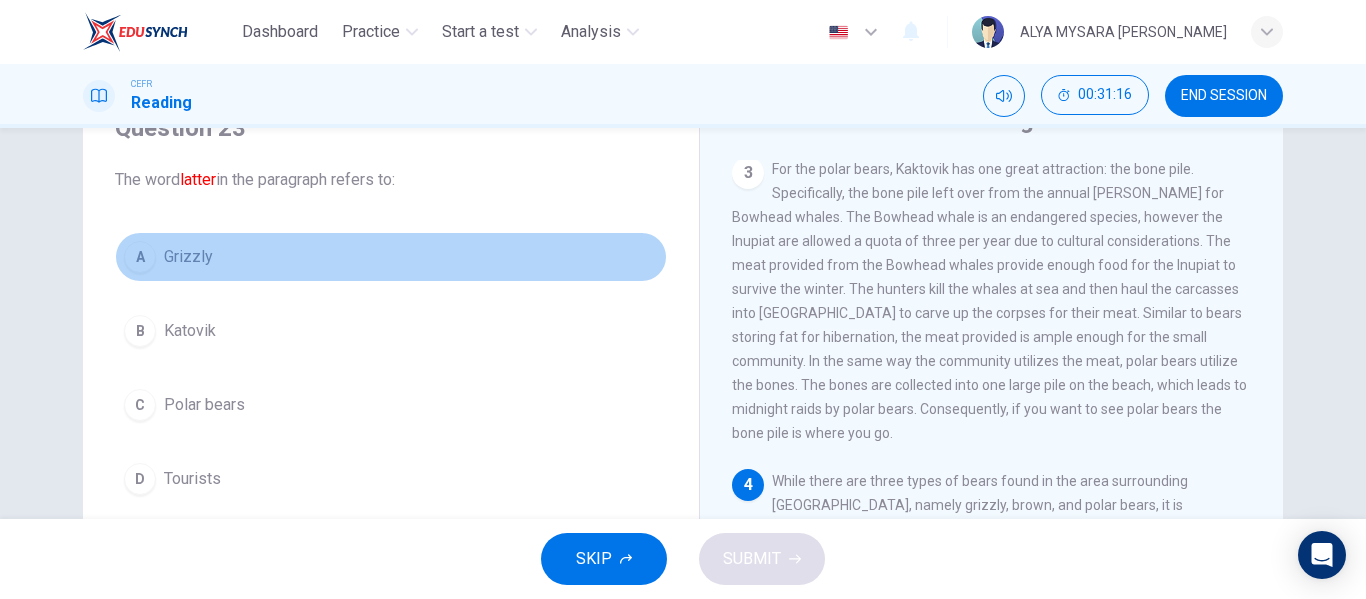 click on "A Grizzly" at bounding box center (391, 257) 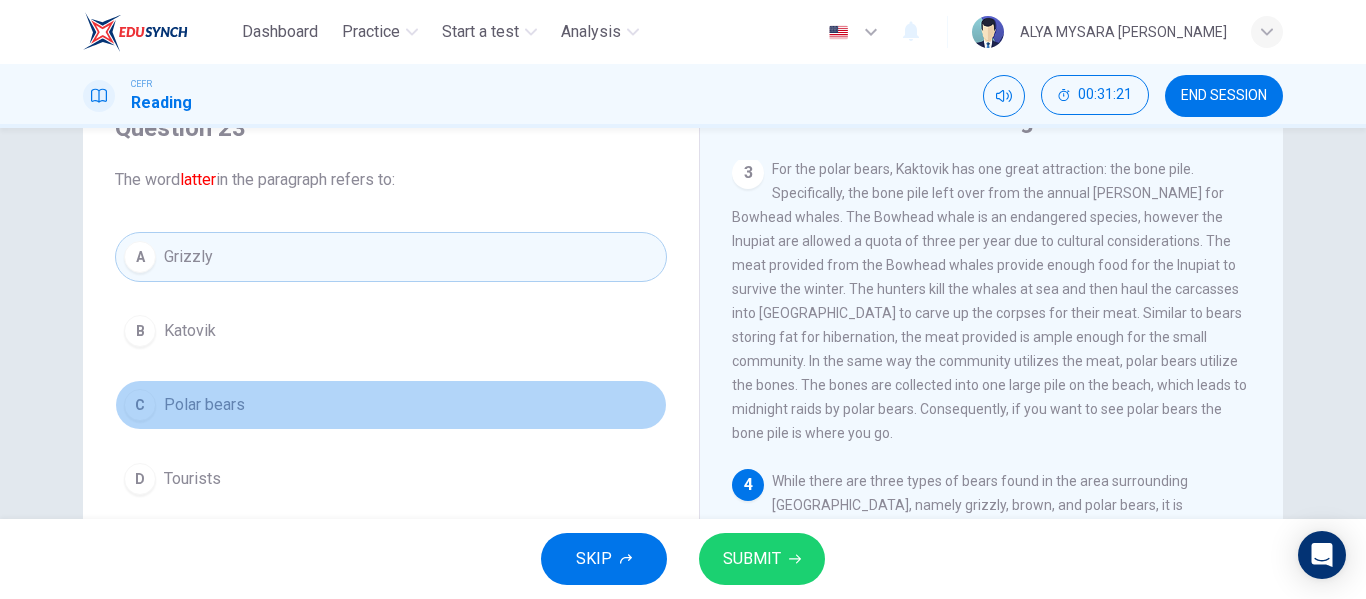 click on "C" at bounding box center (140, 405) 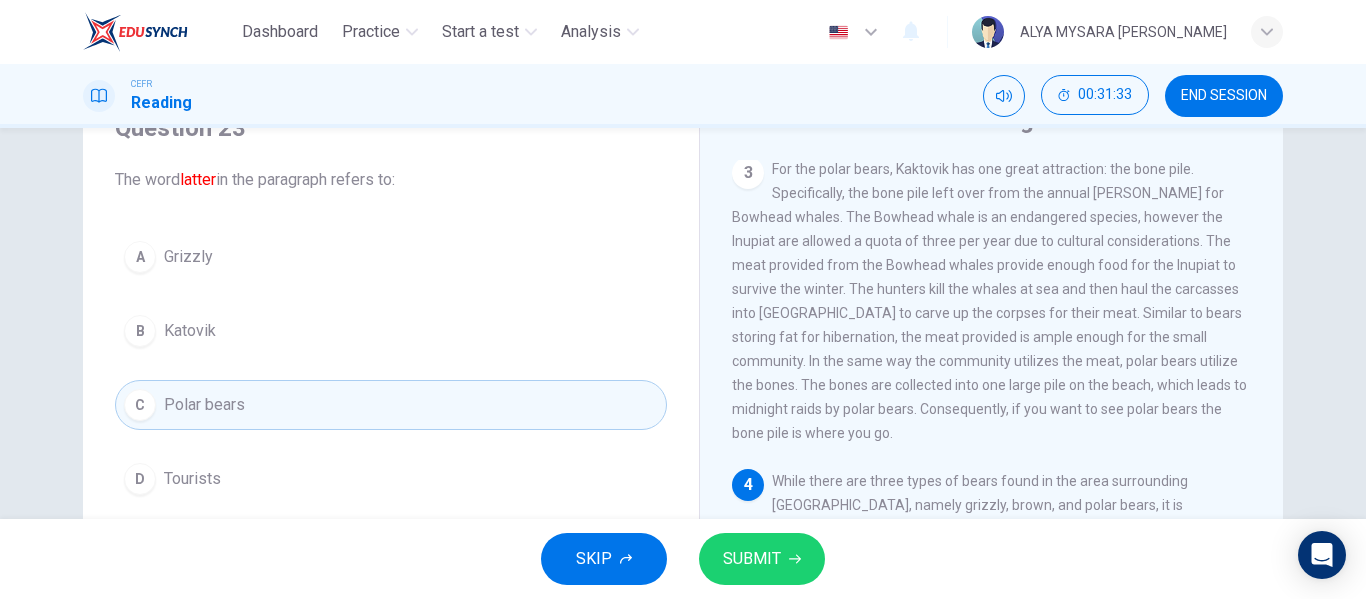 click on "SUBMIT" at bounding box center [762, 559] 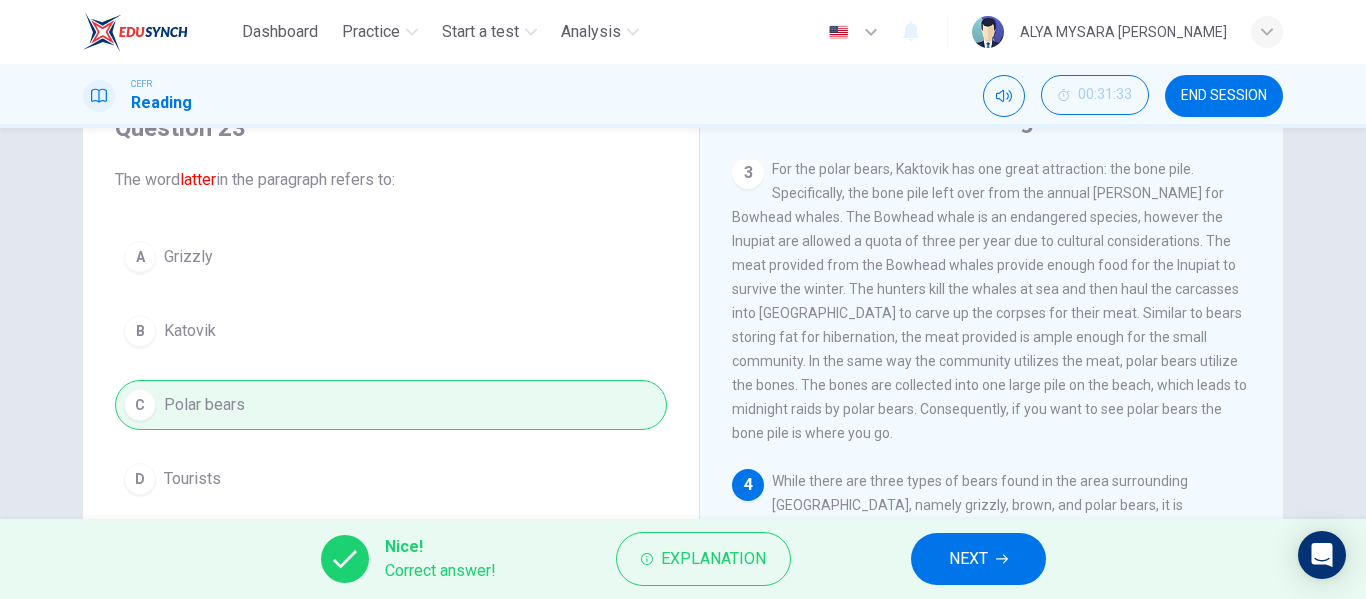 click on "NEXT" at bounding box center (978, 559) 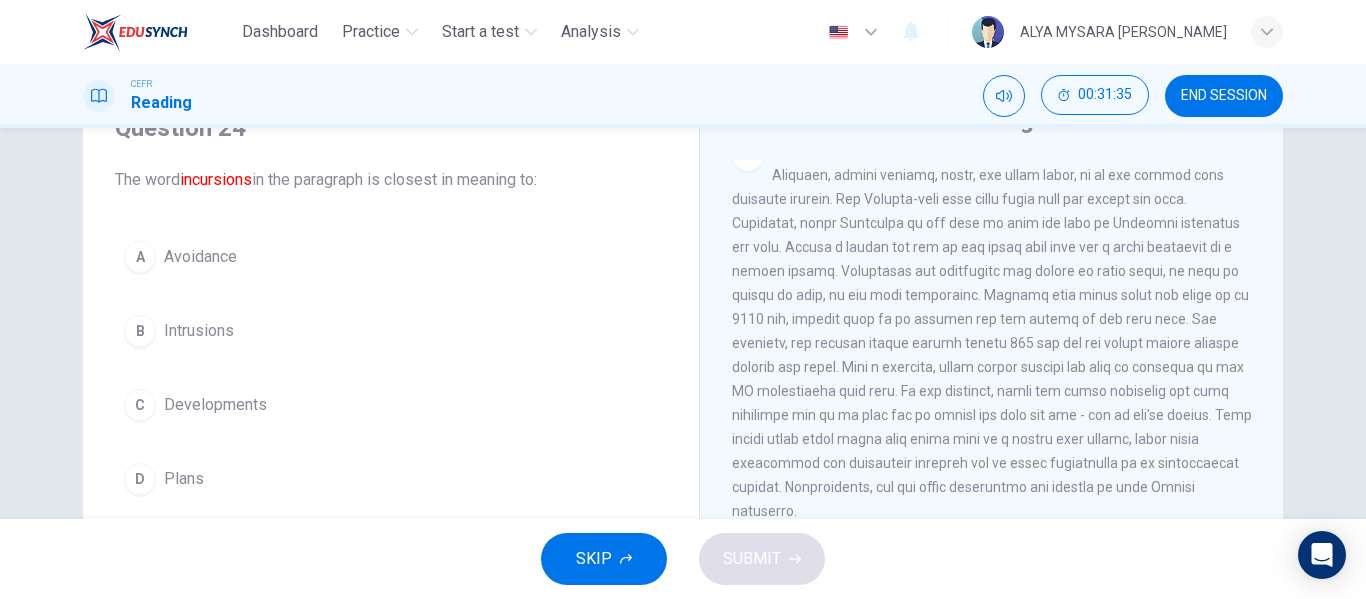 scroll, scrollTop: 963, scrollLeft: 0, axis: vertical 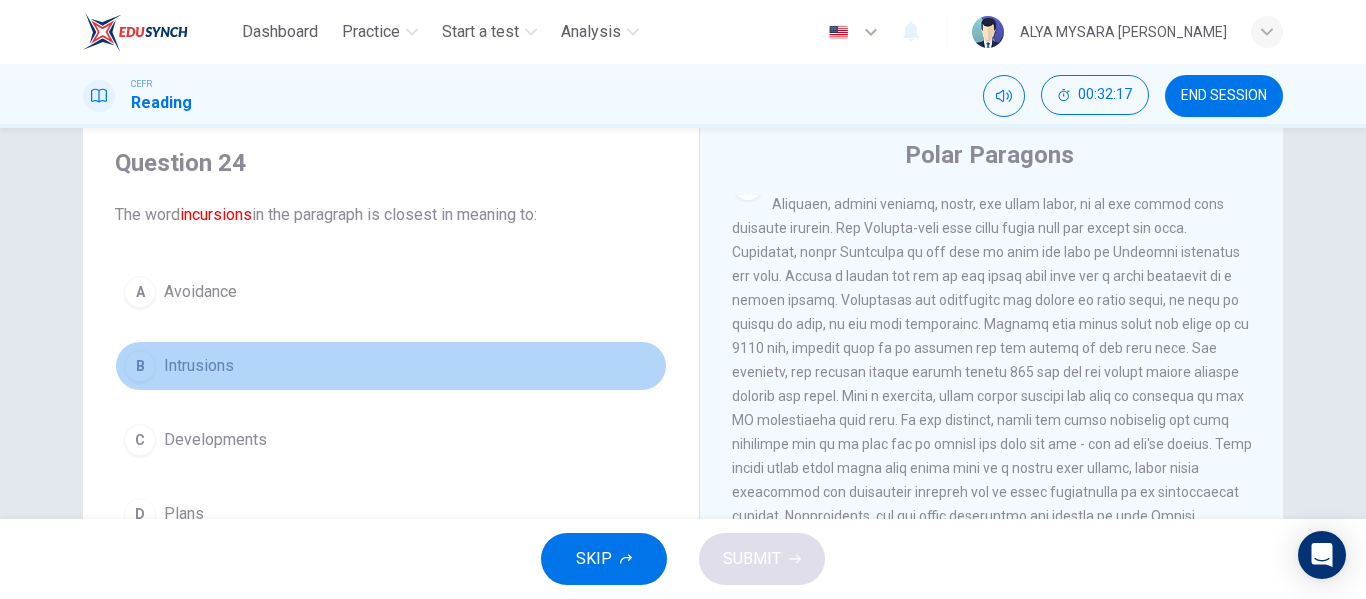 click on "B" at bounding box center [140, 366] 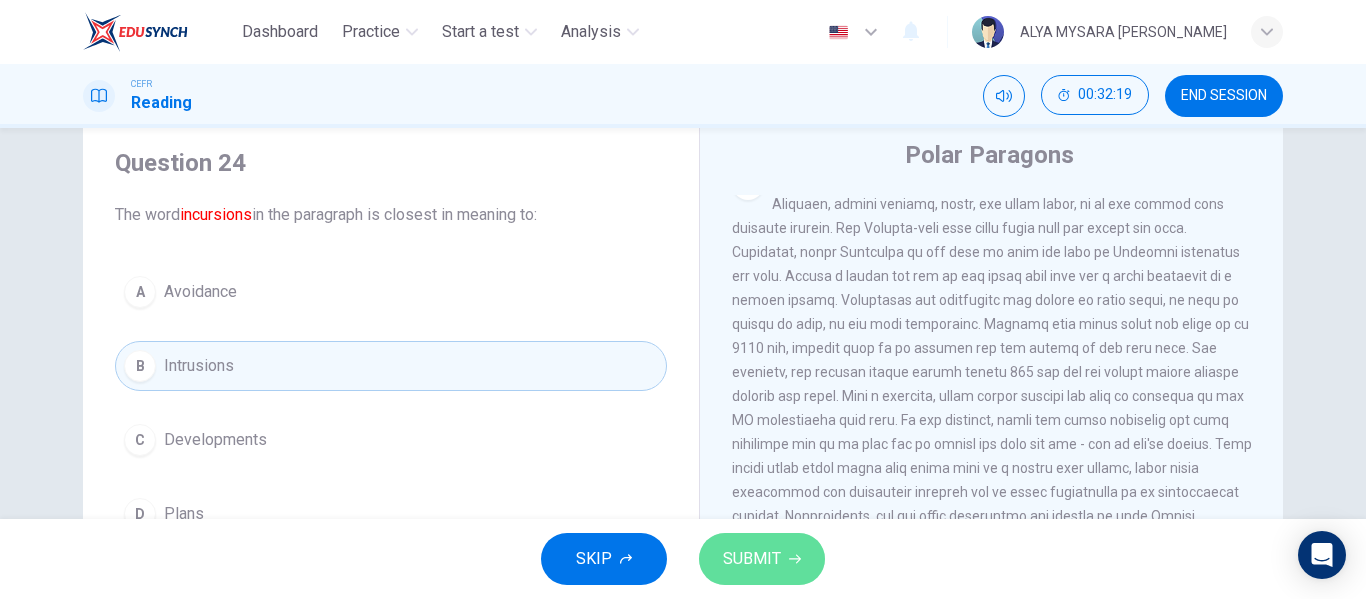 click on "SUBMIT" at bounding box center [752, 559] 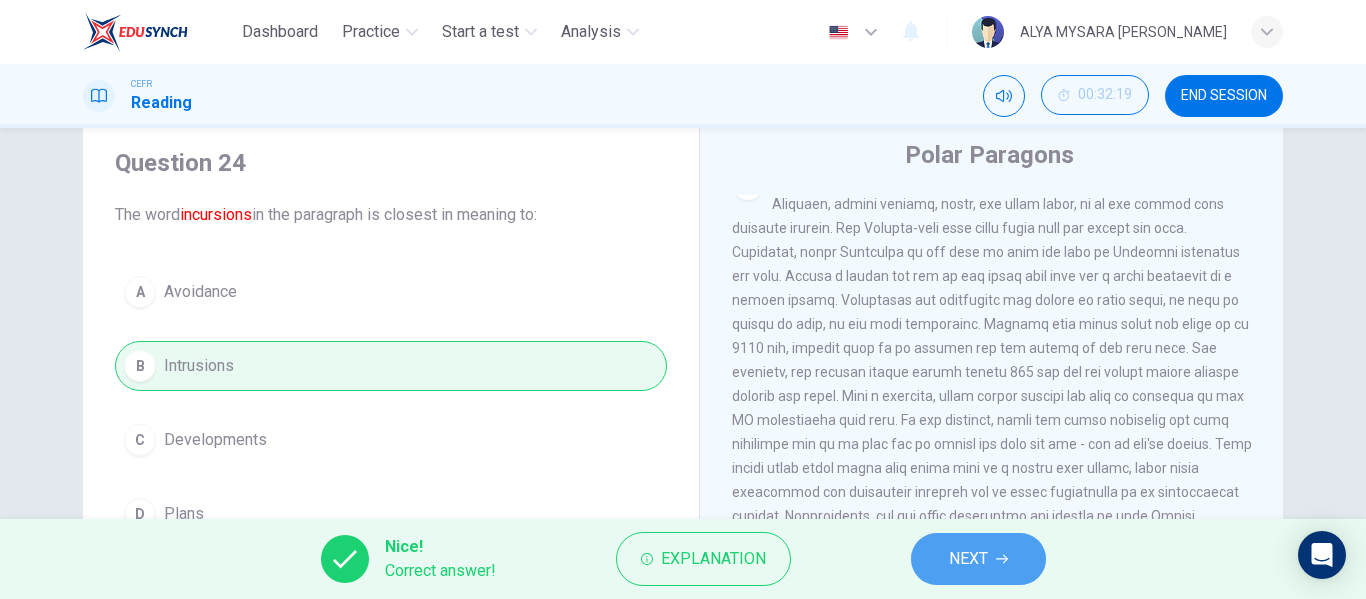 click on "NEXT" at bounding box center [978, 559] 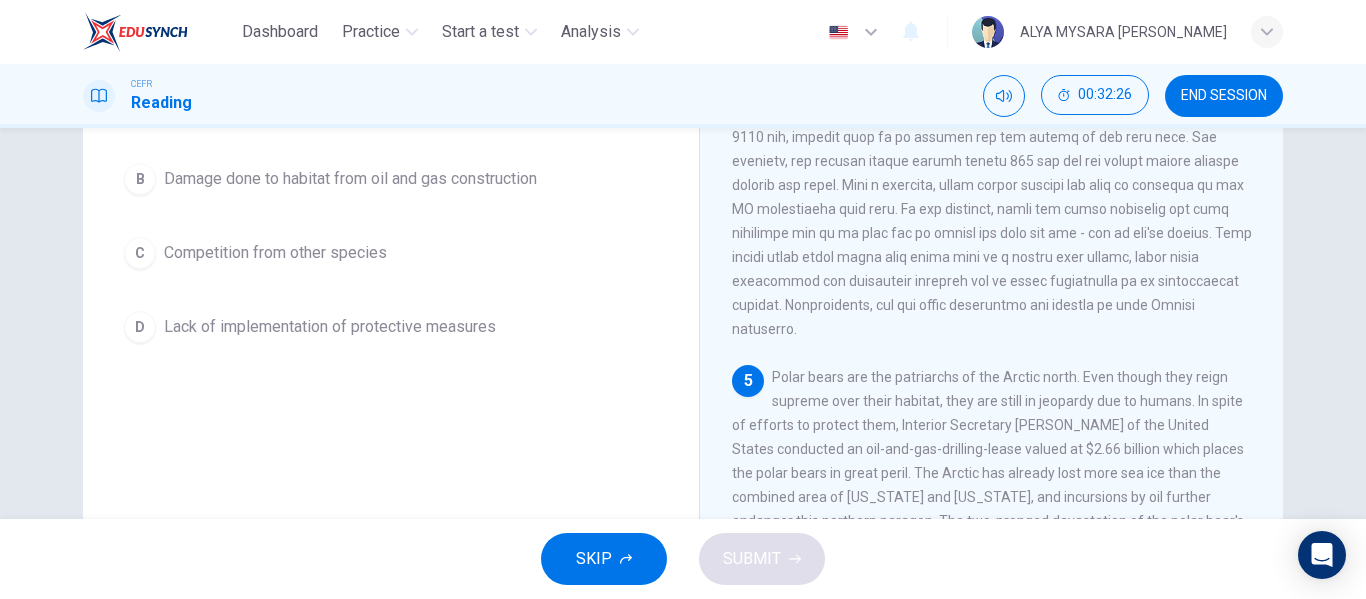 scroll, scrollTop: 384, scrollLeft: 0, axis: vertical 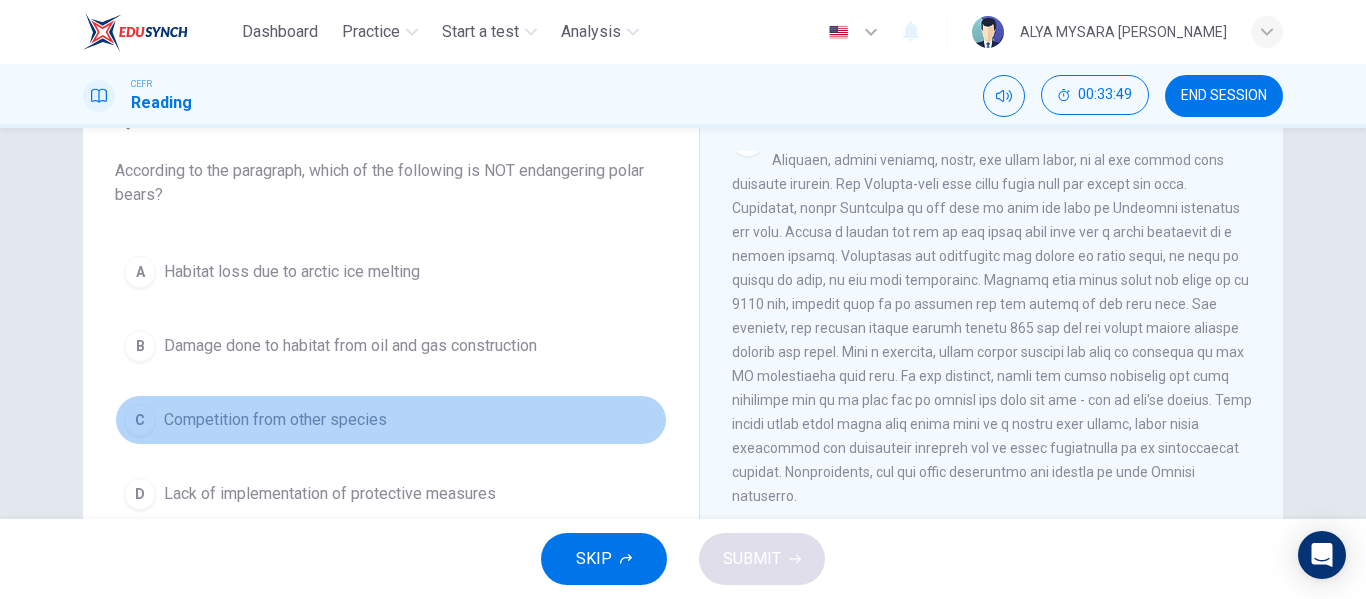 click on "Competition from other species" at bounding box center [275, 420] 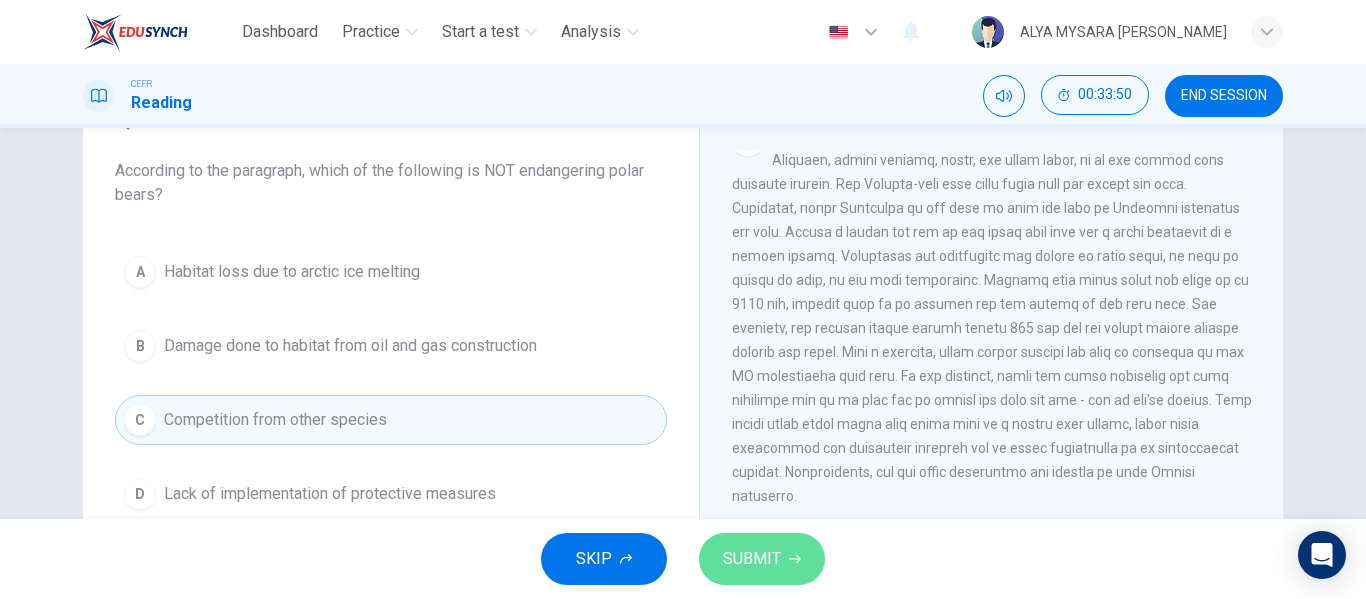 click on "SUBMIT" at bounding box center [762, 559] 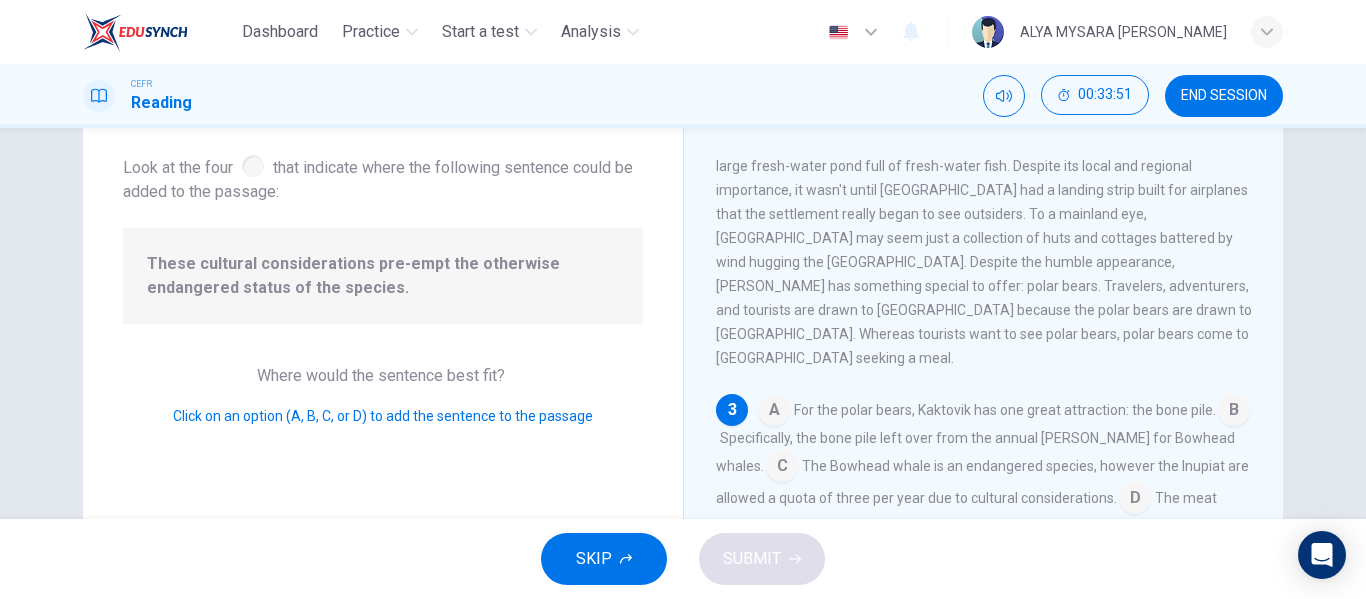 scroll, scrollTop: 399, scrollLeft: 0, axis: vertical 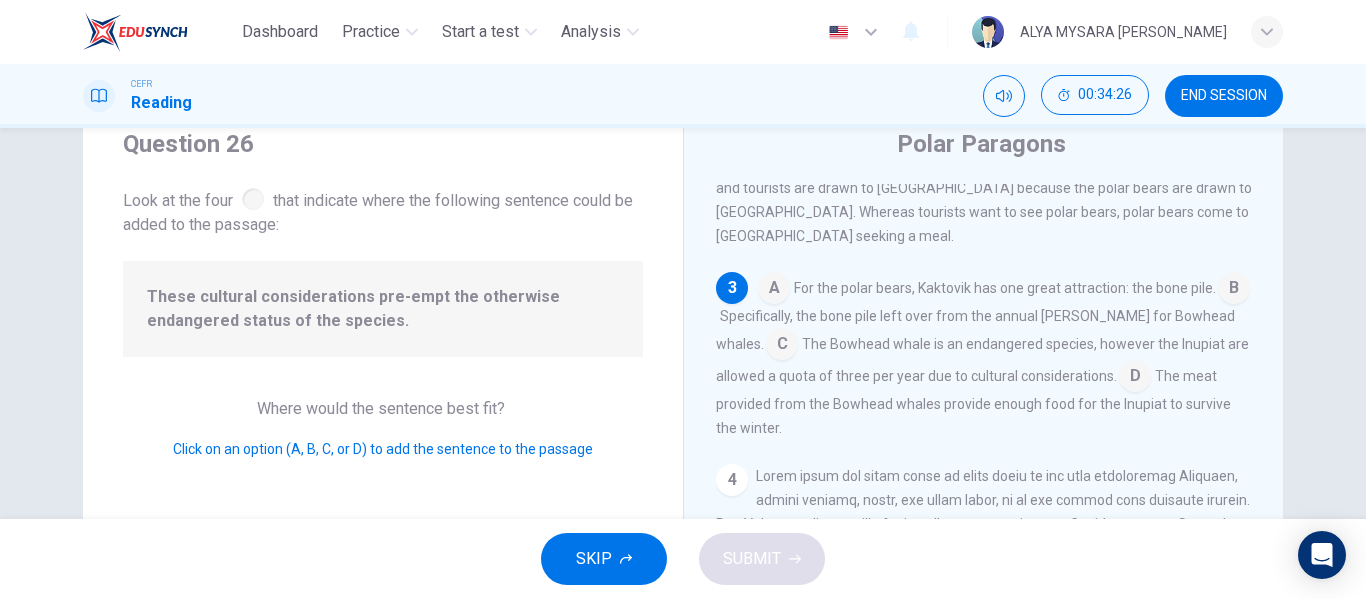 click at bounding box center (1135, 378) 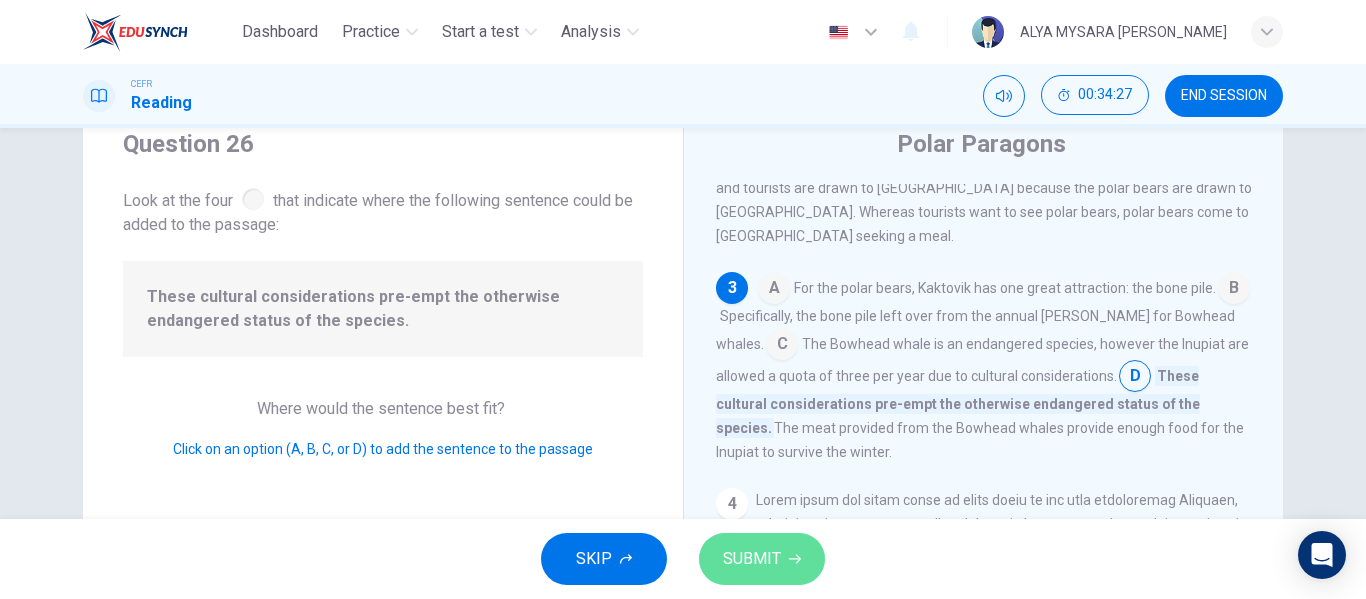click on "SUBMIT" at bounding box center [752, 559] 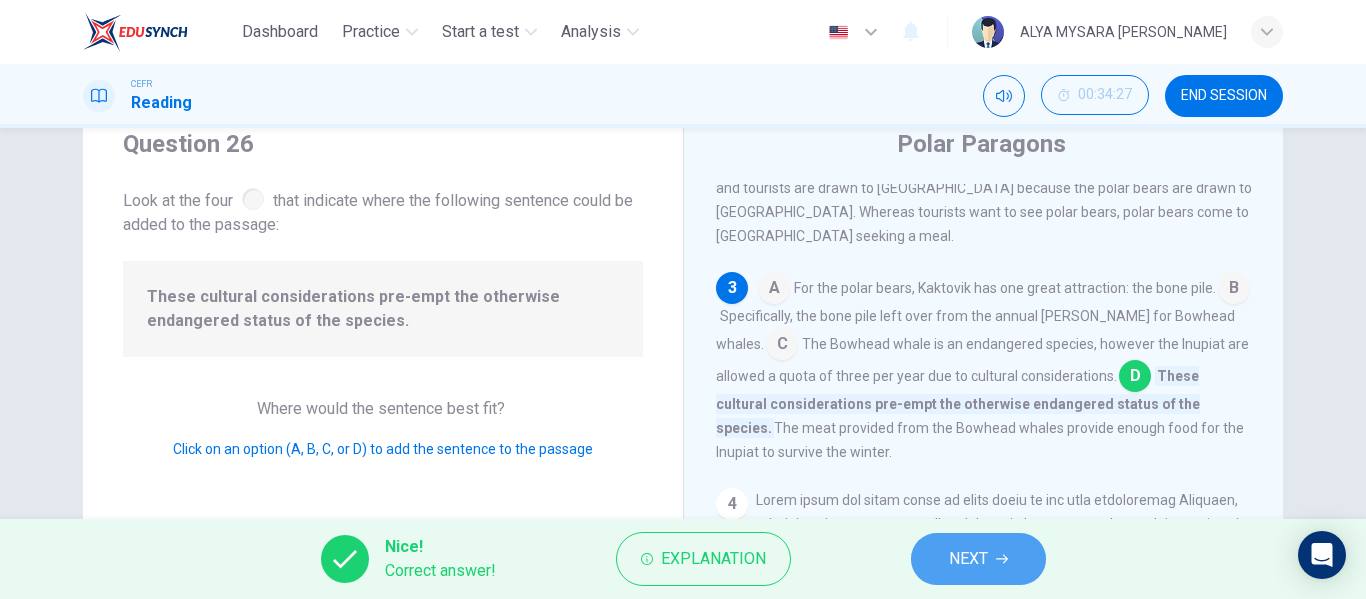 click on "NEXT" at bounding box center (978, 559) 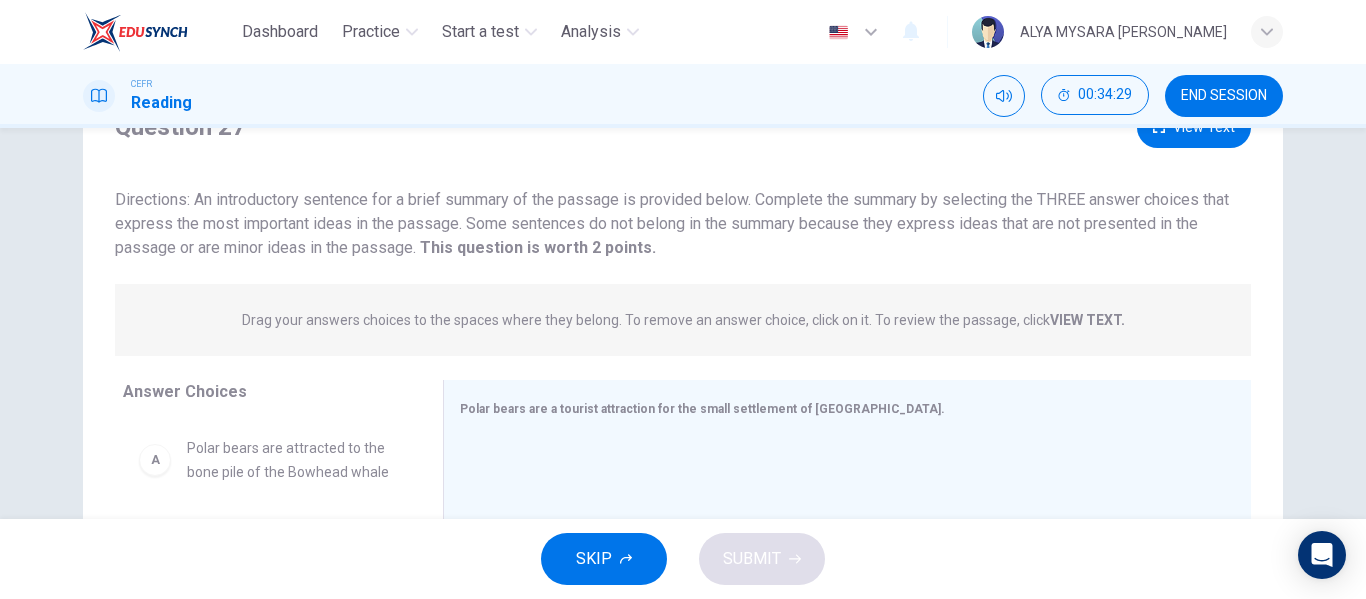 scroll, scrollTop: 88, scrollLeft: 0, axis: vertical 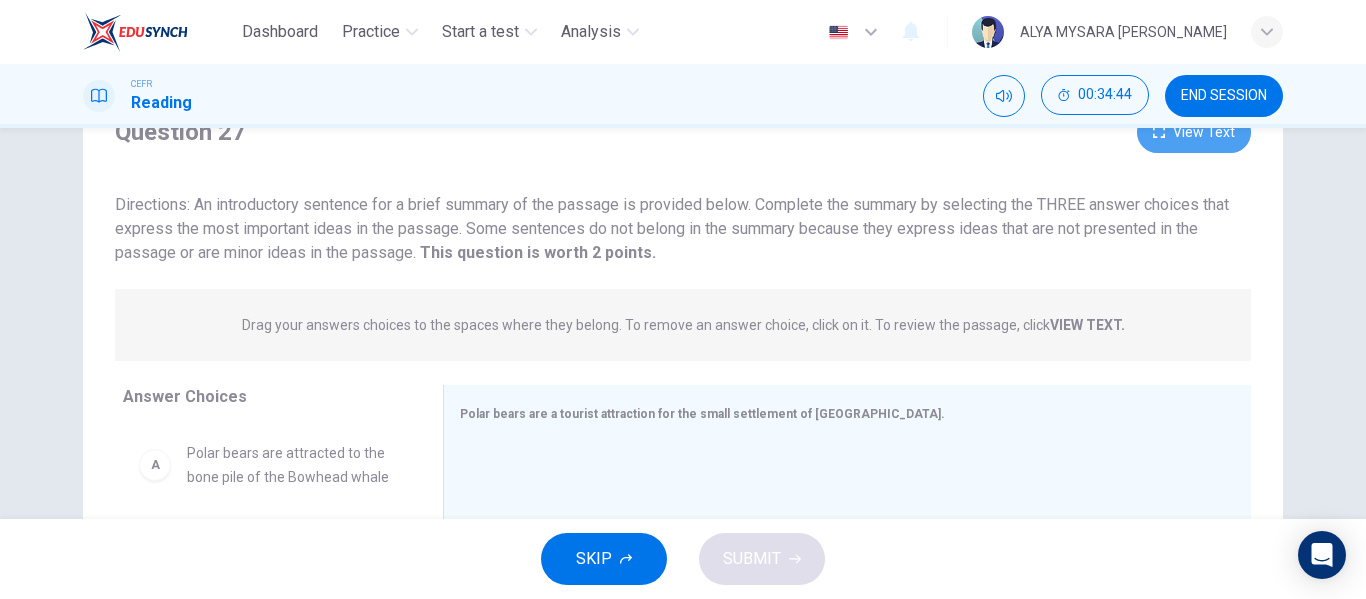 click on "View Text" at bounding box center [1194, 132] 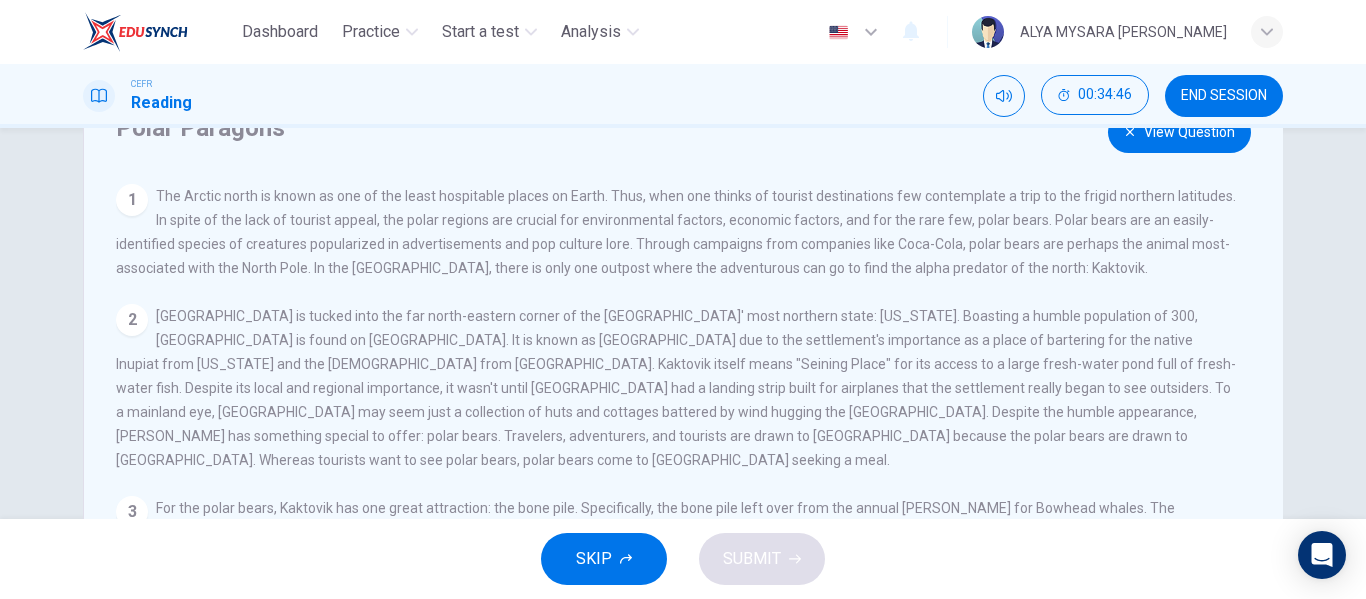 click on "View Question" at bounding box center (1179, 132) 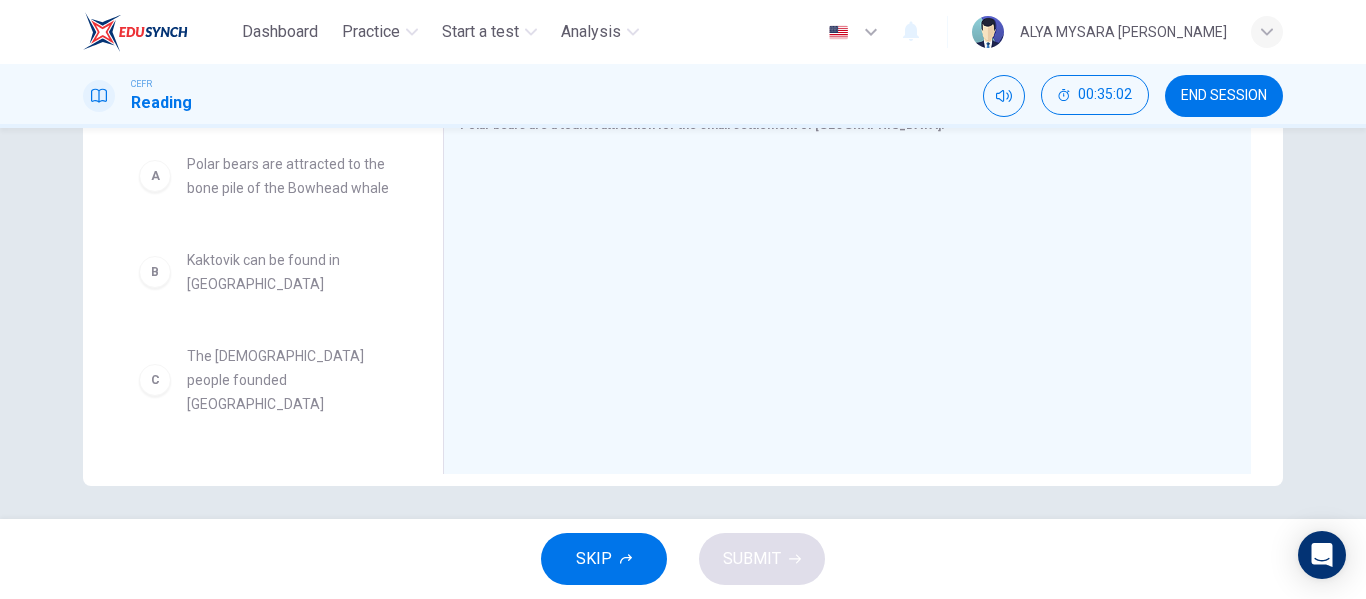 scroll, scrollTop: 384, scrollLeft: 0, axis: vertical 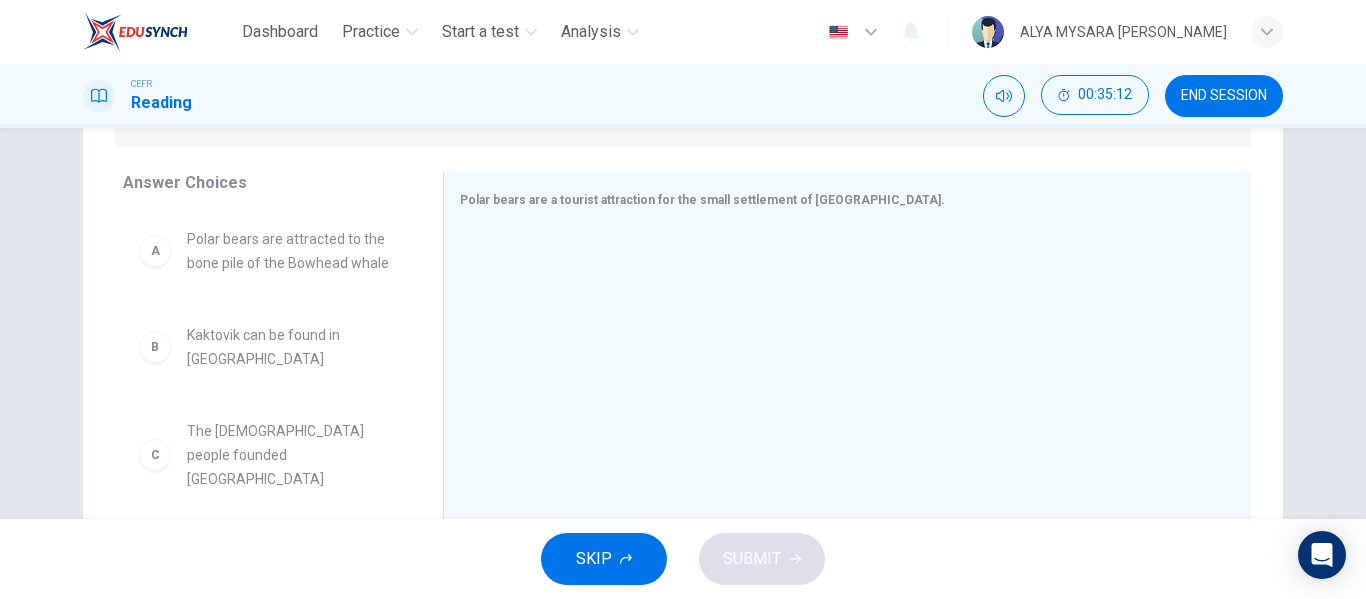 click on "A Polar bears are attracted to the bone pile of the Bowhead whale" at bounding box center [267, 251] 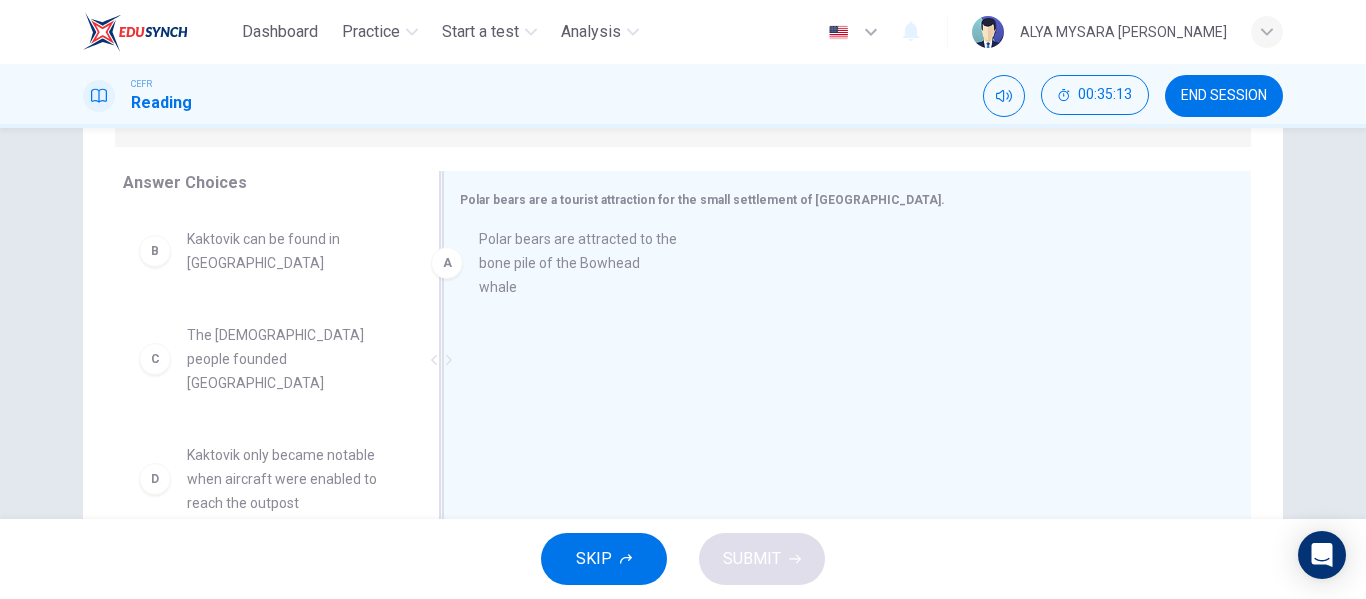 drag, startPoint x: 155, startPoint y: 258, endPoint x: 481, endPoint y: 258, distance: 326 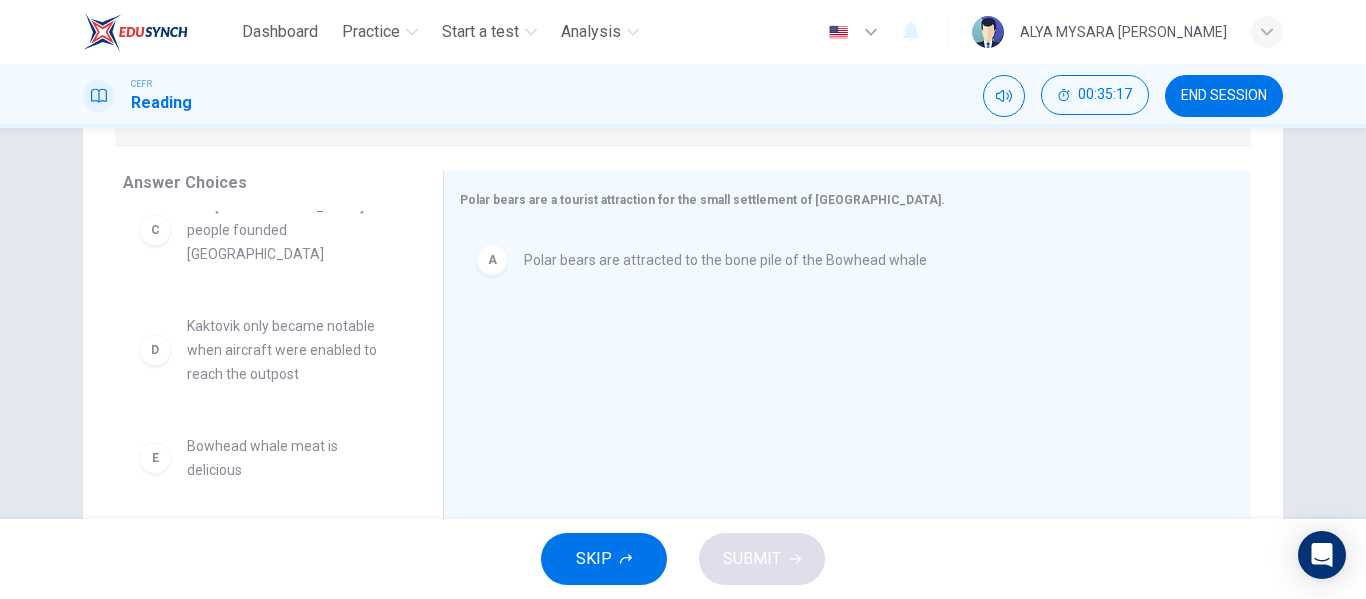 scroll, scrollTop: 204, scrollLeft: 0, axis: vertical 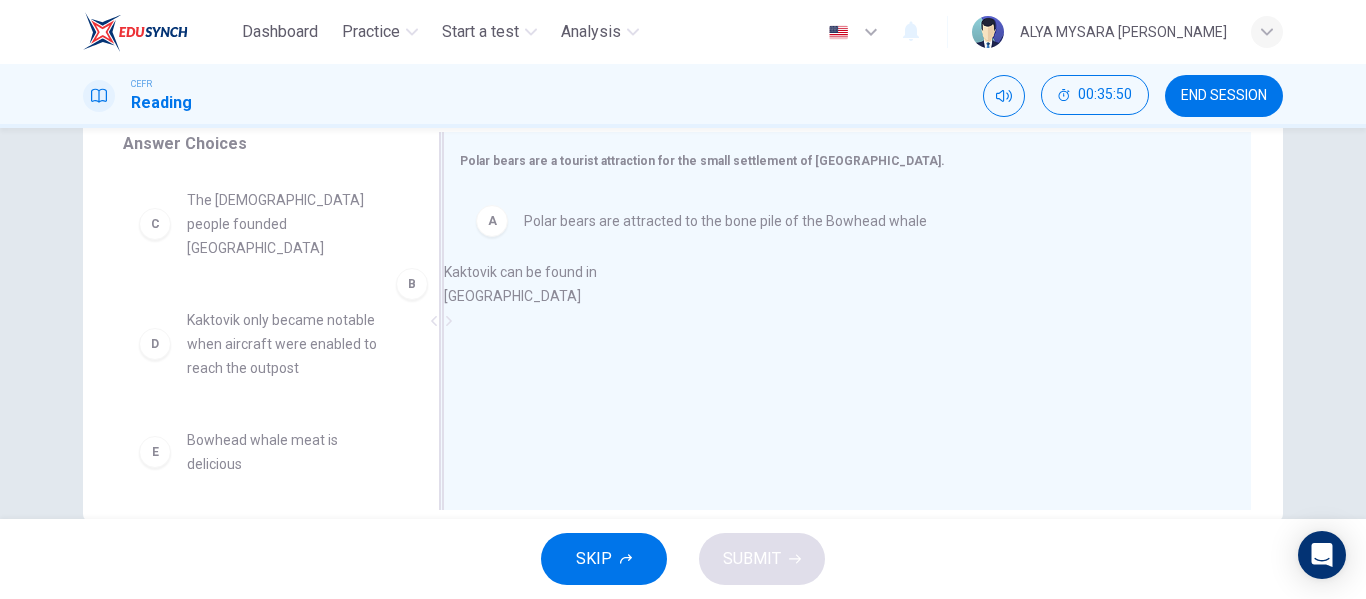 drag, startPoint x: 265, startPoint y: 225, endPoint x: 578, endPoint y: 308, distance: 323.81784 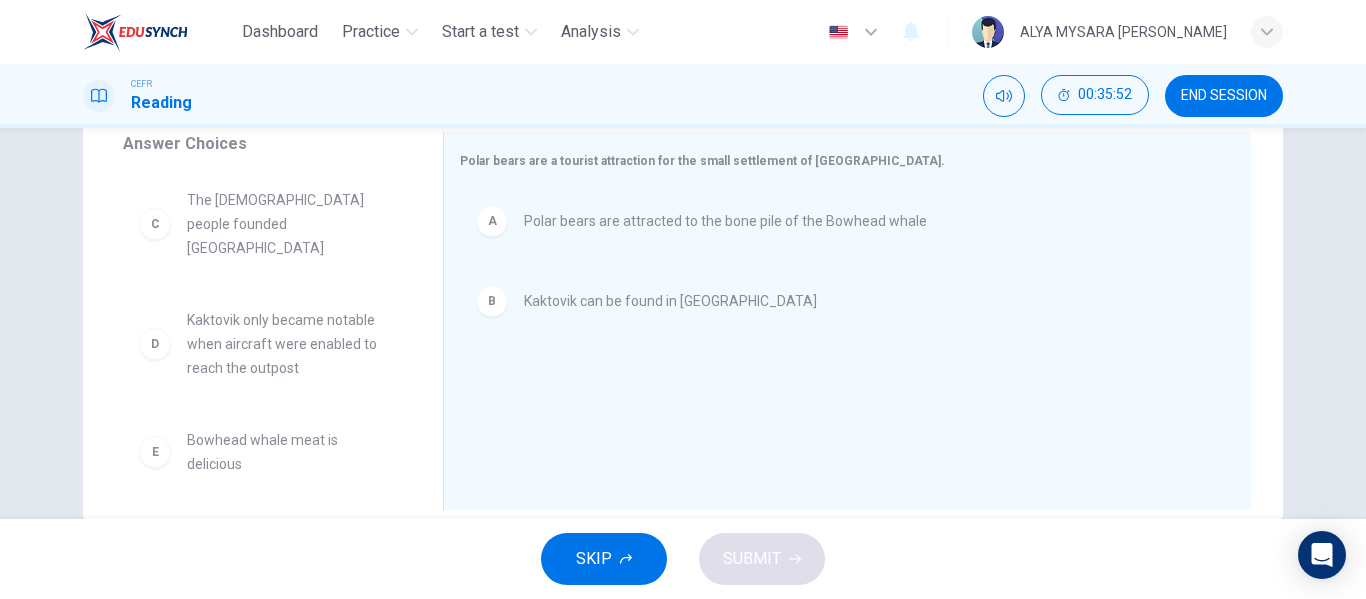 scroll, scrollTop: 108, scrollLeft: 0, axis: vertical 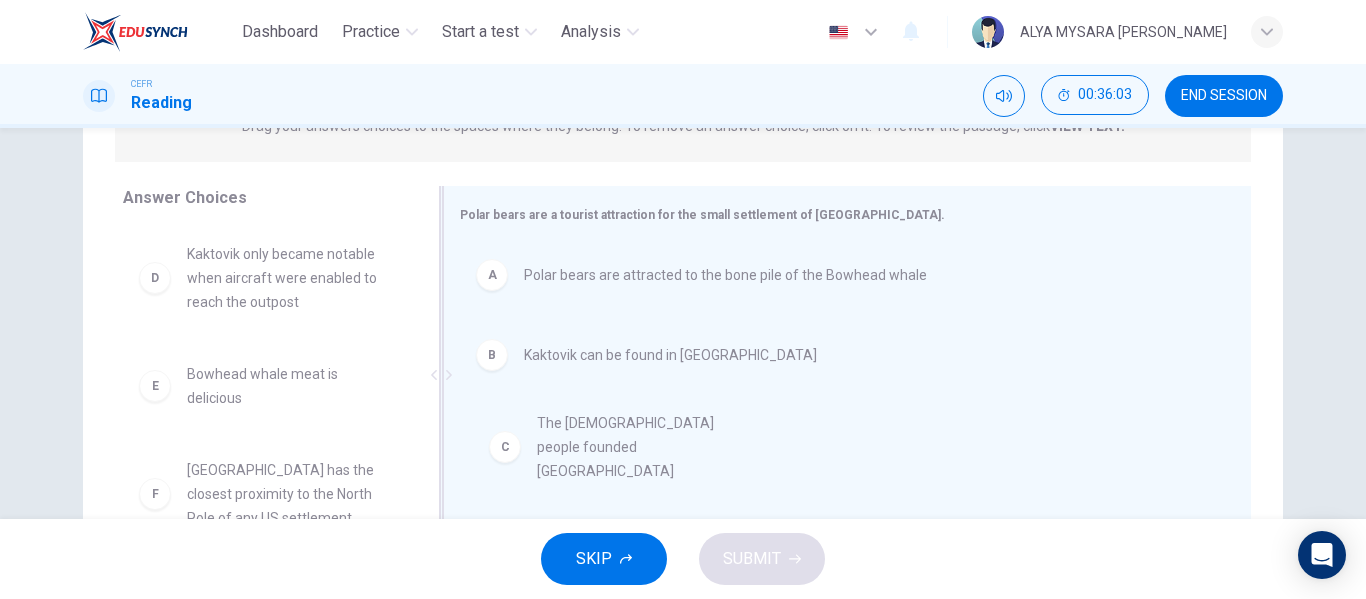 drag, startPoint x: 192, startPoint y: 272, endPoint x: 552, endPoint y: 442, distance: 398.12057 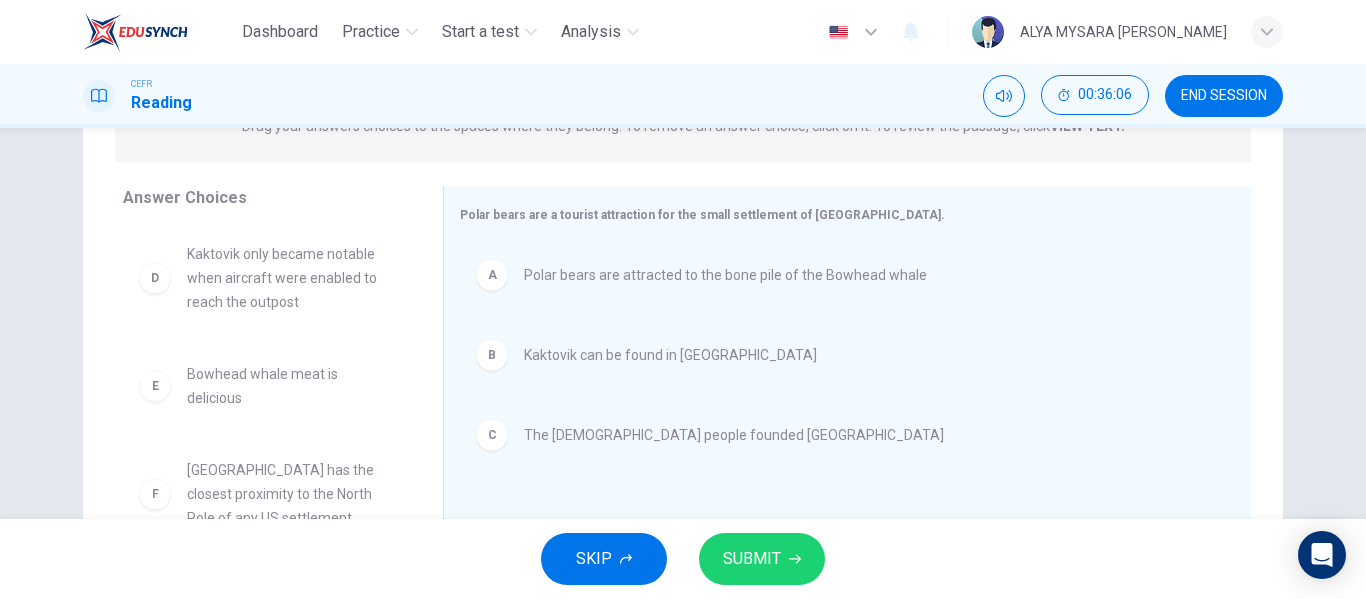 scroll, scrollTop: 12, scrollLeft: 0, axis: vertical 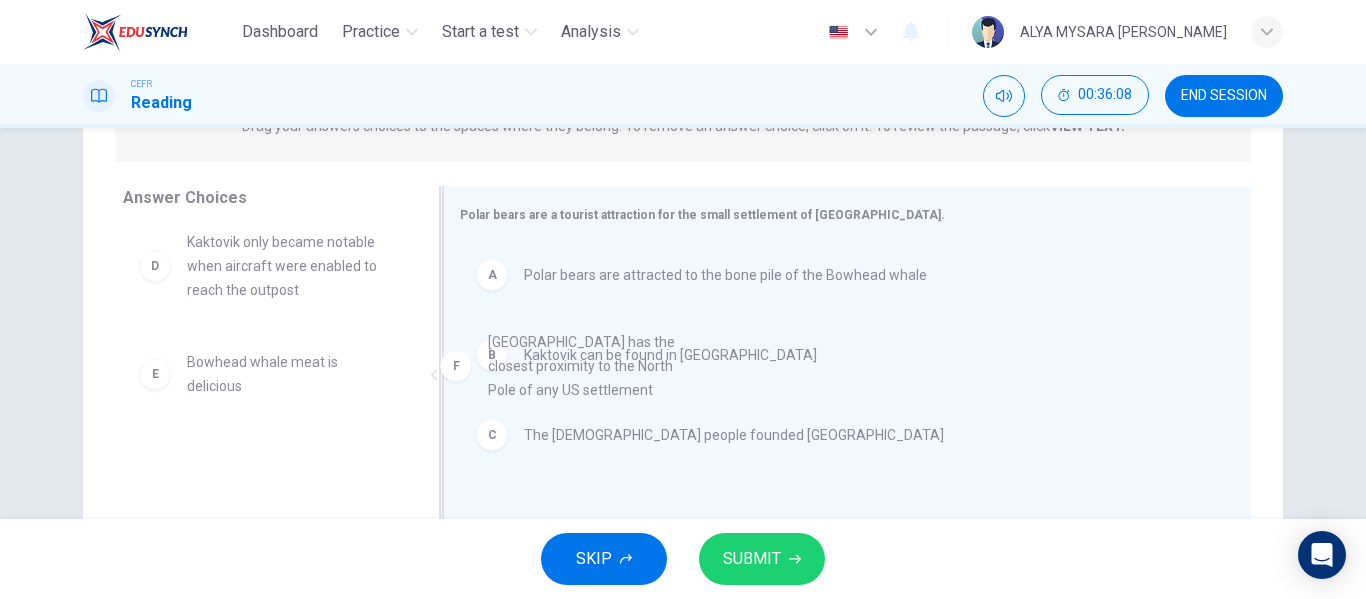drag, startPoint x: 217, startPoint y: 500, endPoint x: 530, endPoint y: 377, distance: 336.30048 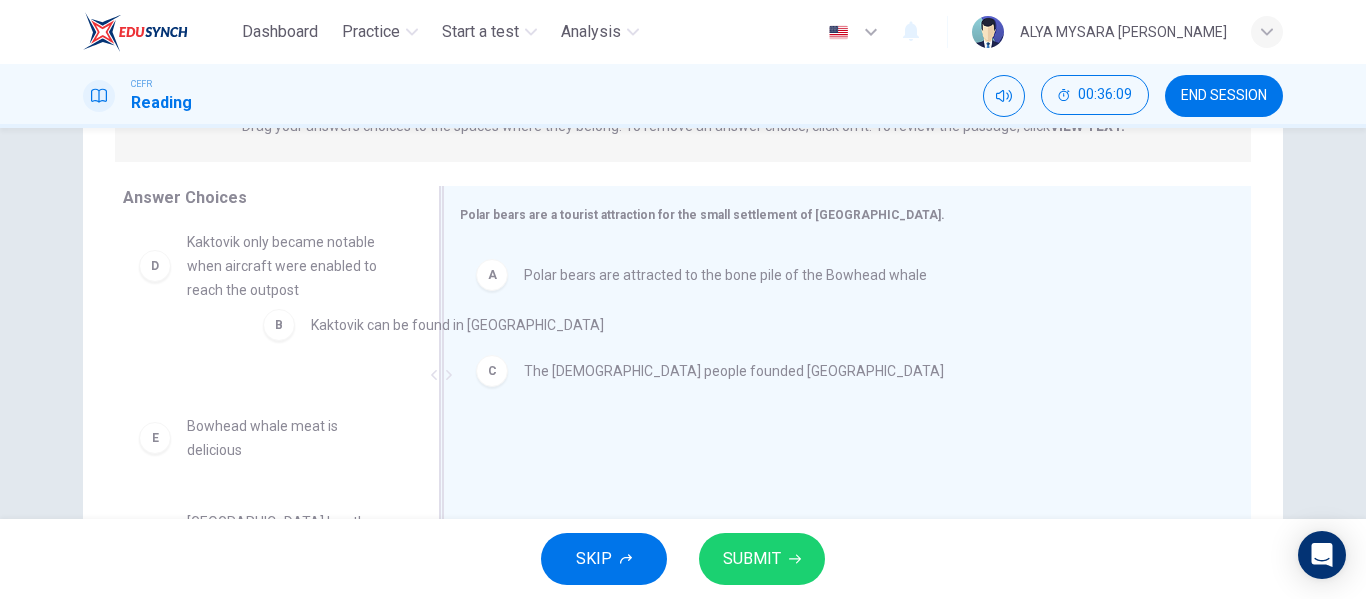 drag, startPoint x: 499, startPoint y: 367, endPoint x: 222, endPoint y: 312, distance: 282.4075 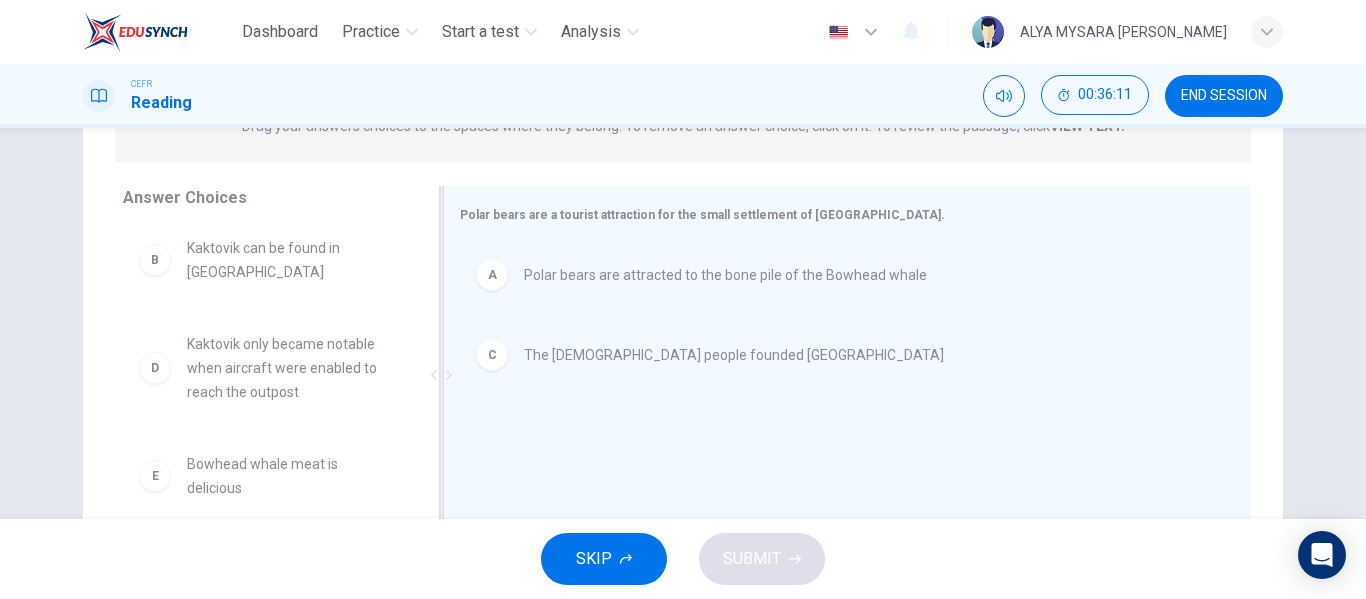 scroll, scrollTop: 108, scrollLeft: 0, axis: vertical 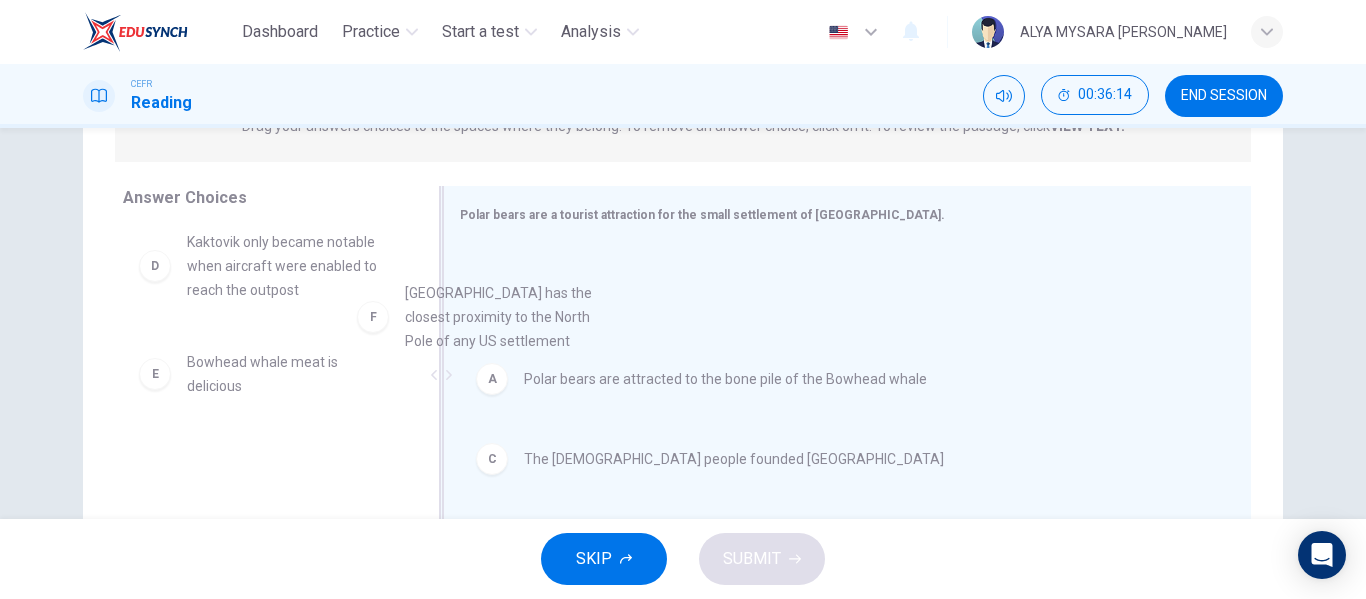 drag, startPoint x: 229, startPoint y: 498, endPoint x: 486, endPoint y: 327, distance: 308.6908 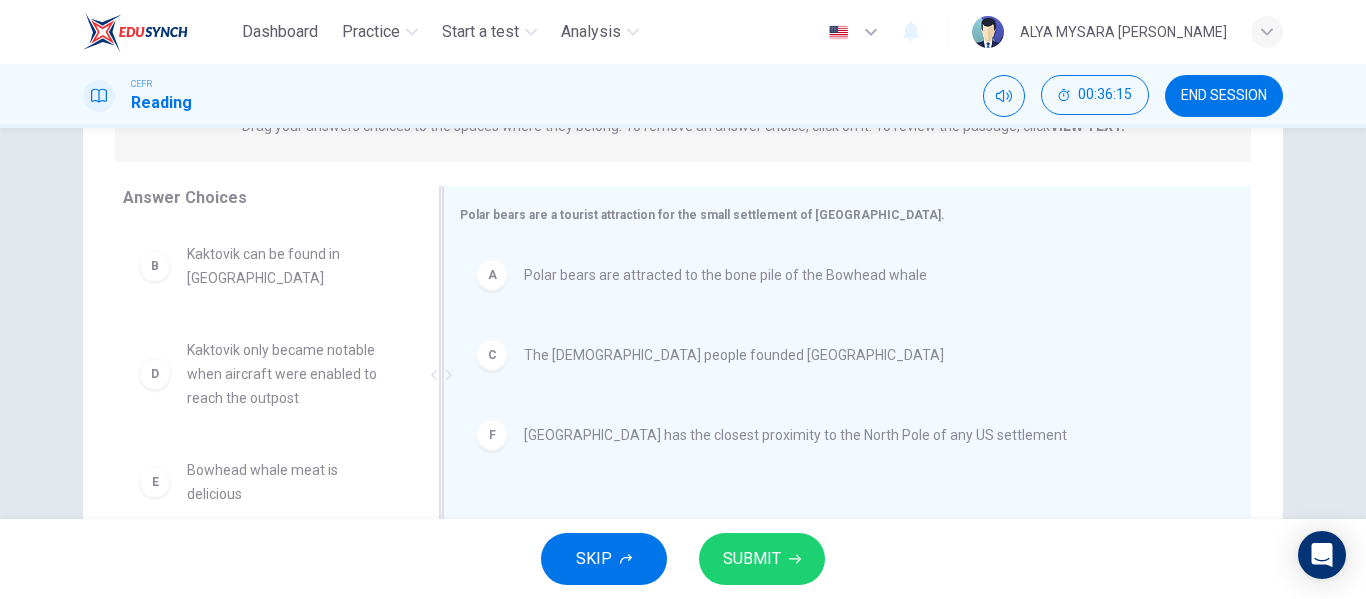 scroll, scrollTop: 0, scrollLeft: 0, axis: both 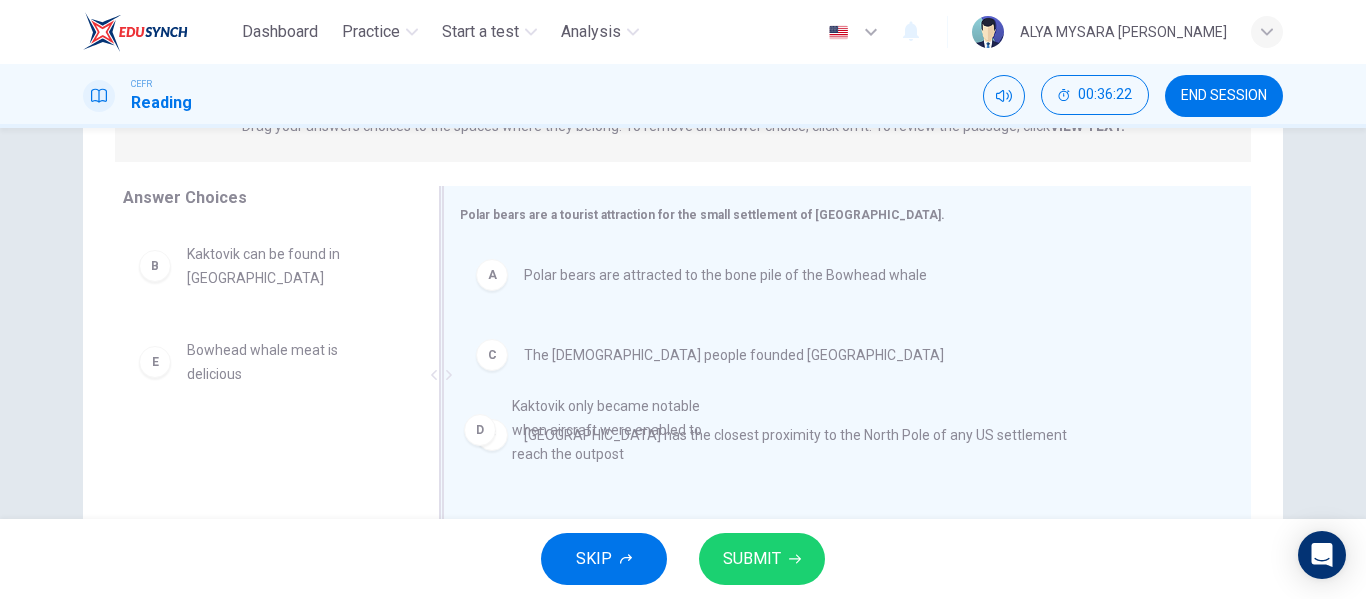 drag, startPoint x: 200, startPoint y: 363, endPoint x: 541, endPoint y: 438, distance: 349.1504 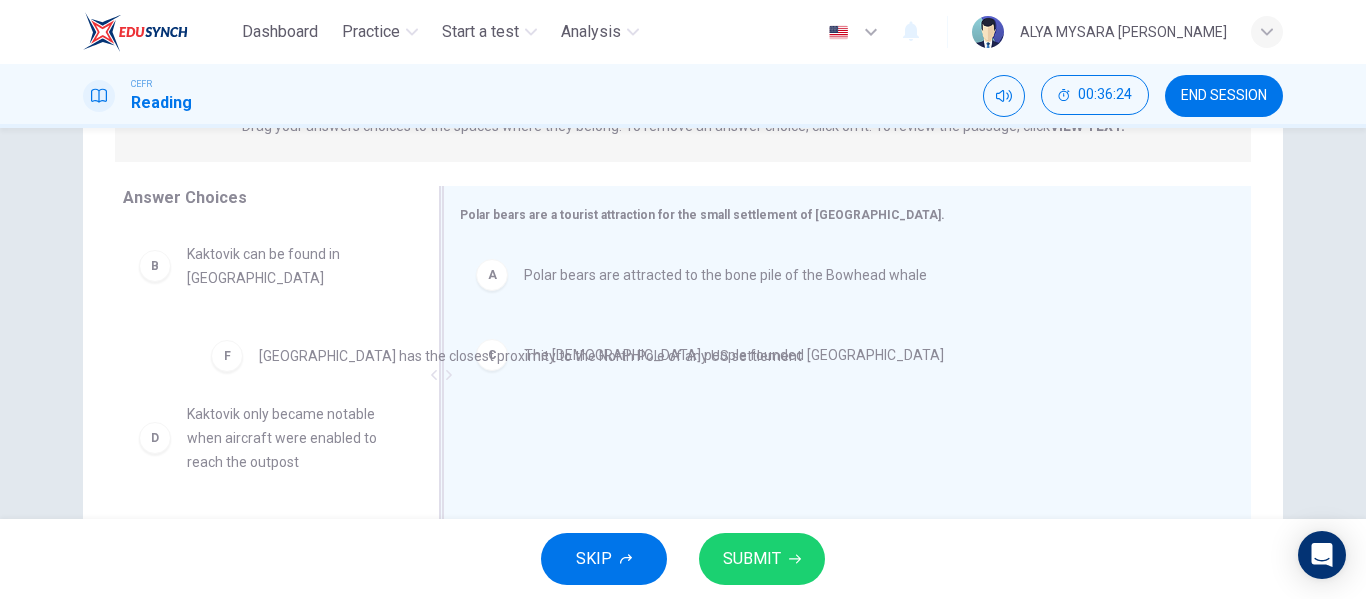 drag, startPoint x: 491, startPoint y: 442, endPoint x: 226, endPoint y: 362, distance: 276.81223 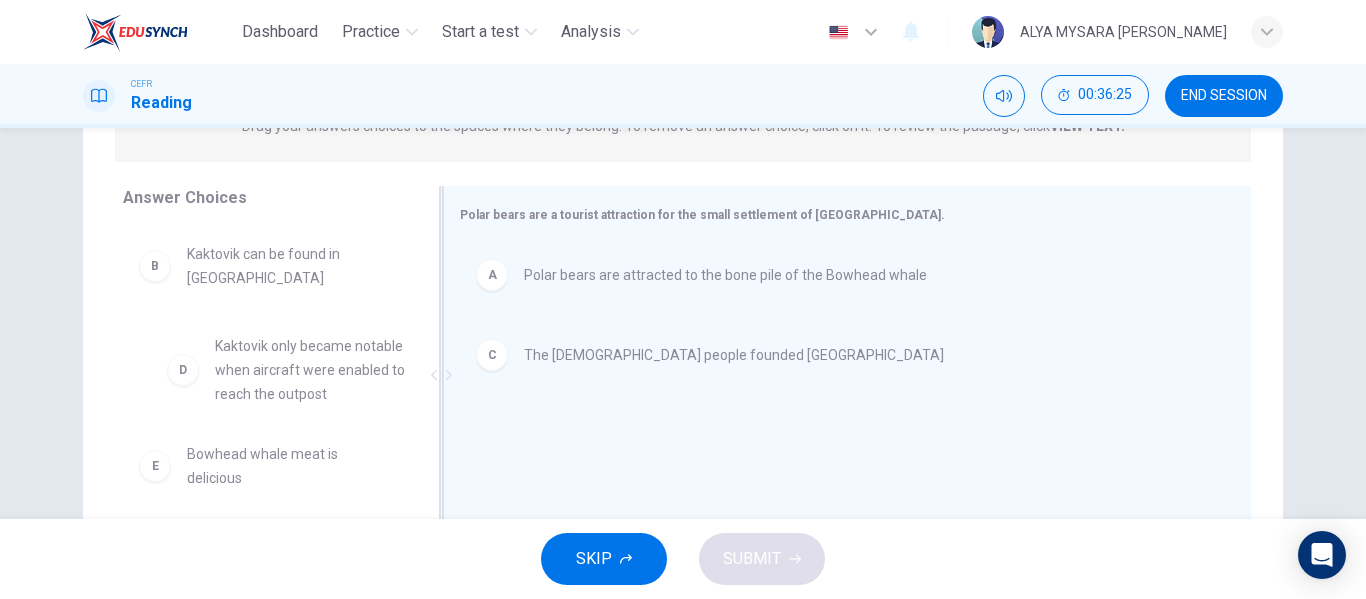 drag, startPoint x: 216, startPoint y: 422, endPoint x: 262, endPoint y: 414, distance: 46.69047 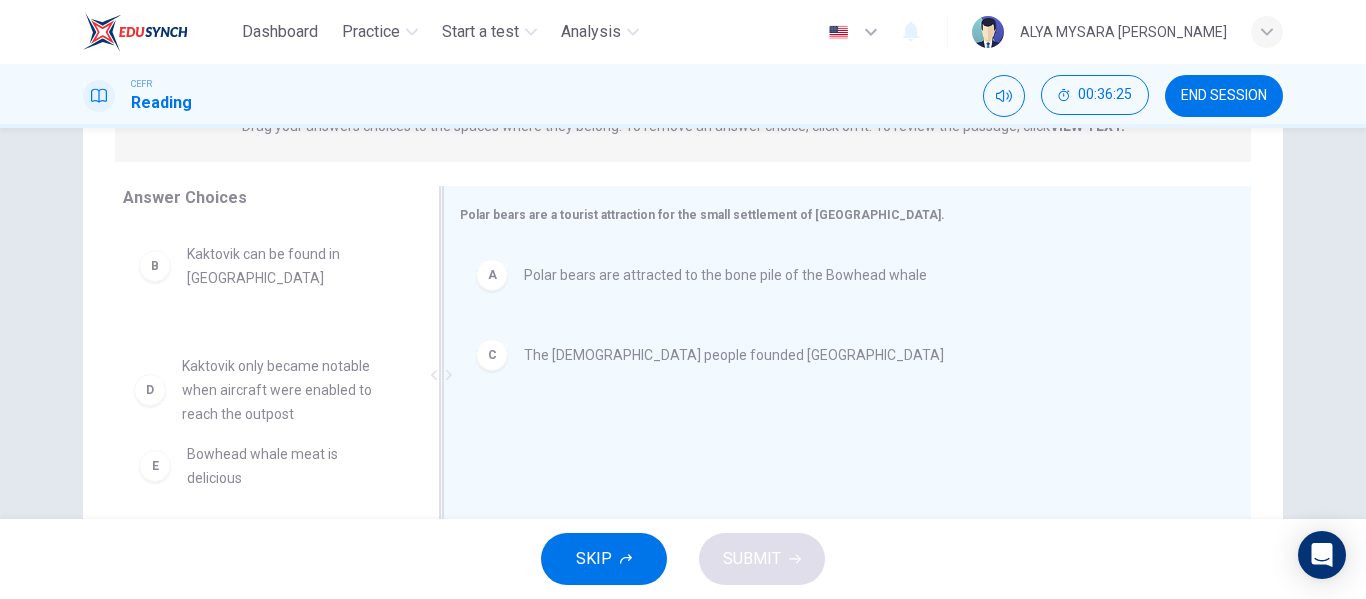drag, startPoint x: 262, startPoint y: 414, endPoint x: 396, endPoint y: 417, distance: 134.03358 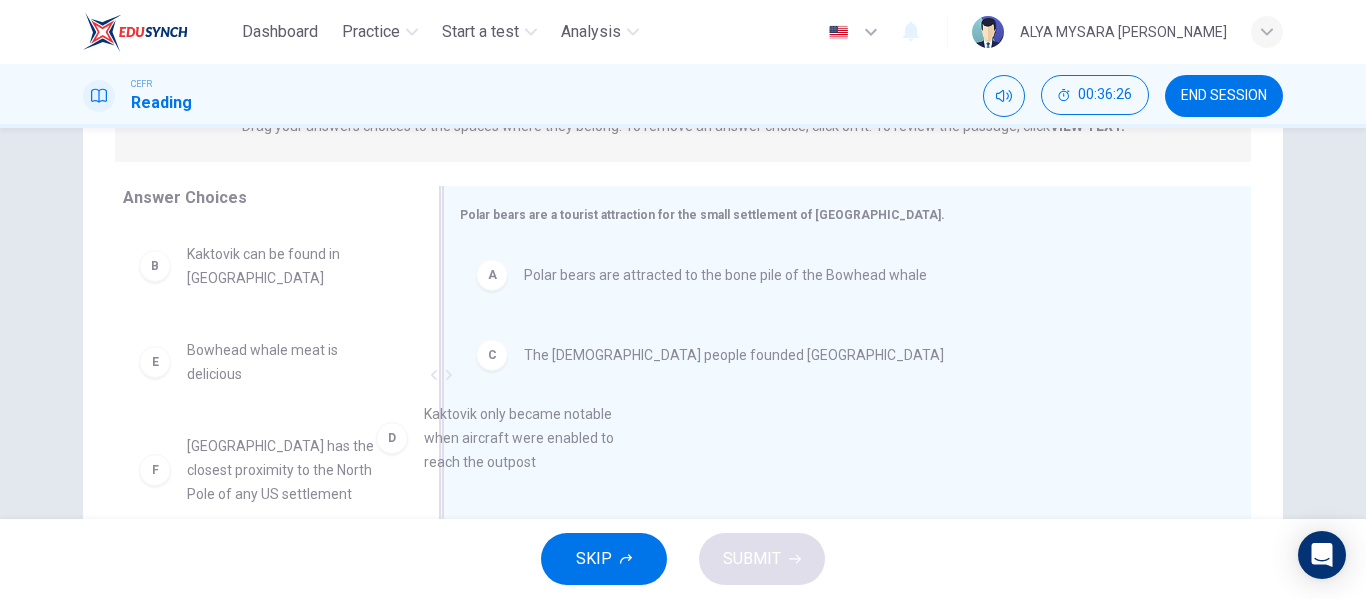 drag, startPoint x: 271, startPoint y: 378, endPoint x: 530, endPoint y: 443, distance: 267.03183 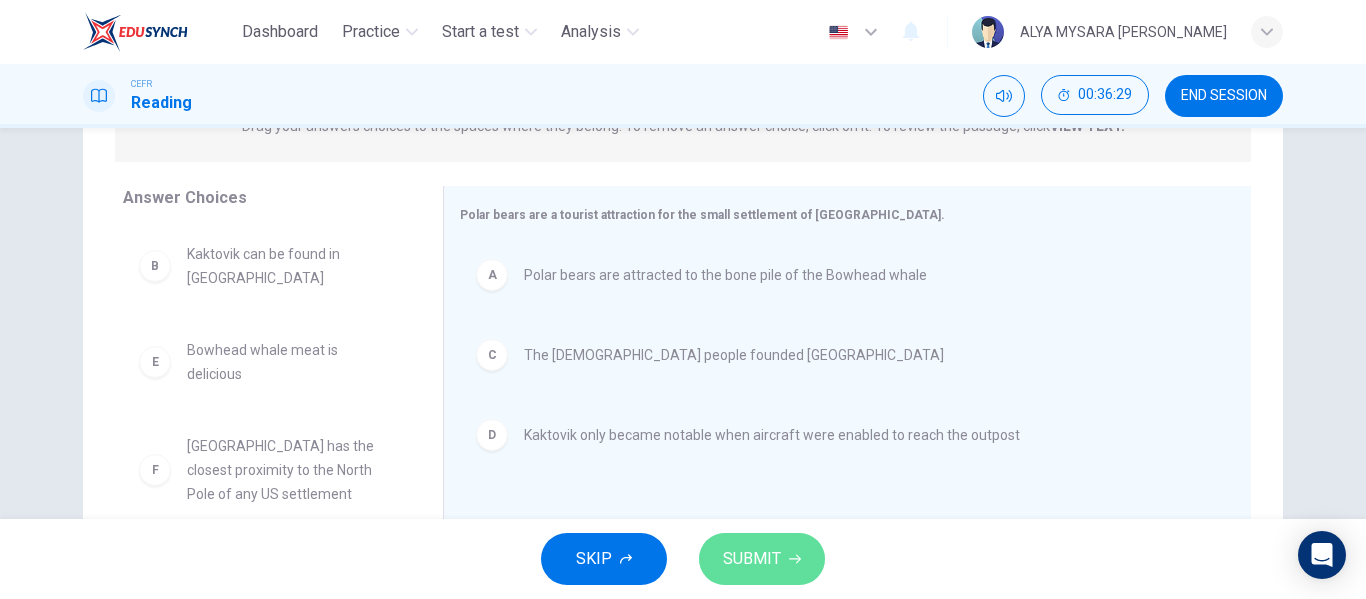 click on "SUBMIT" at bounding box center [762, 559] 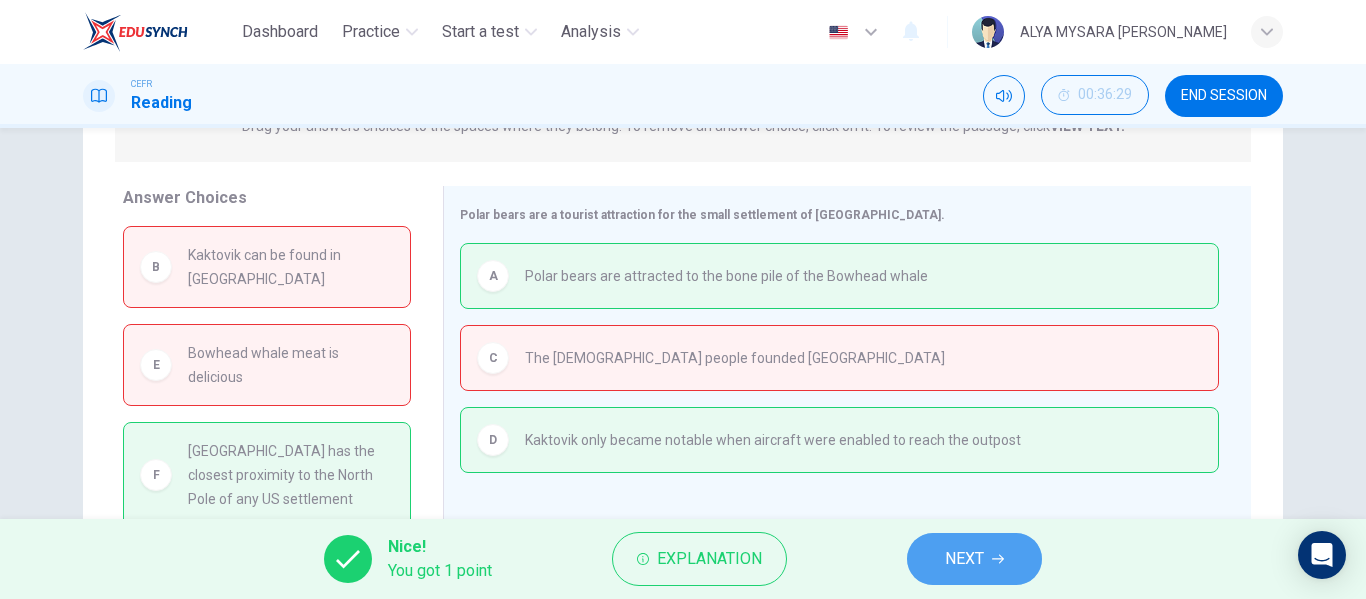 click on "NEXT" at bounding box center (974, 559) 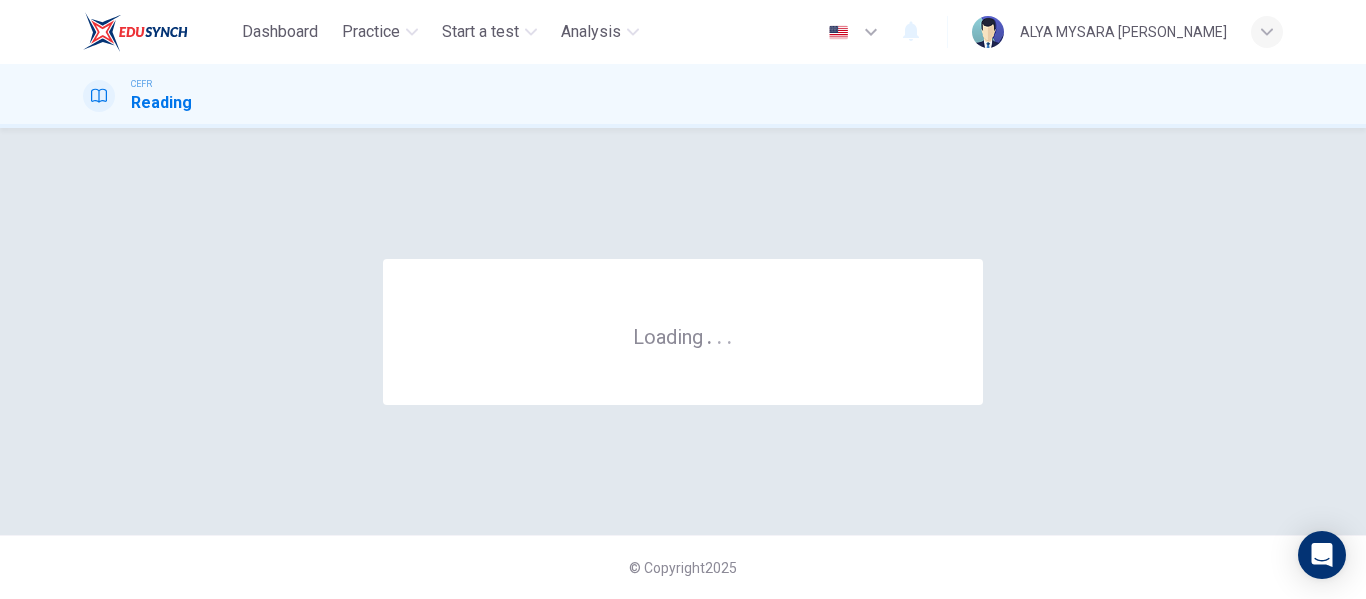 scroll, scrollTop: 0, scrollLeft: 0, axis: both 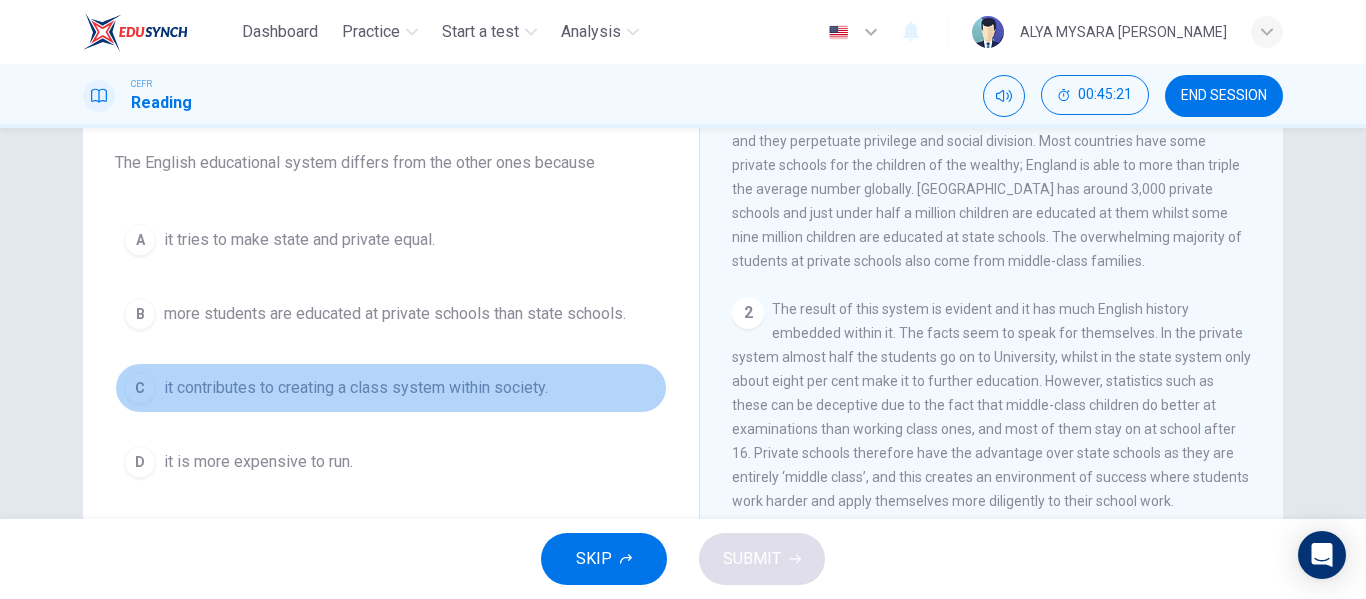 click on "C" at bounding box center [140, 388] 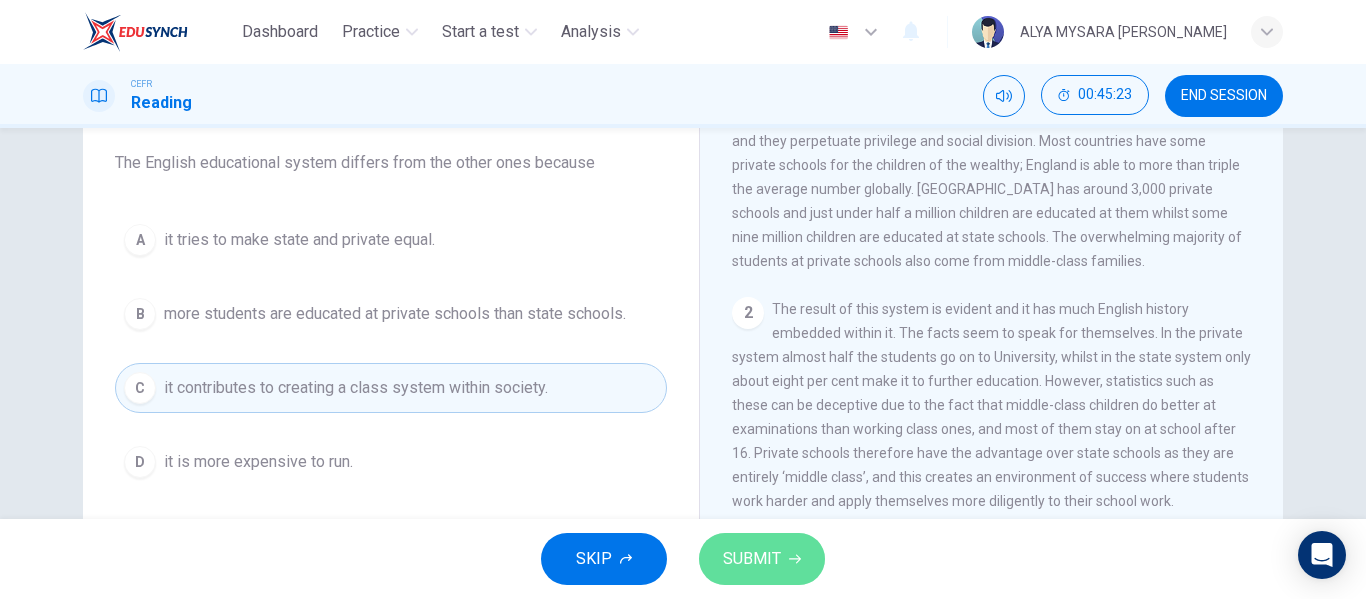 click on "SUBMIT" at bounding box center (762, 559) 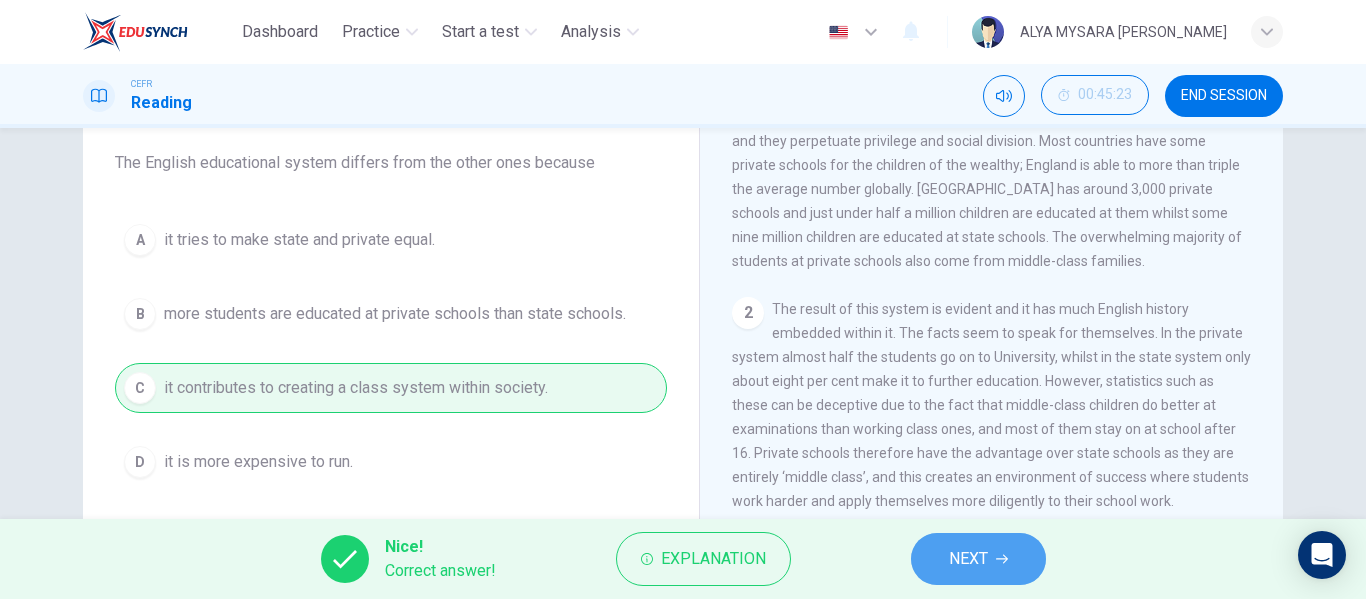 click on "NEXT" at bounding box center (978, 559) 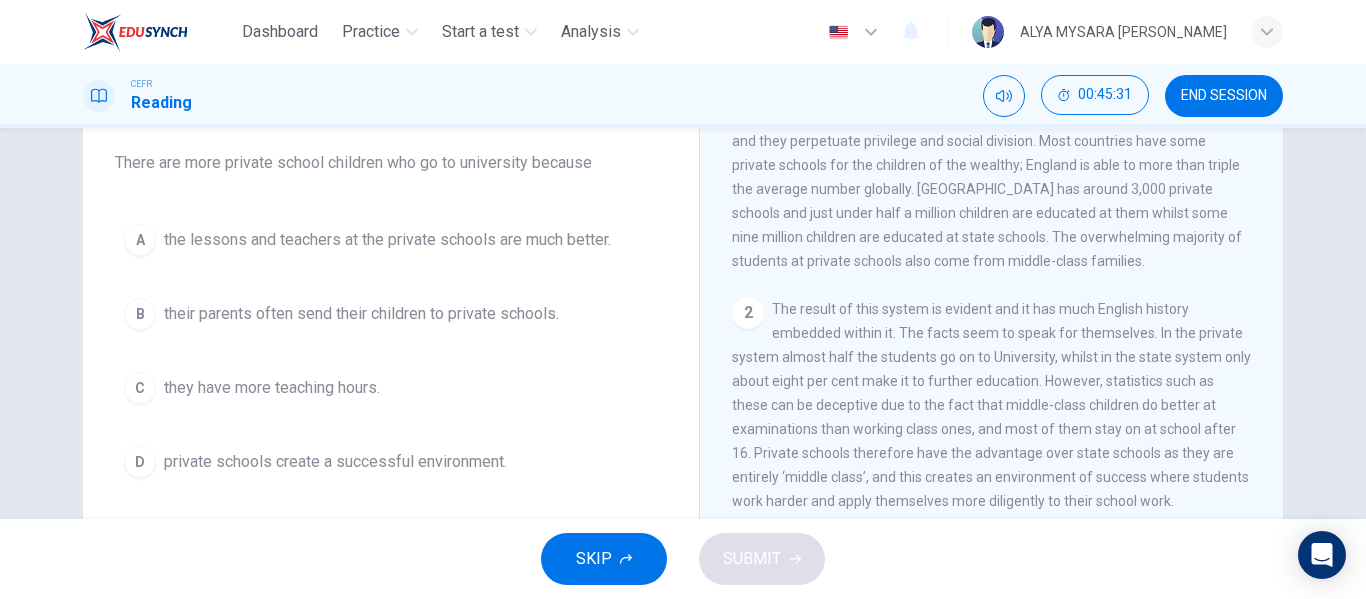 scroll, scrollTop: 72, scrollLeft: 0, axis: vertical 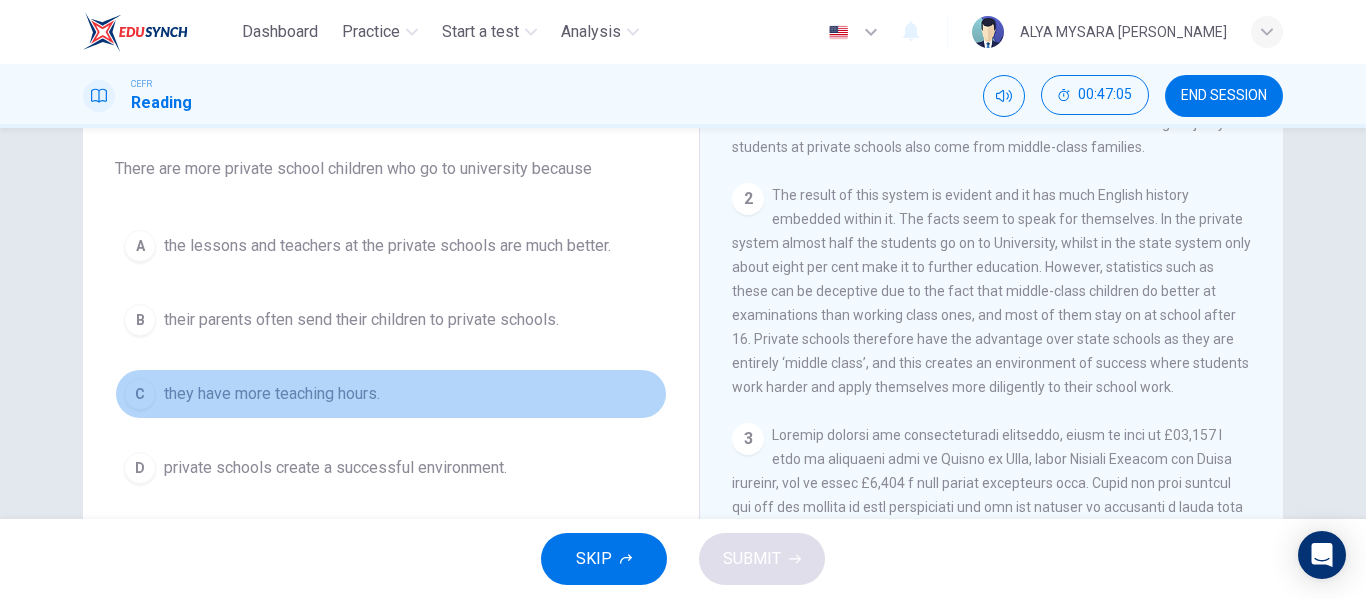 click on "C" at bounding box center [140, 394] 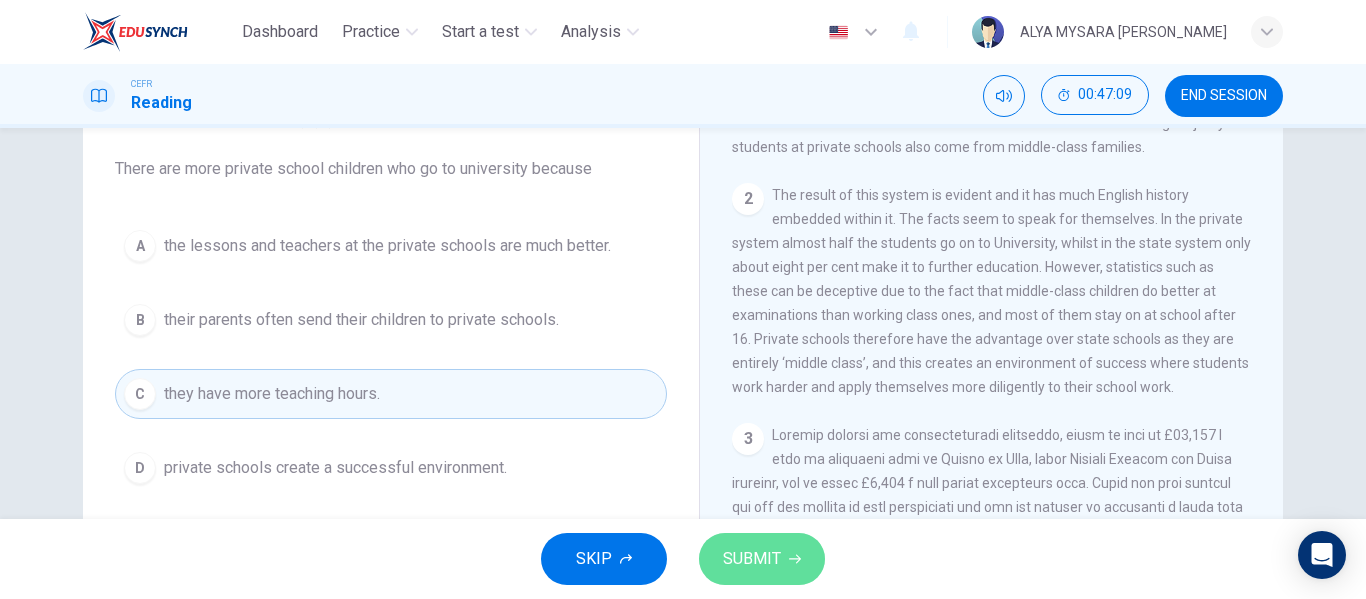 click on "SUBMIT" at bounding box center [752, 559] 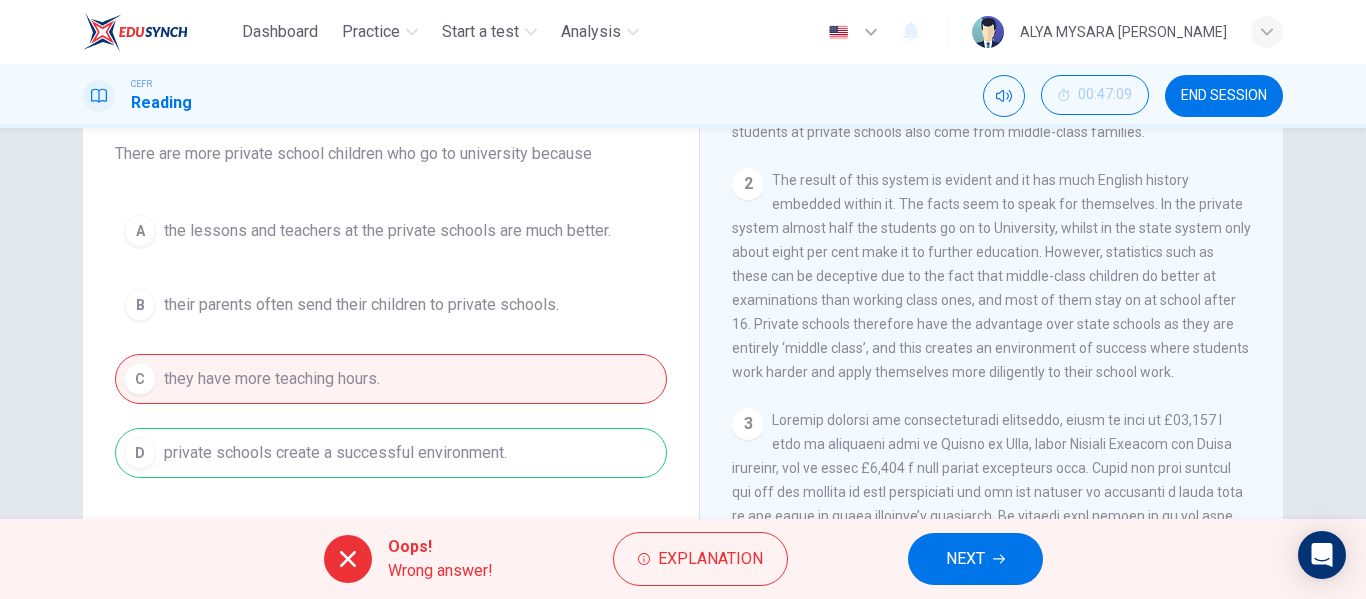 scroll, scrollTop: 172, scrollLeft: 0, axis: vertical 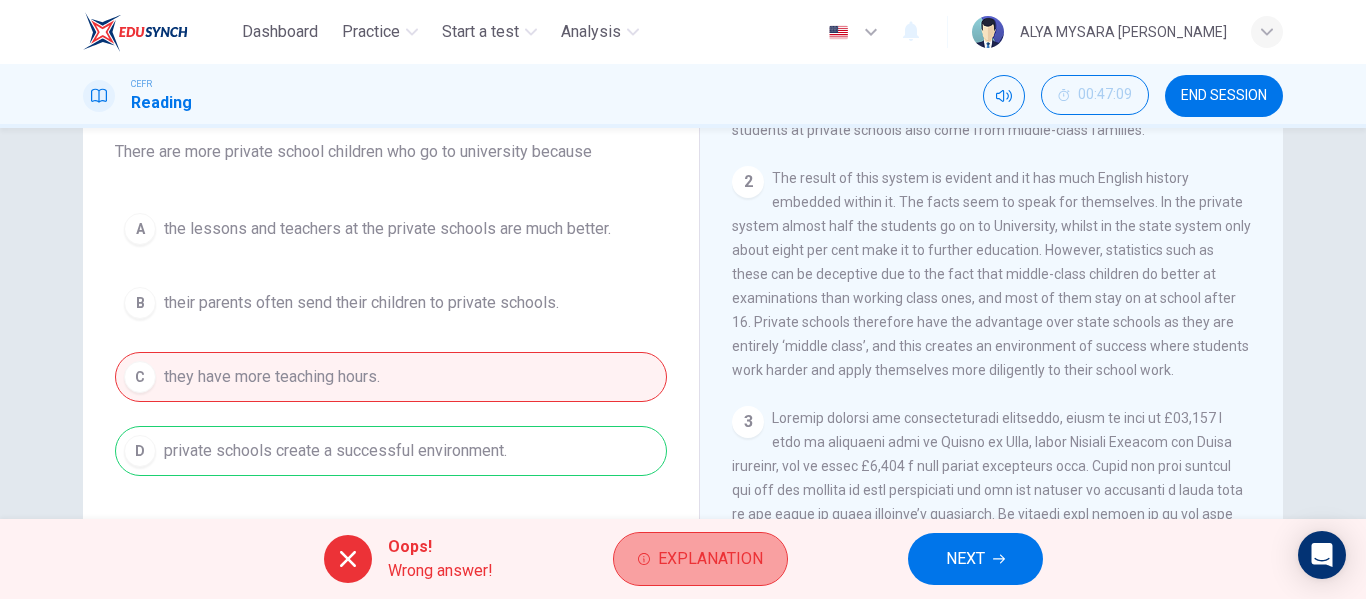 click on "Explanation" at bounding box center [710, 559] 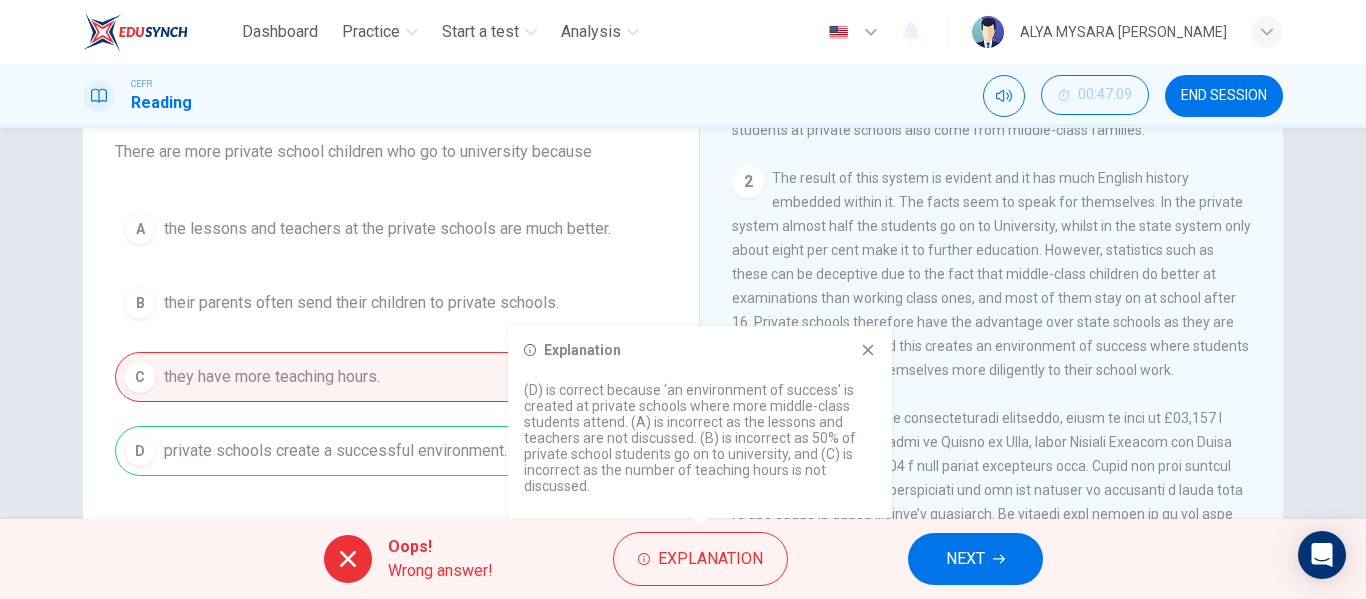 click 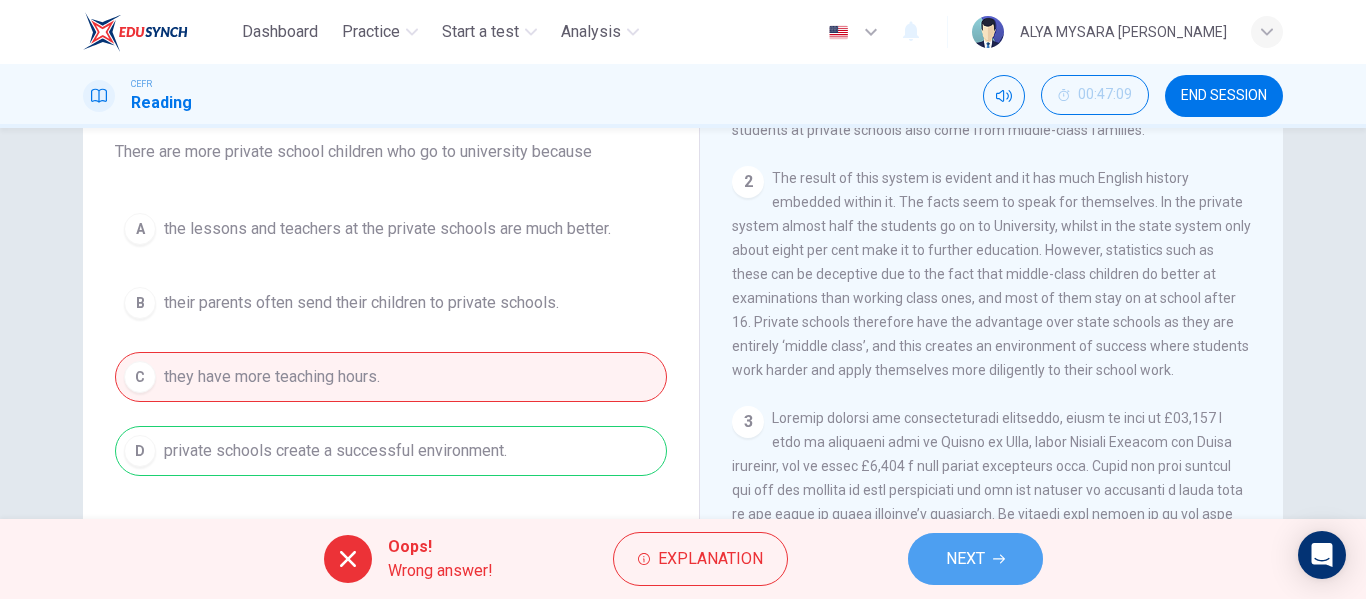click on "NEXT" at bounding box center [975, 559] 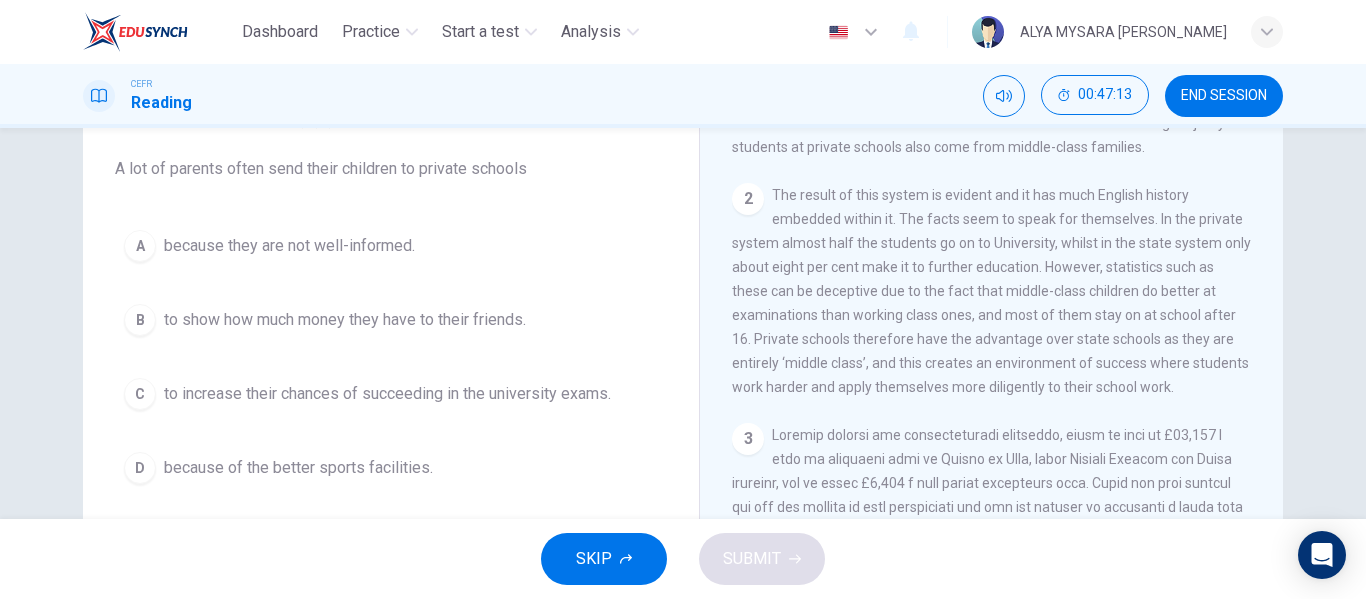 scroll, scrollTop: 156, scrollLeft: 0, axis: vertical 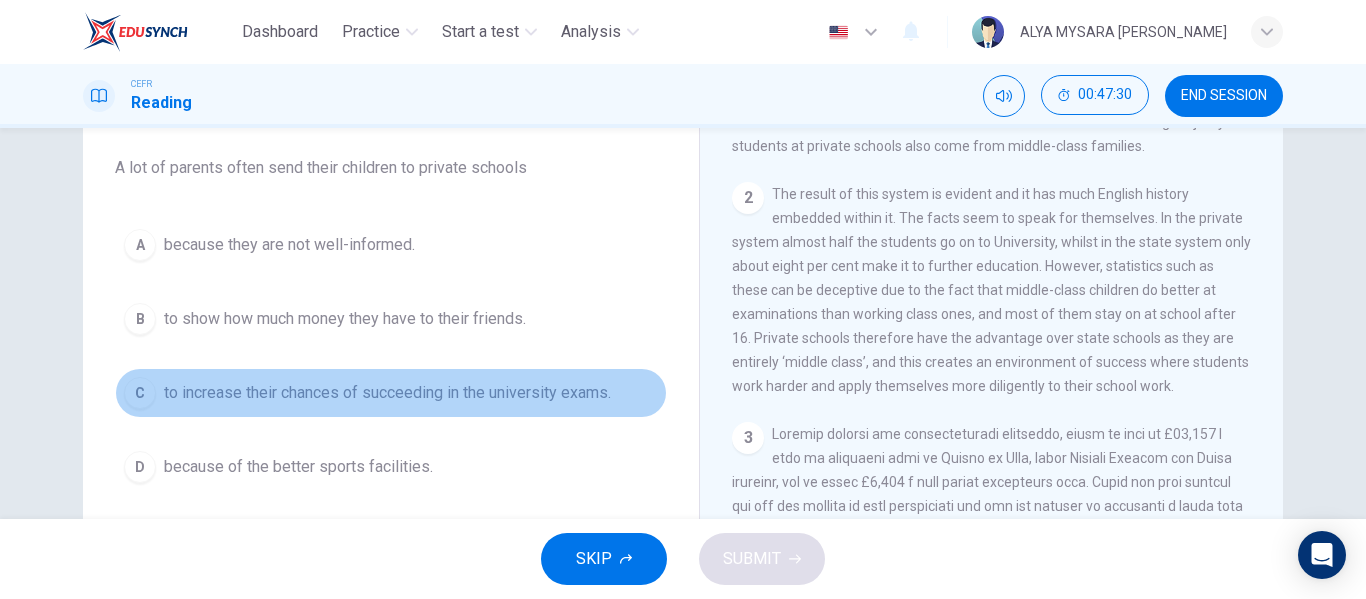 click on "C" at bounding box center [140, 393] 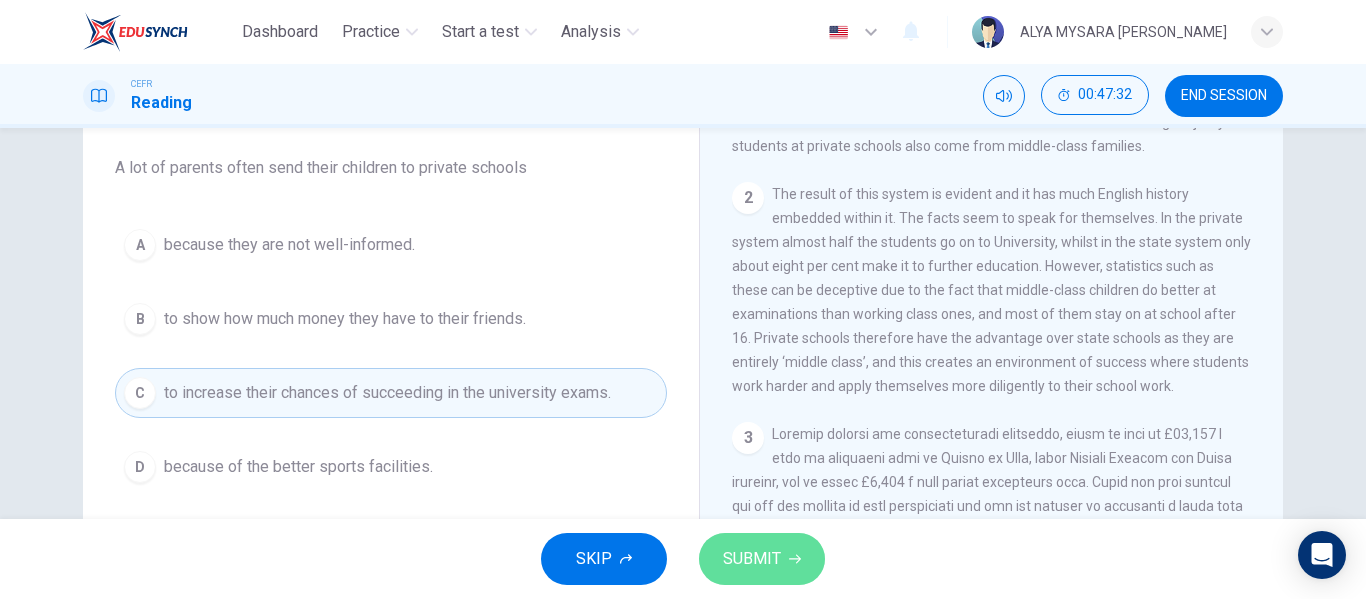 click on "SUBMIT" at bounding box center [752, 559] 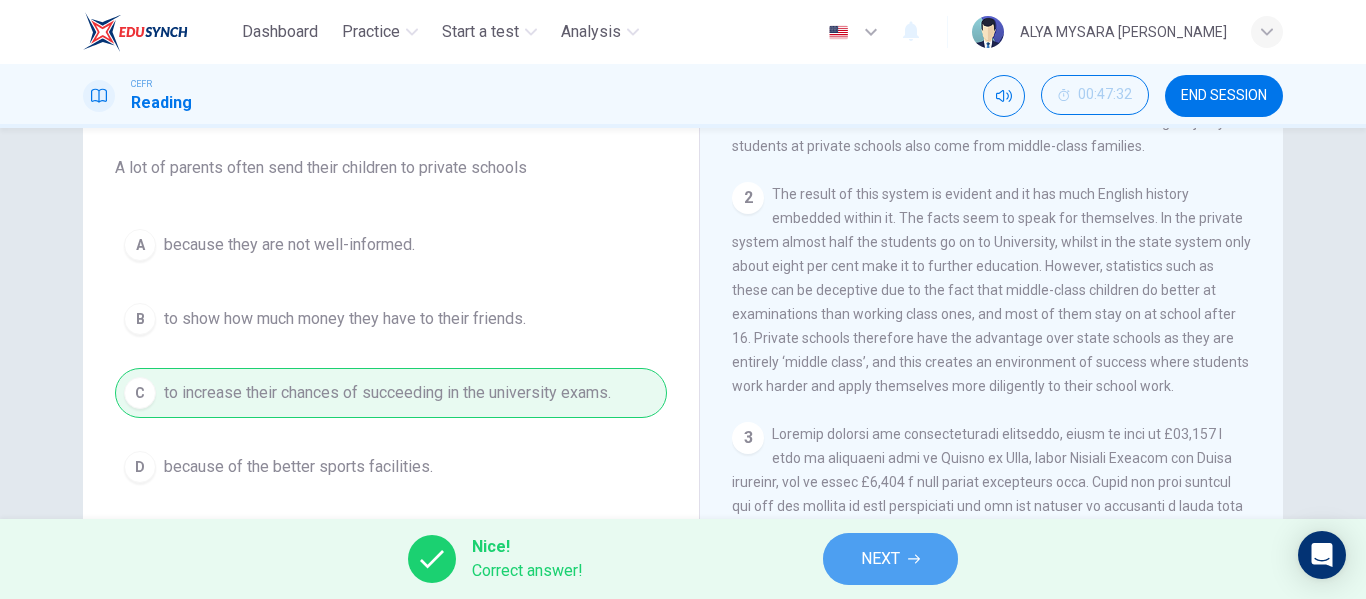 click on "NEXT" at bounding box center [890, 559] 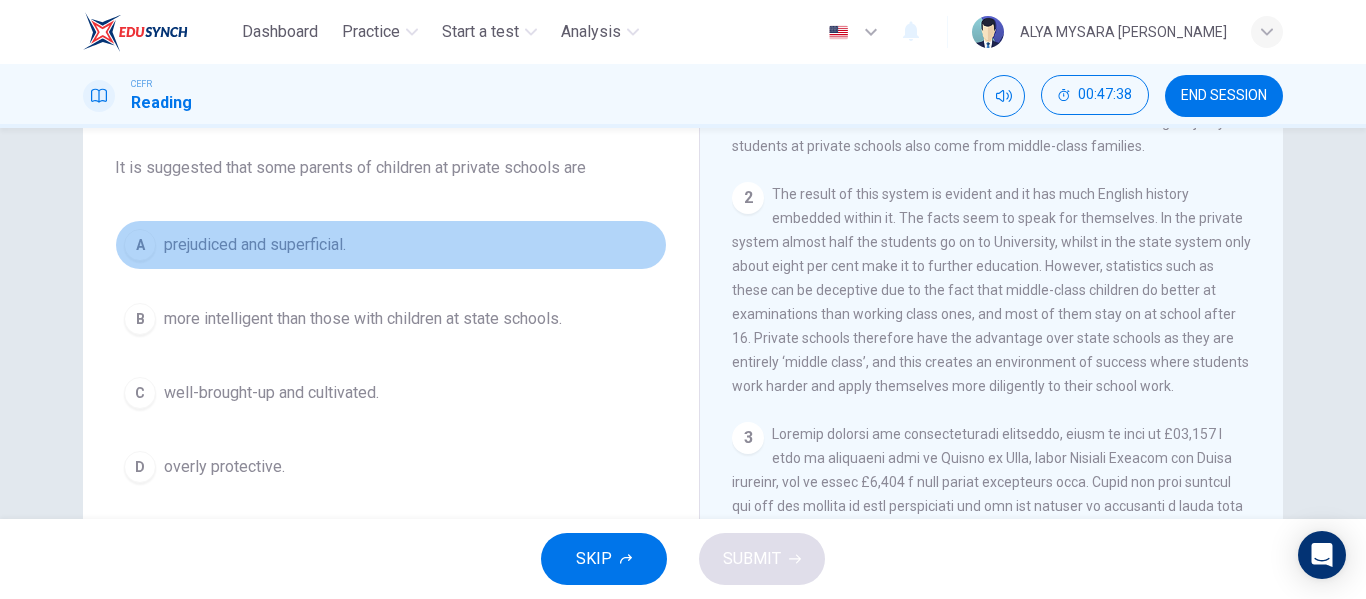 click on "A" at bounding box center (140, 245) 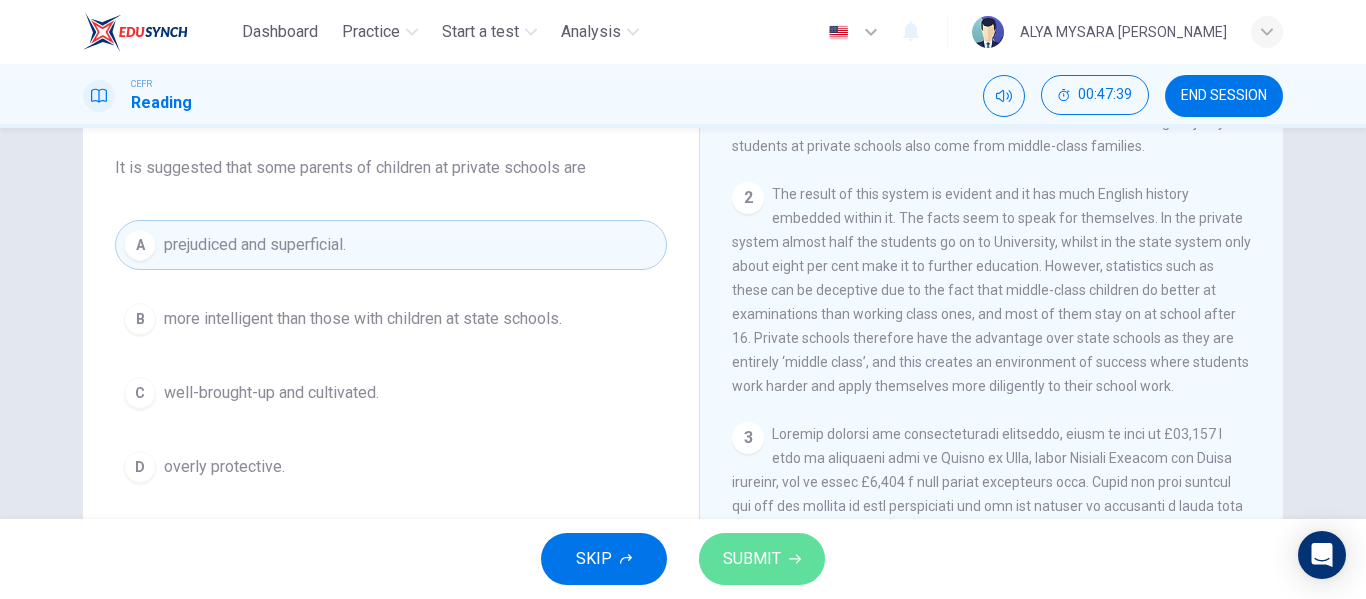 click on "SUBMIT" at bounding box center (762, 559) 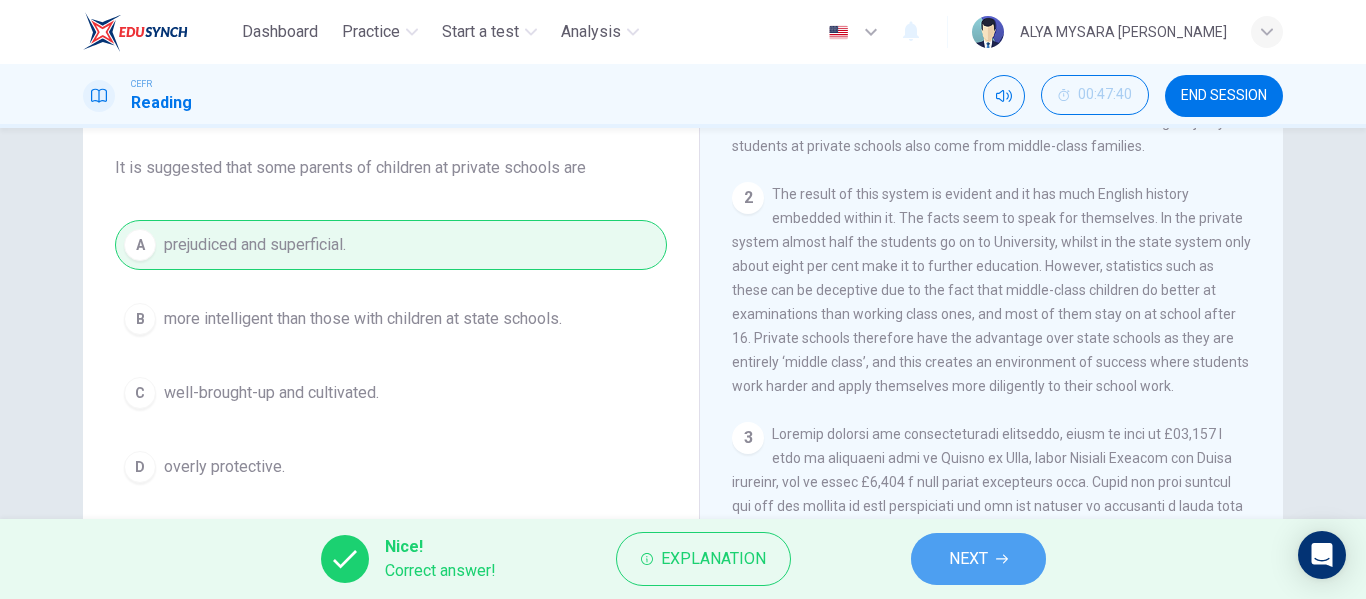 click on "NEXT" at bounding box center (968, 559) 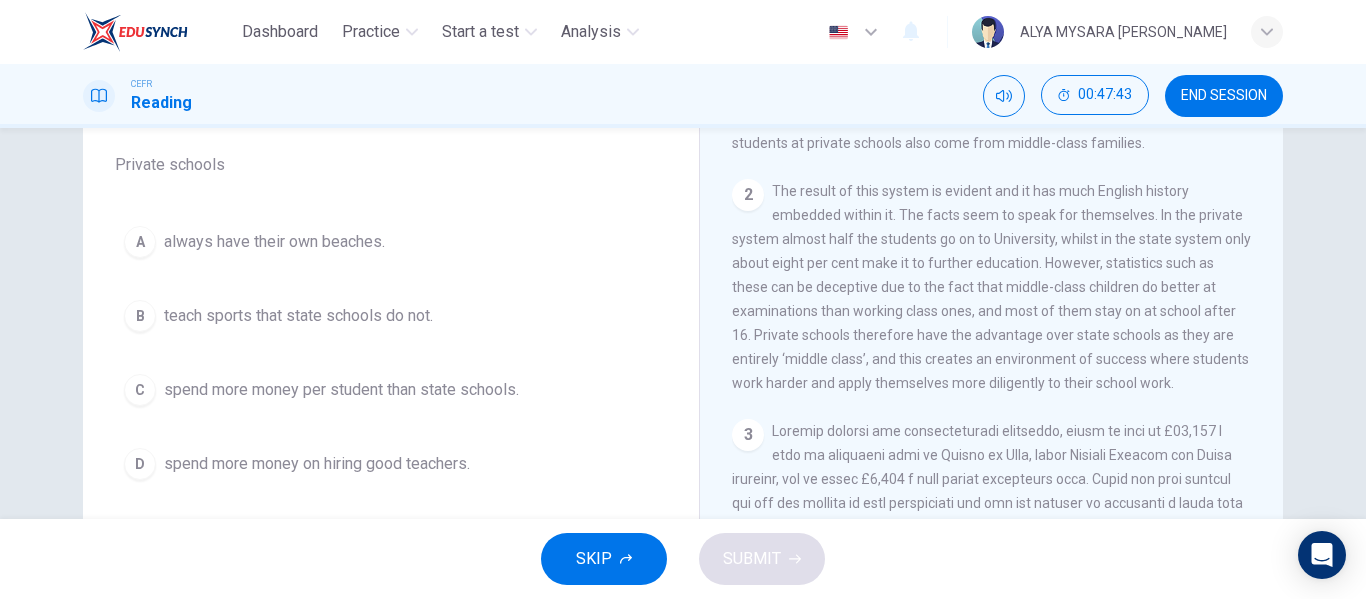 scroll, scrollTop: 159, scrollLeft: 0, axis: vertical 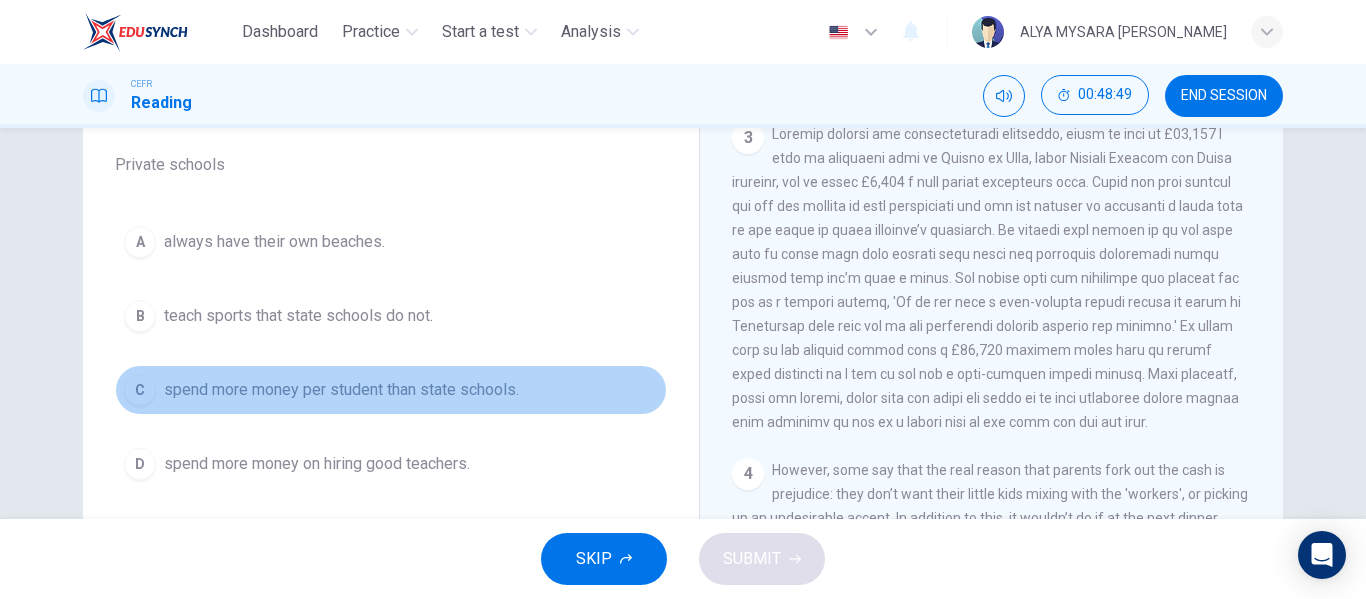 click on "C" at bounding box center [140, 390] 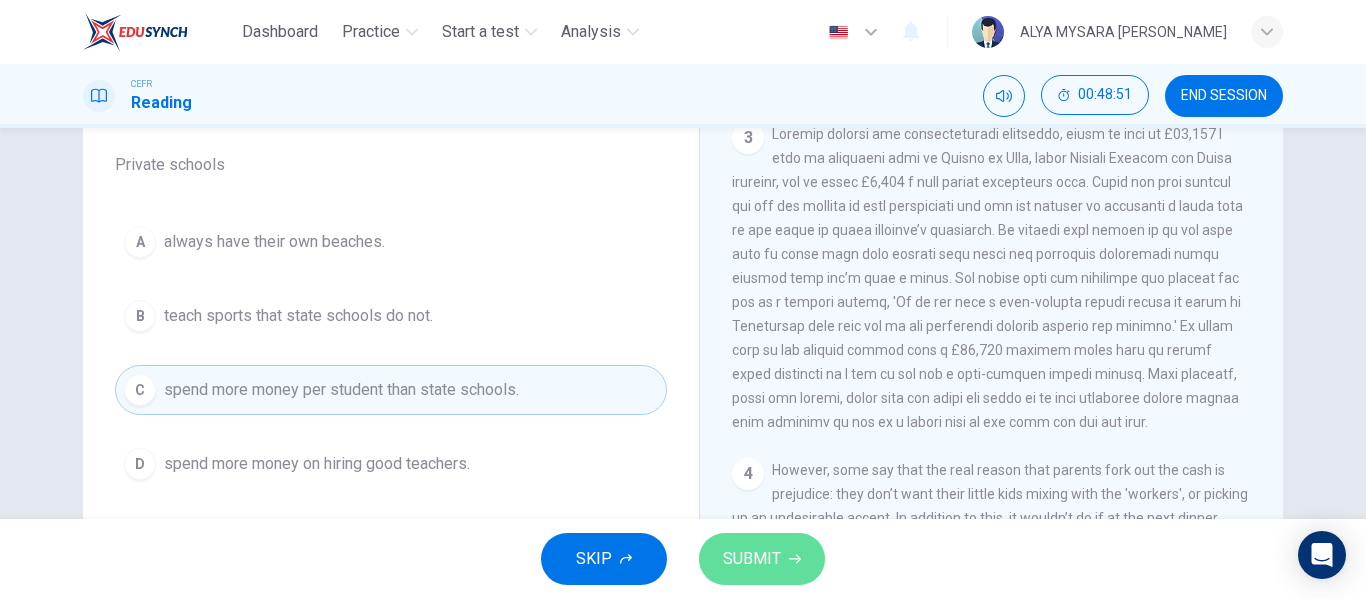 click on "SUBMIT" at bounding box center (752, 559) 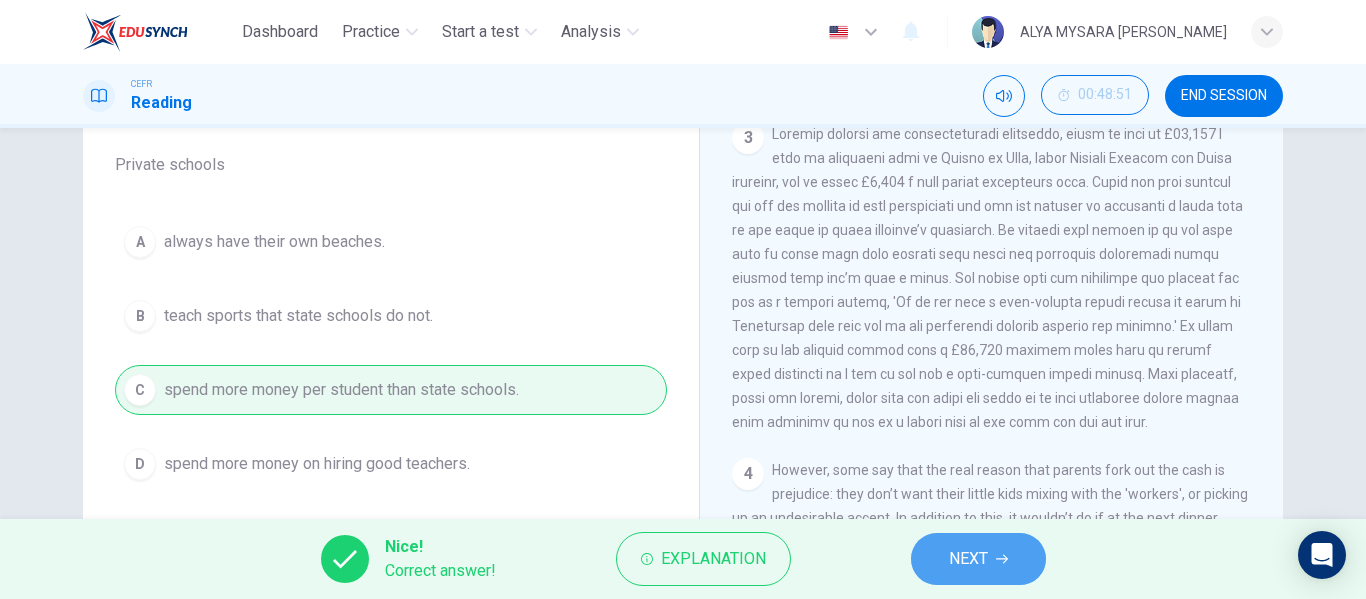 click on "NEXT" at bounding box center [978, 559] 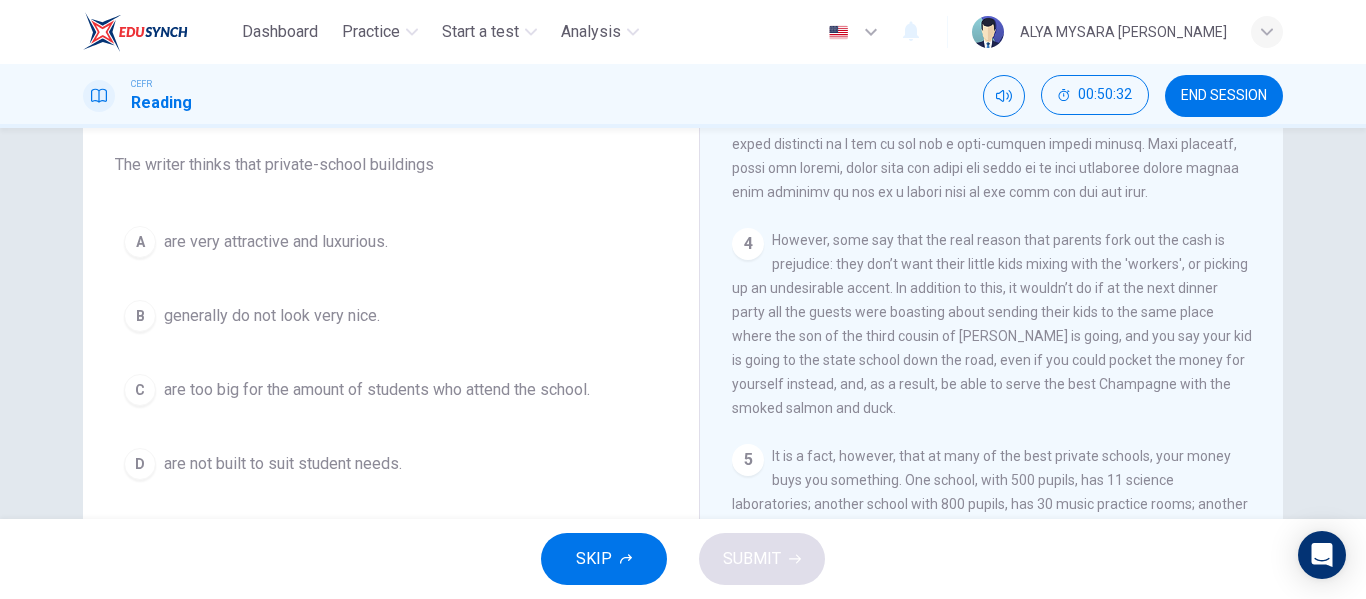 scroll, scrollTop: 1283, scrollLeft: 0, axis: vertical 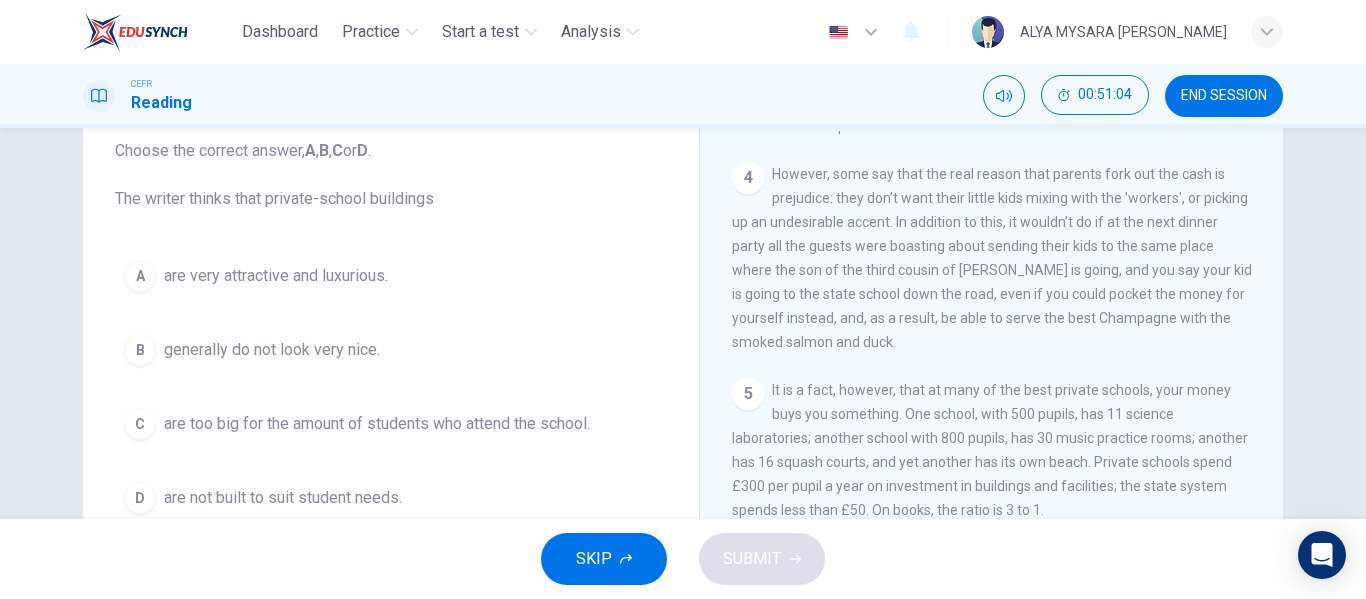click on "A are very attractive and luxurious." at bounding box center [391, 276] 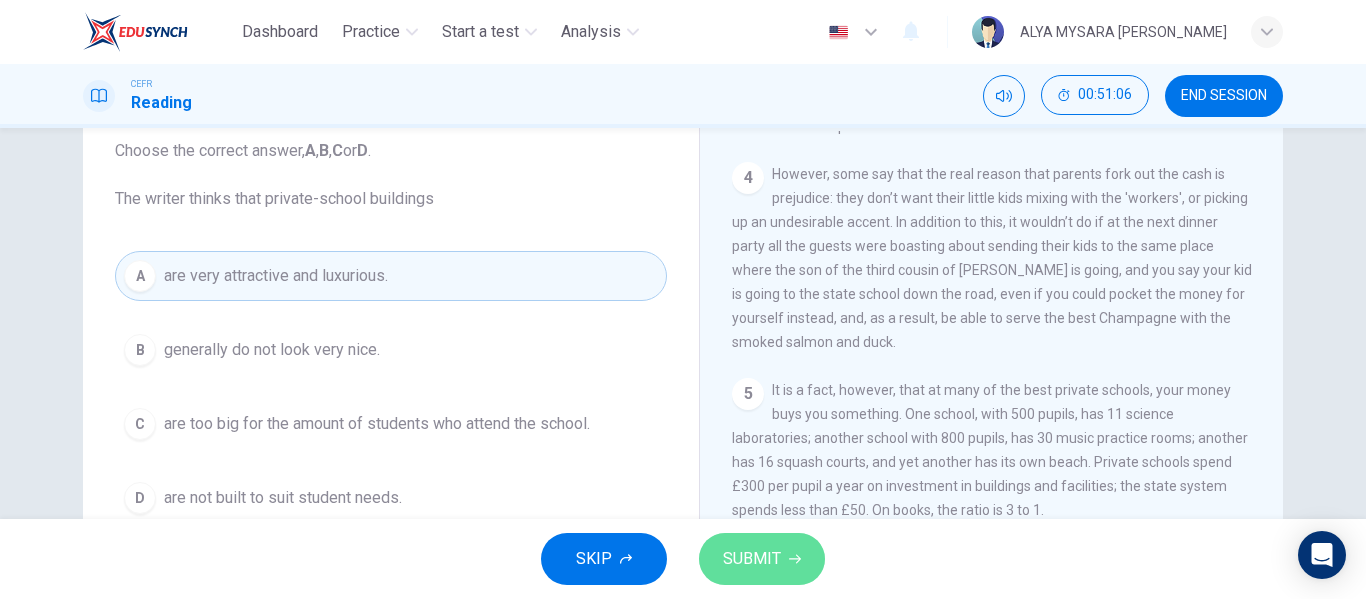 click on "SUBMIT" at bounding box center (762, 559) 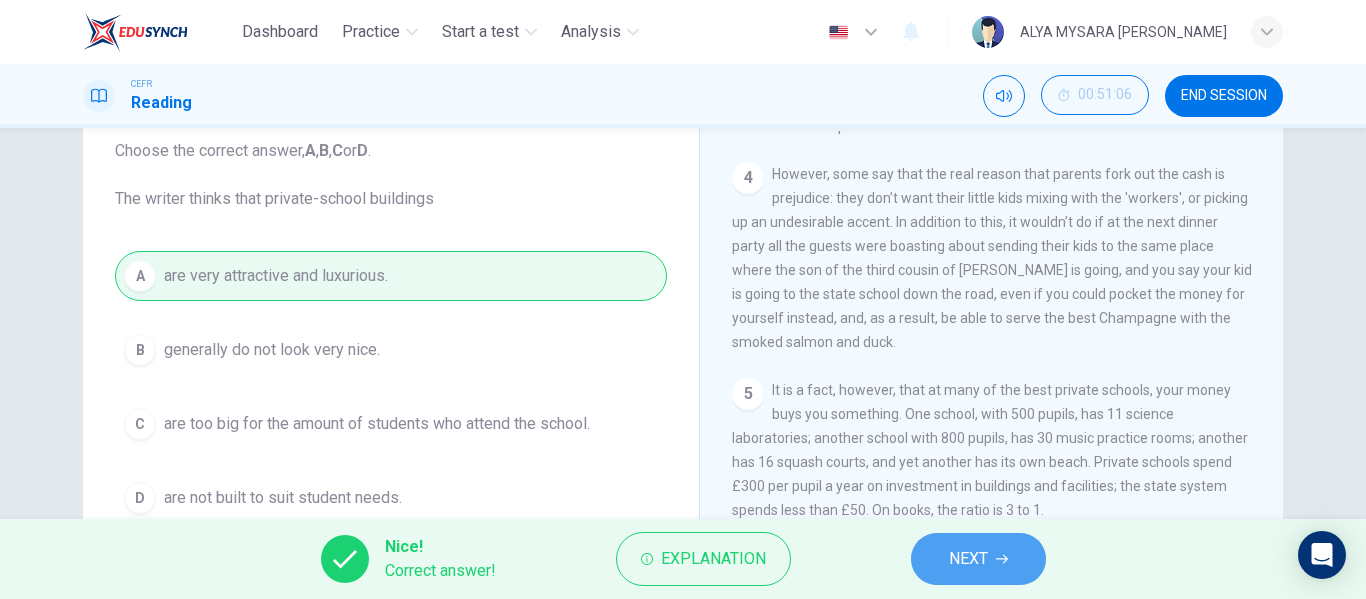 click on "NEXT" at bounding box center [978, 559] 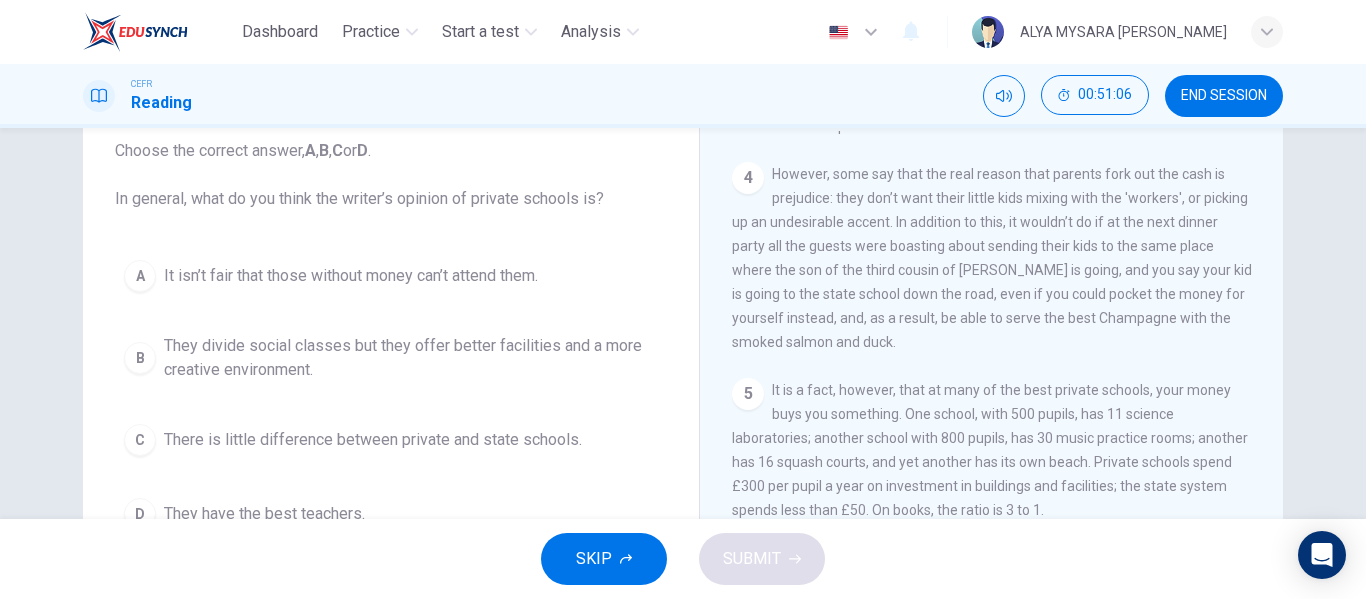 click on "SKIP SUBMIT" at bounding box center (683, 559) 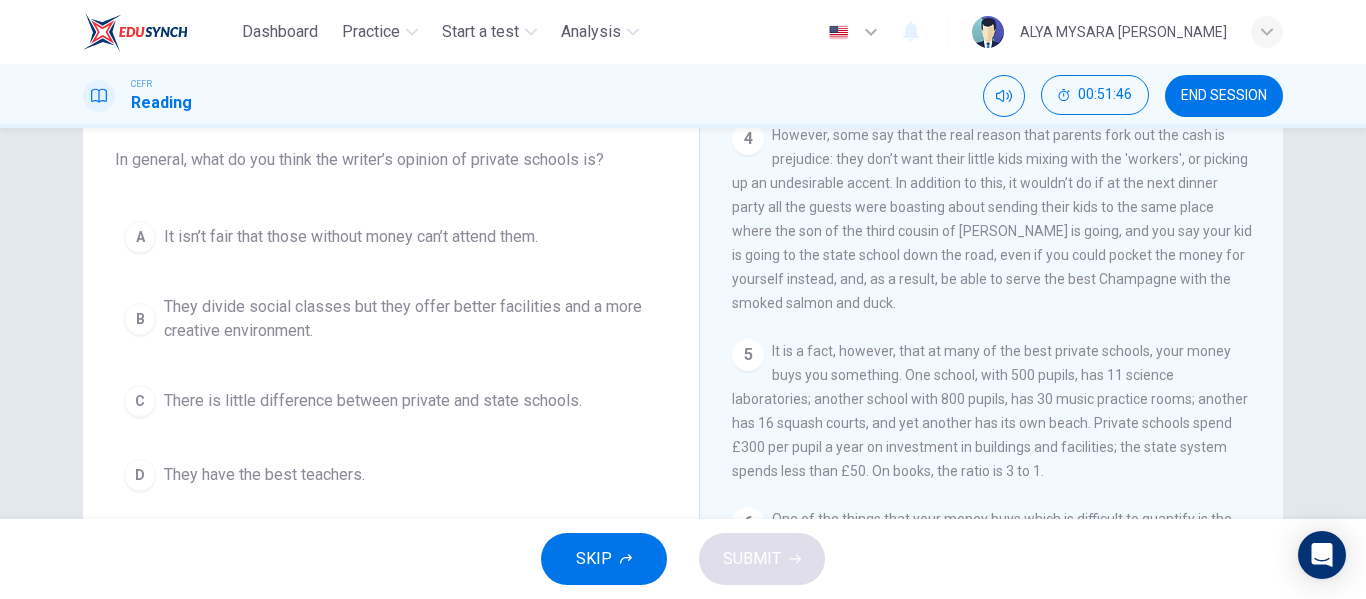 scroll, scrollTop: 167, scrollLeft: 0, axis: vertical 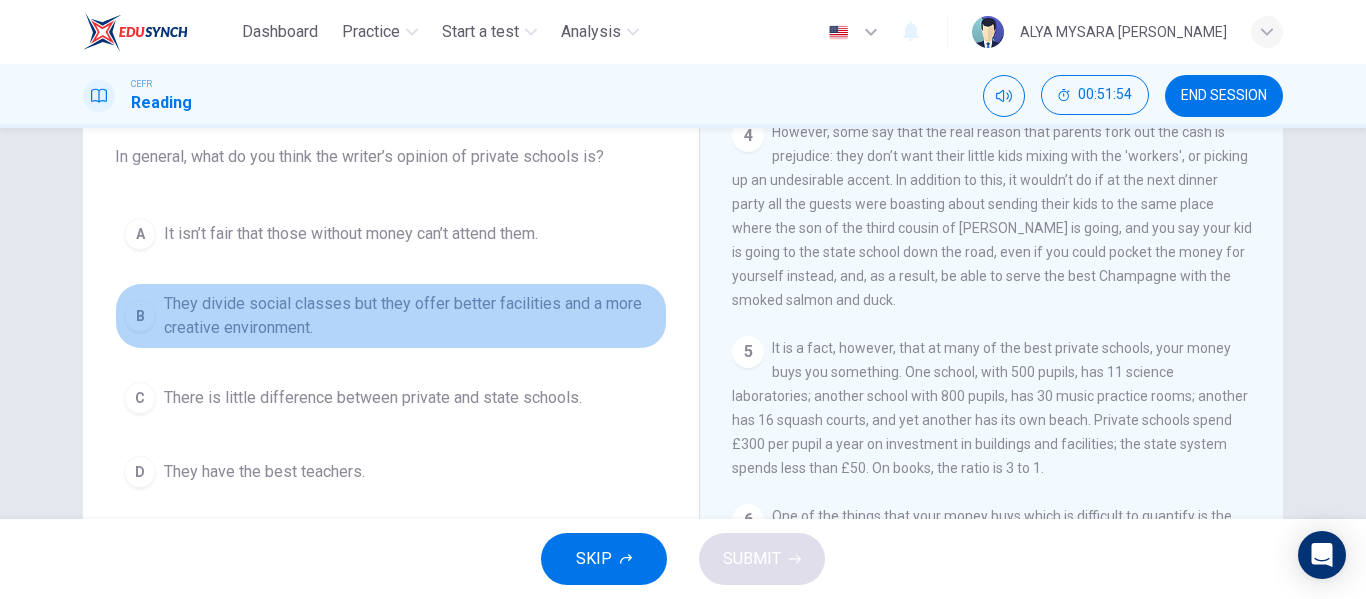 click on "B" at bounding box center (140, 316) 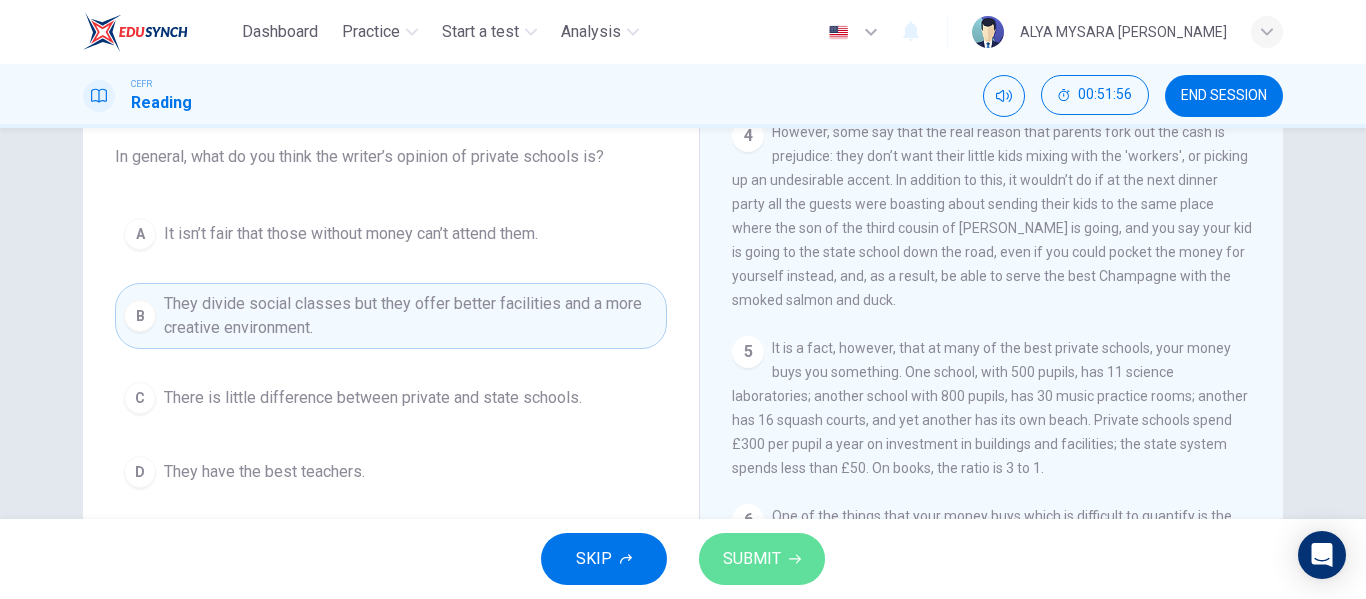 click on "SUBMIT" at bounding box center [752, 559] 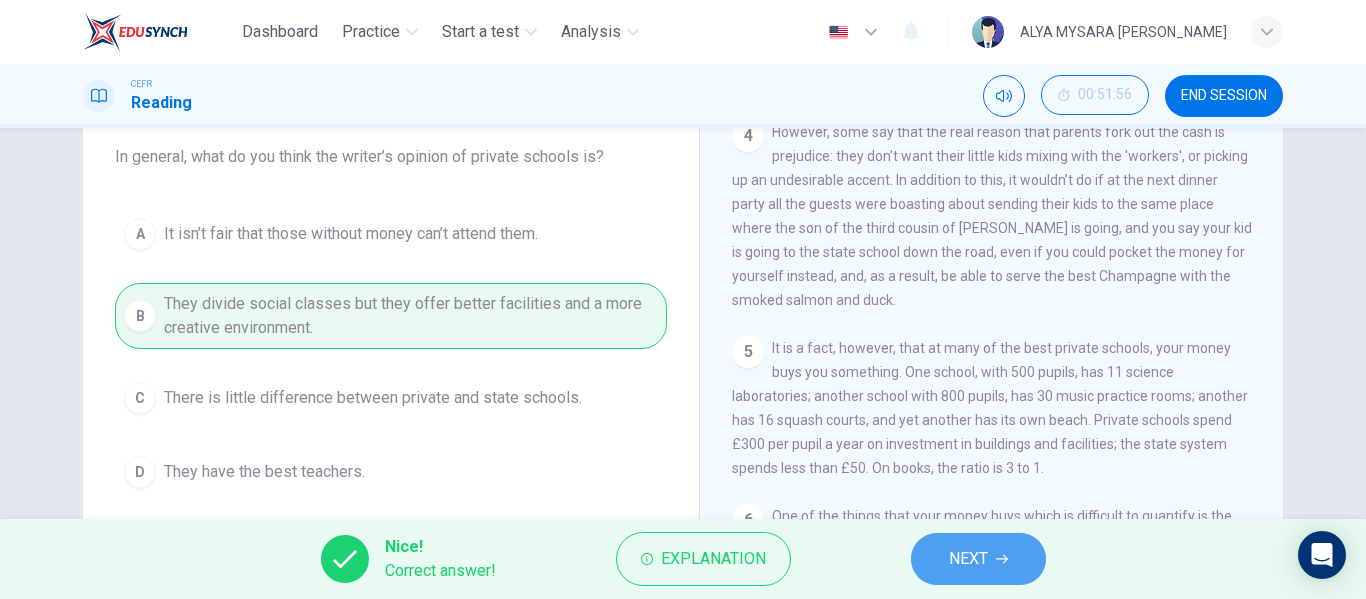 click on "NEXT" at bounding box center [978, 559] 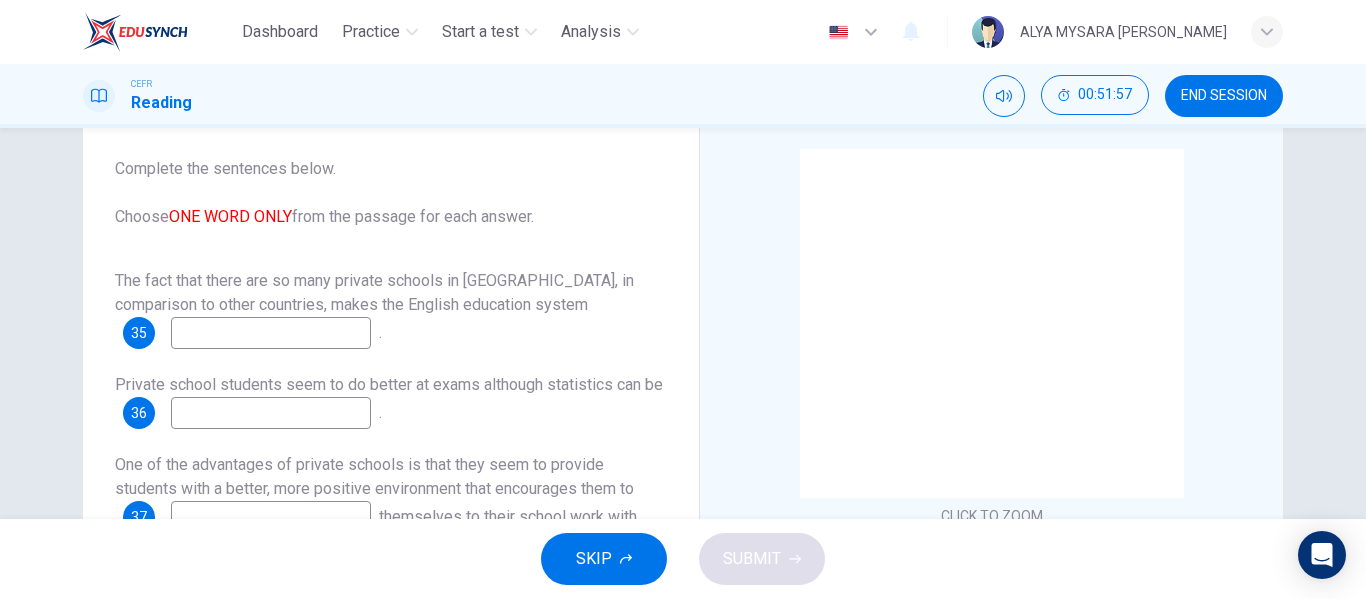 scroll, scrollTop: 106, scrollLeft: 0, axis: vertical 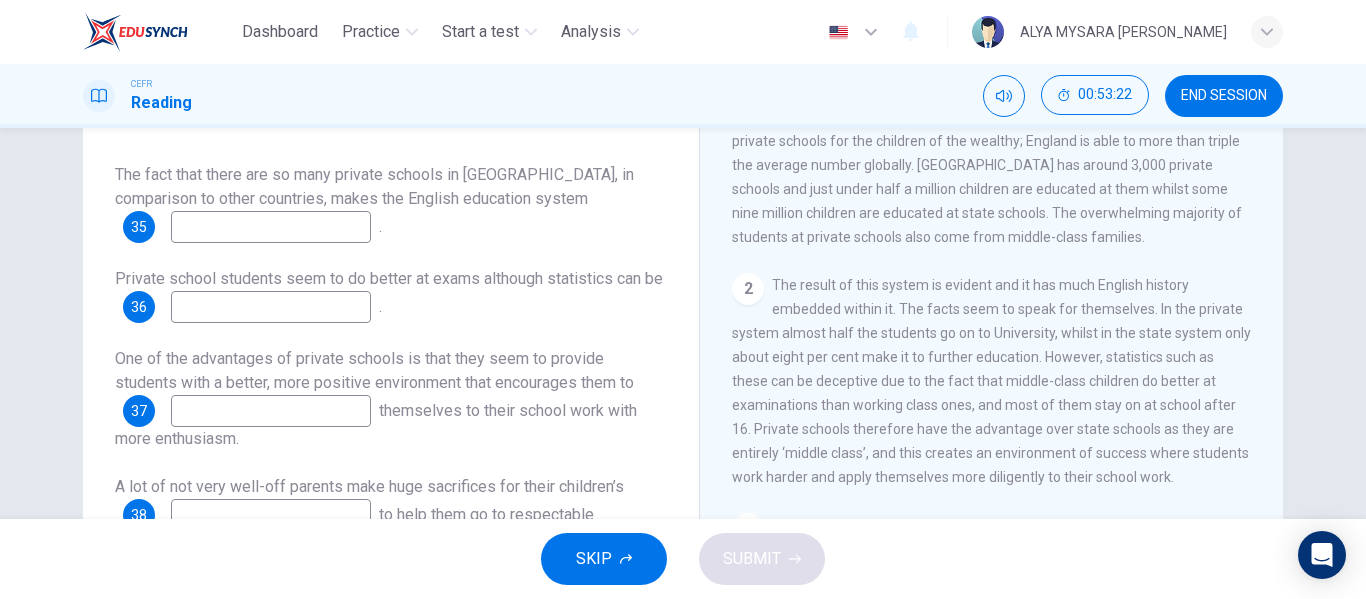 click at bounding box center (271, 227) 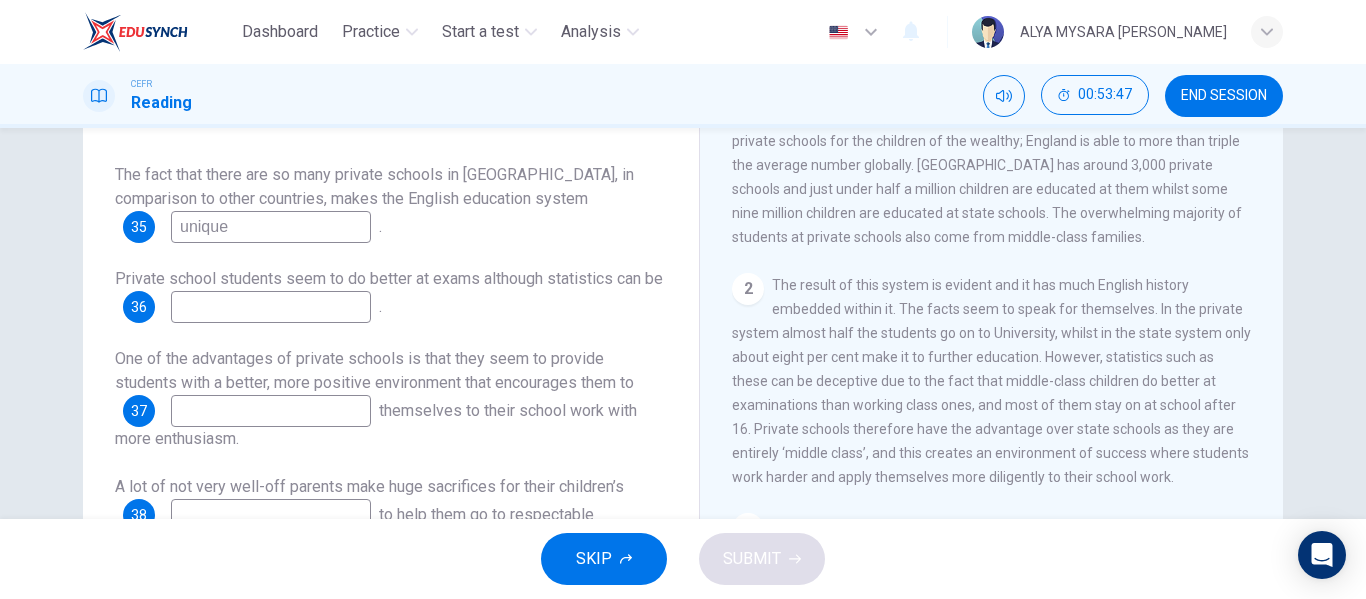 type on "unique" 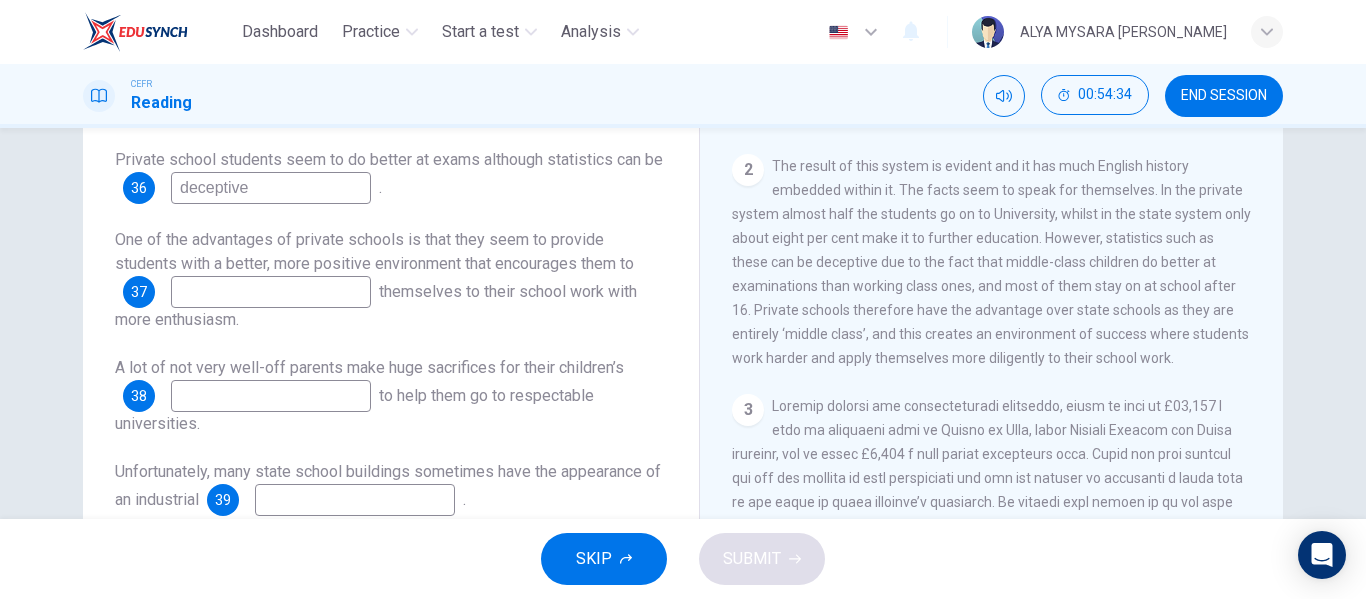 scroll, scrollTop: 307, scrollLeft: 0, axis: vertical 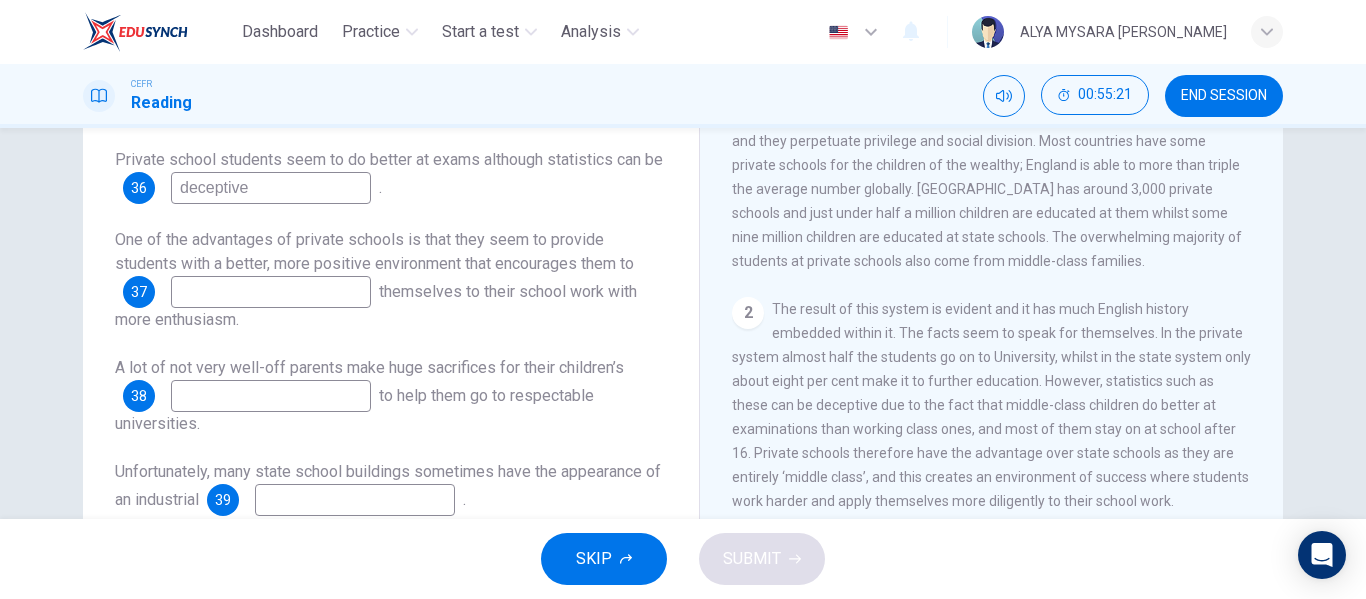 type on "deceptive" 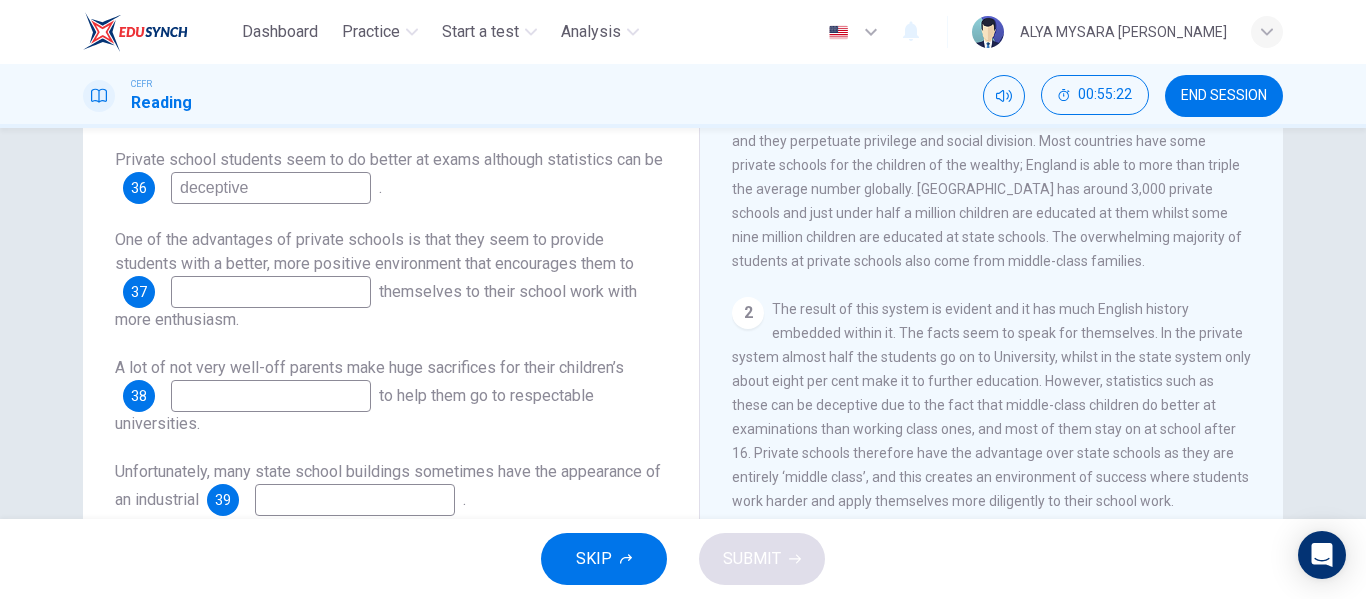 click at bounding box center [271, 396] 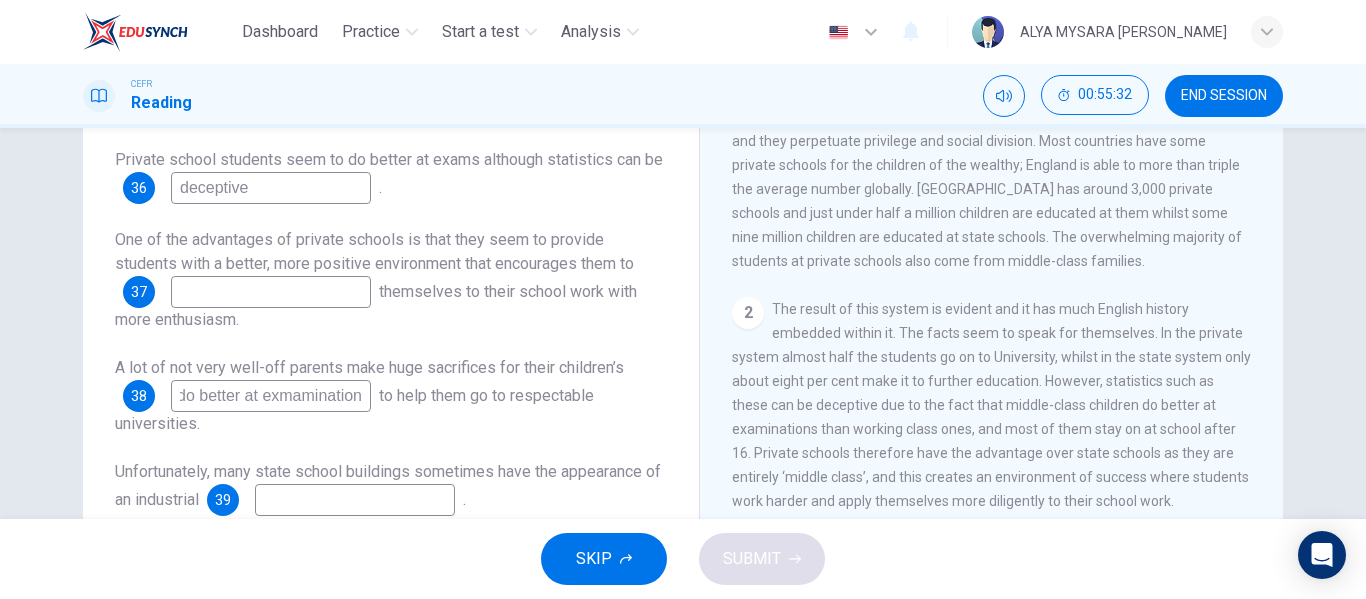 scroll, scrollTop: 0, scrollLeft: 11, axis: horizontal 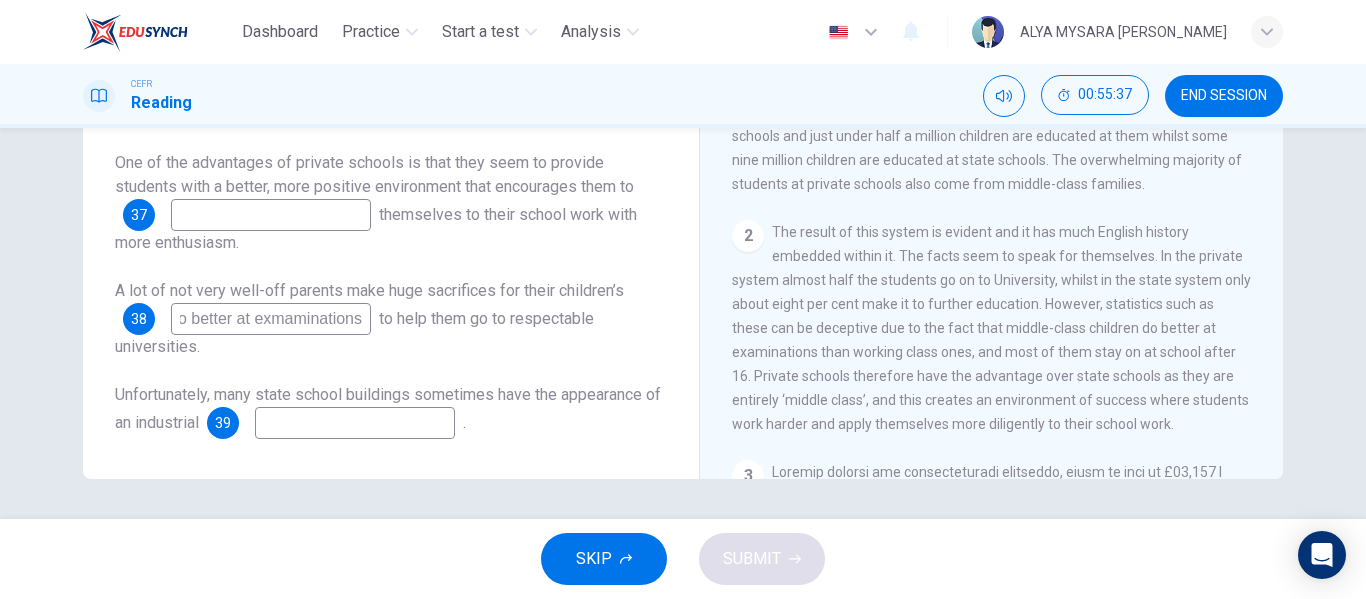 click on "do better at exmaminations" at bounding box center (271, 319) 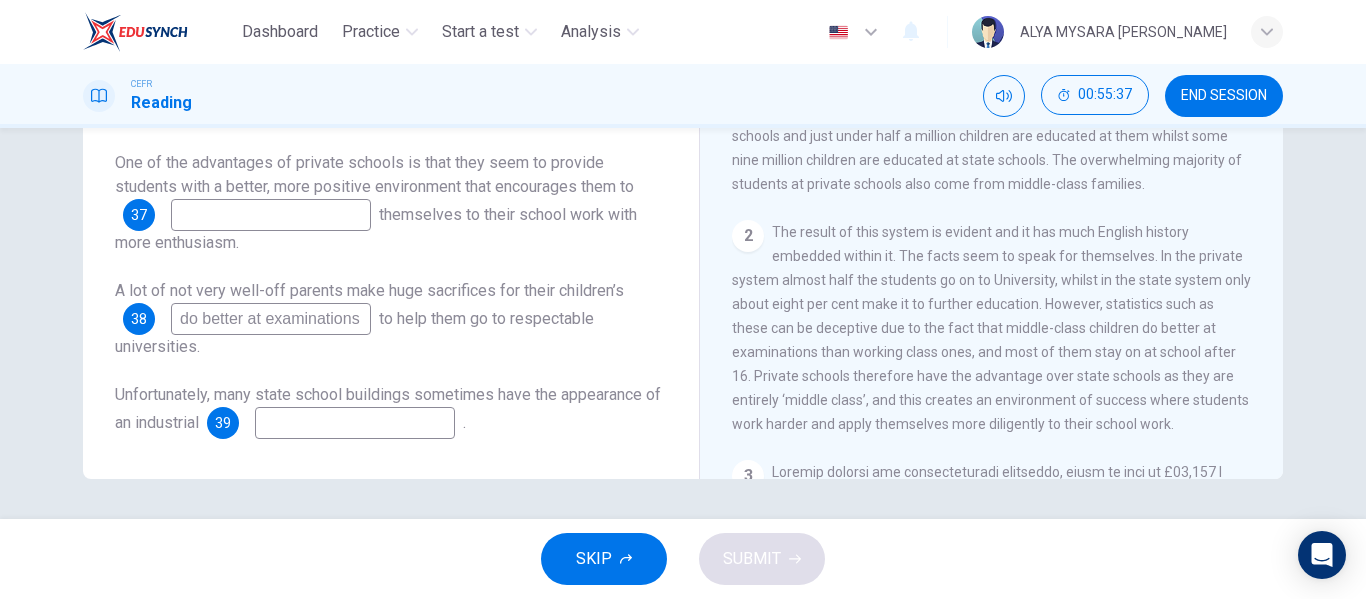scroll, scrollTop: 0, scrollLeft: 0, axis: both 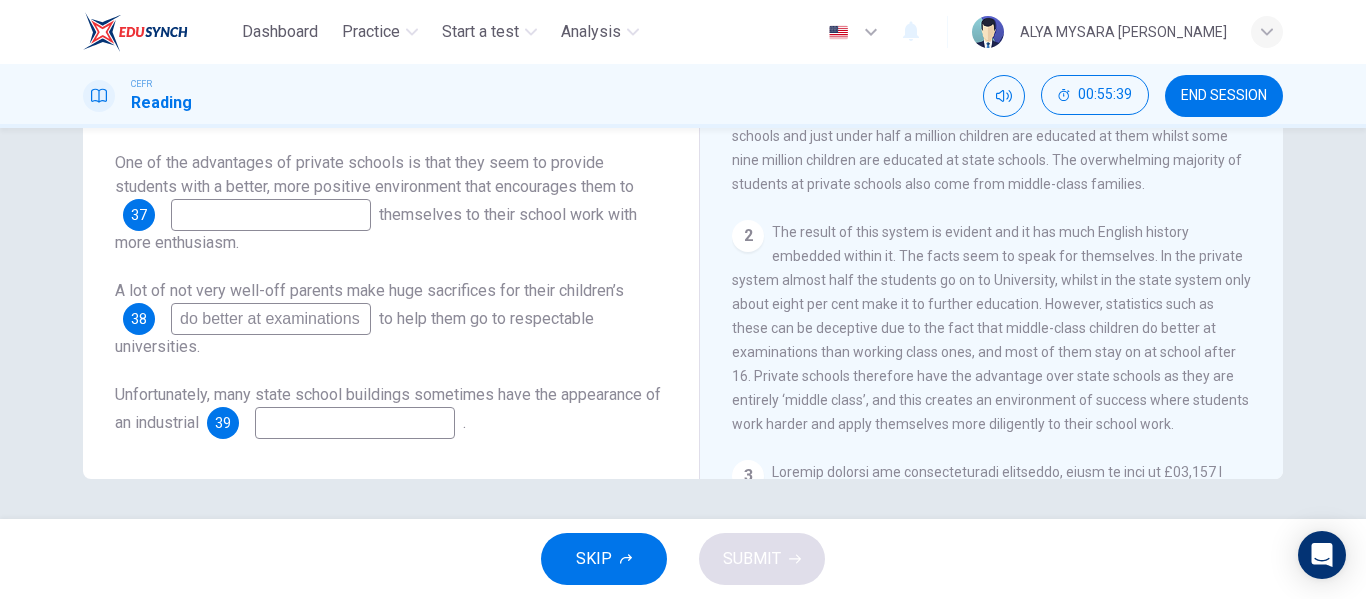 type on "do better at examinations" 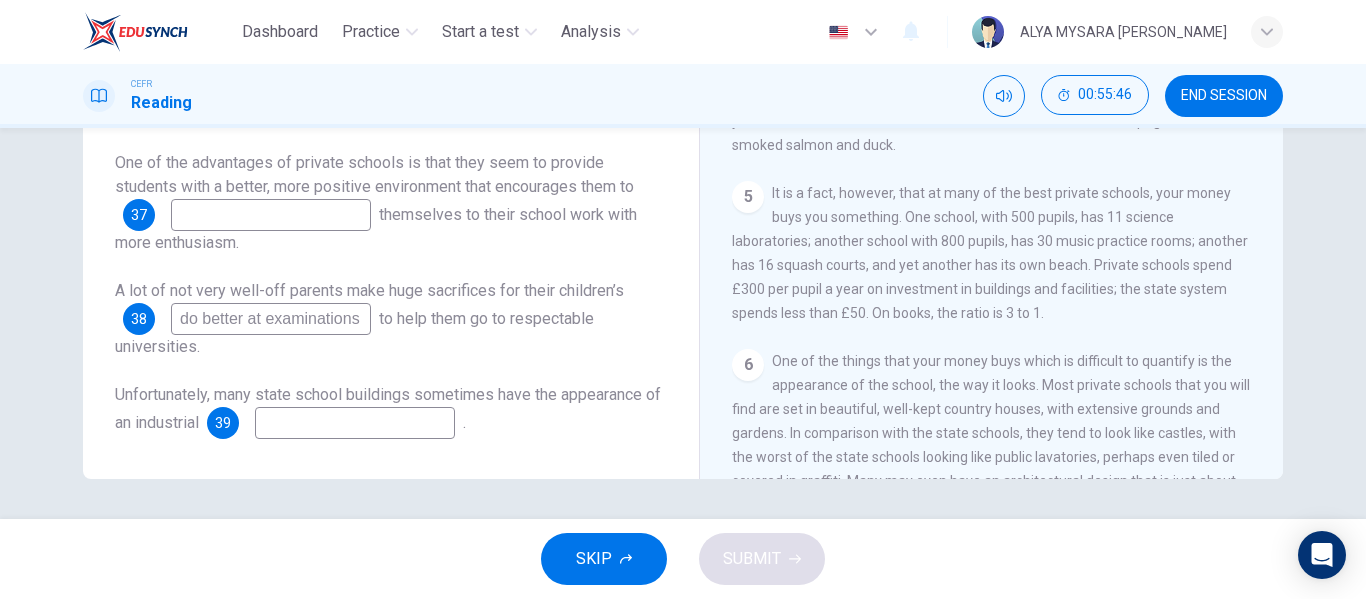 scroll, scrollTop: 1283, scrollLeft: 0, axis: vertical 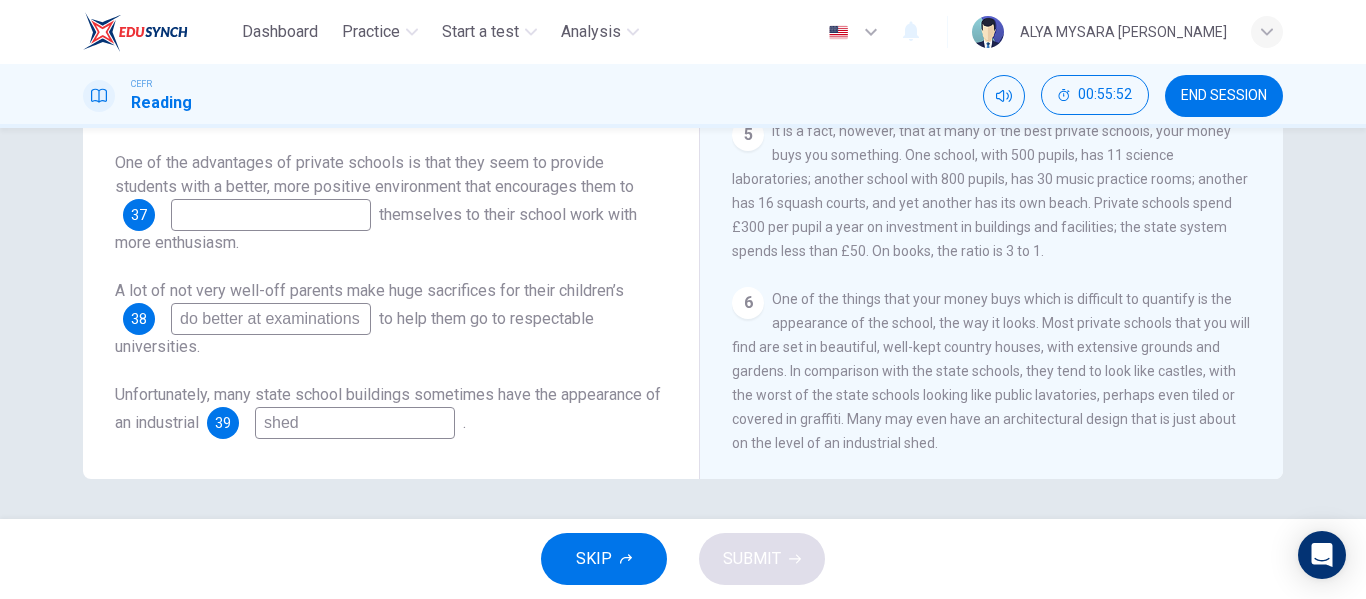 type on "shed" 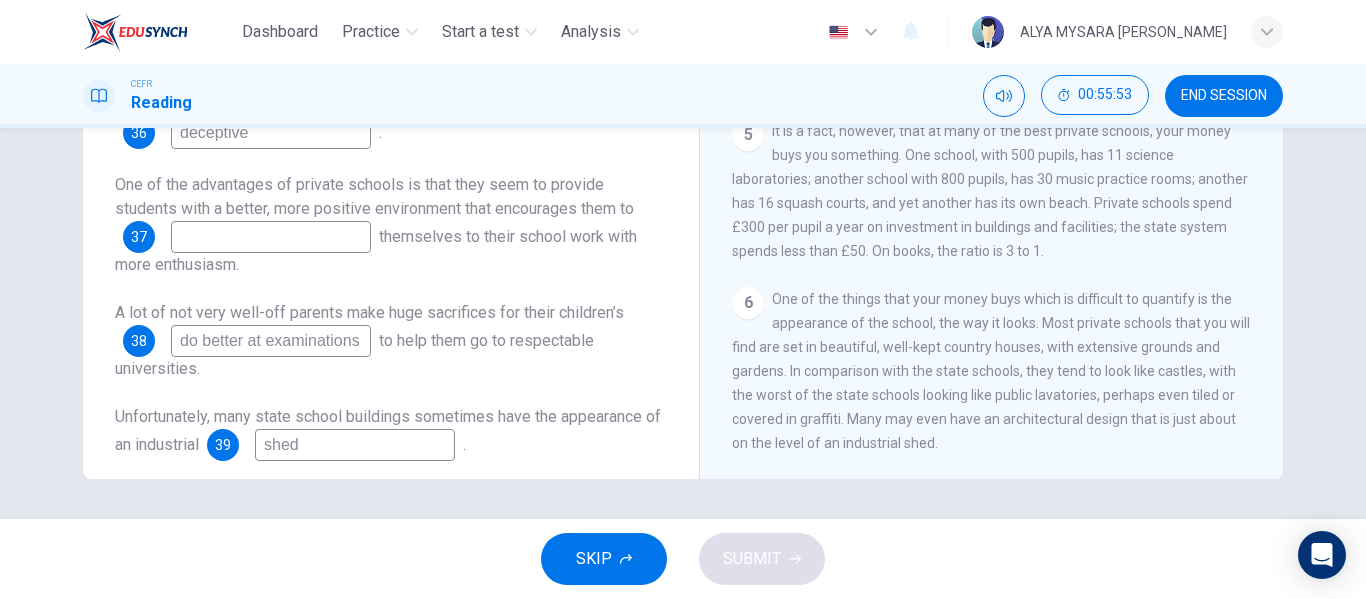 scroll, scrollTop: 0, scrollLeft: 0, axis: both 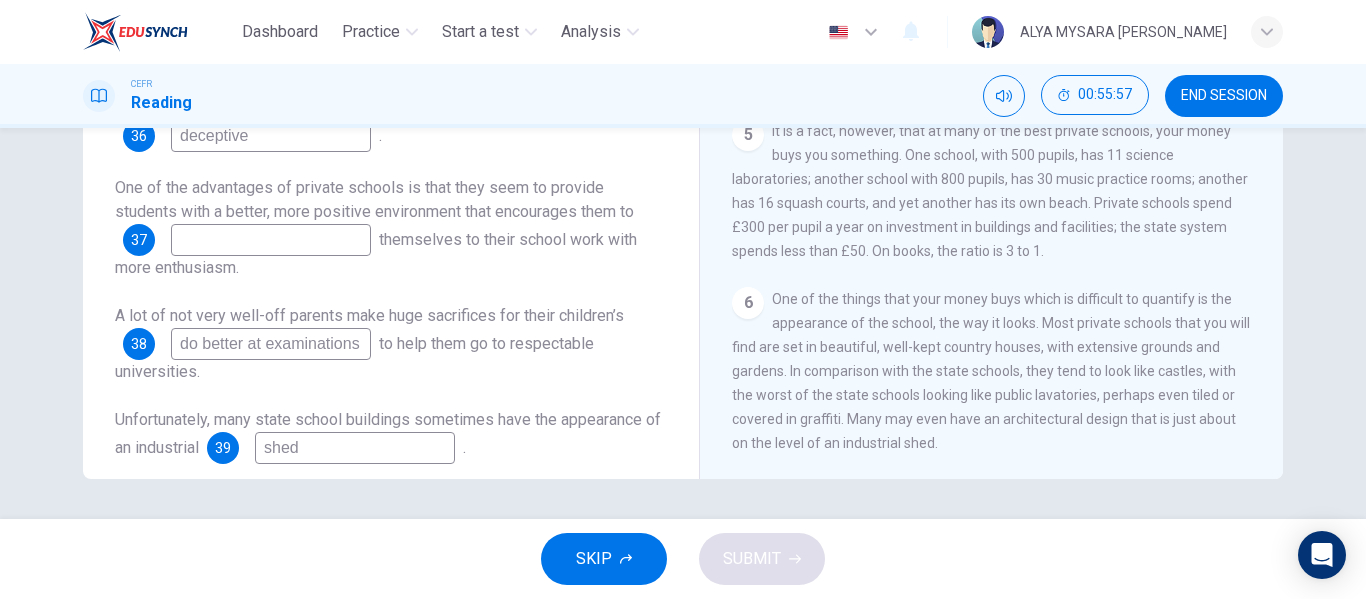 drag, startPoint x: 174, startPoint y: 346, endPoint x: 374, endPoint y: 351, distance: 200.06248 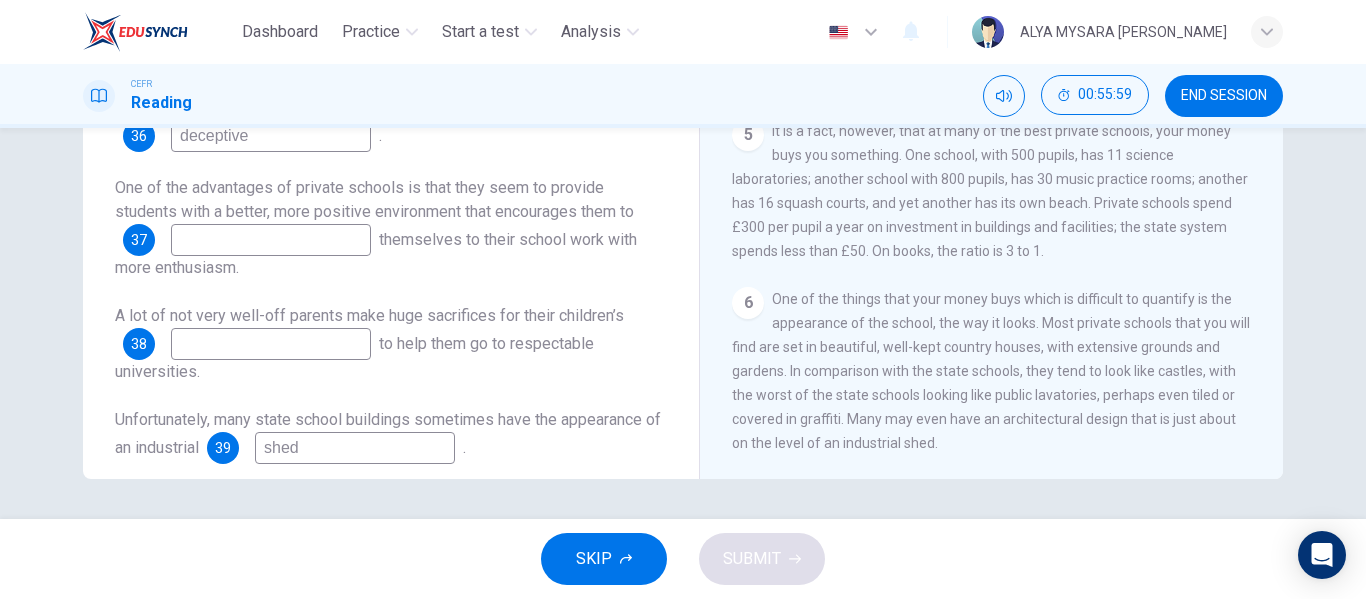 type 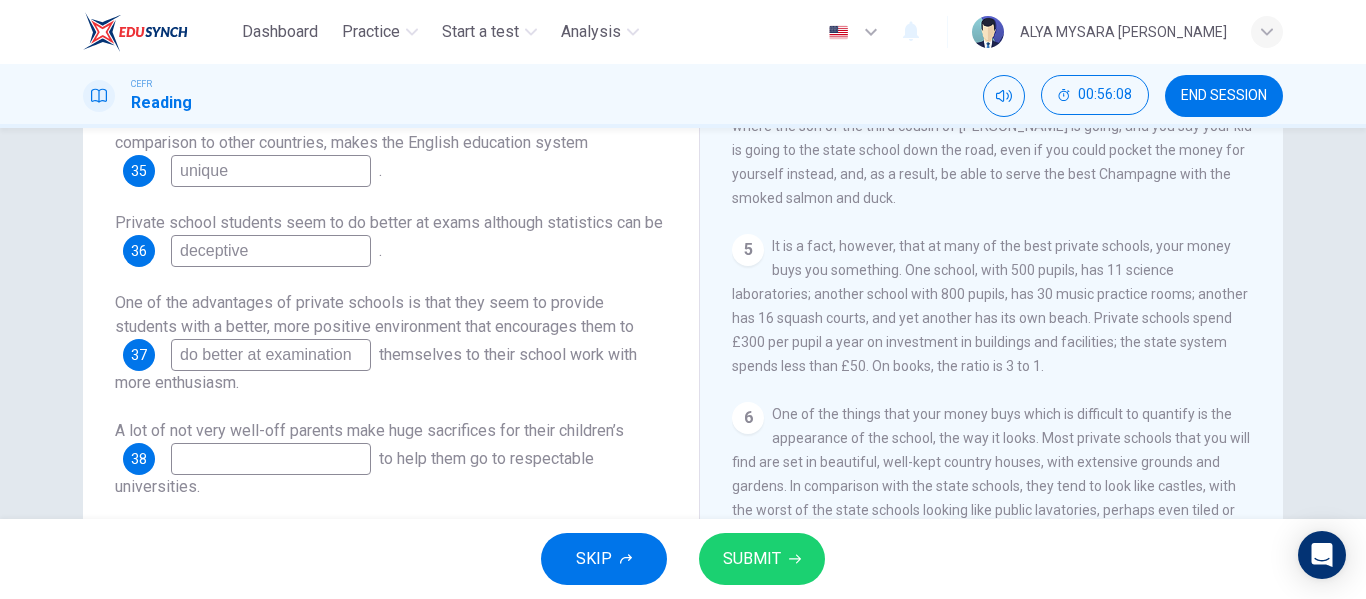 scroll, scrollTop: 268, scrollLeft: 0, axis: vertical 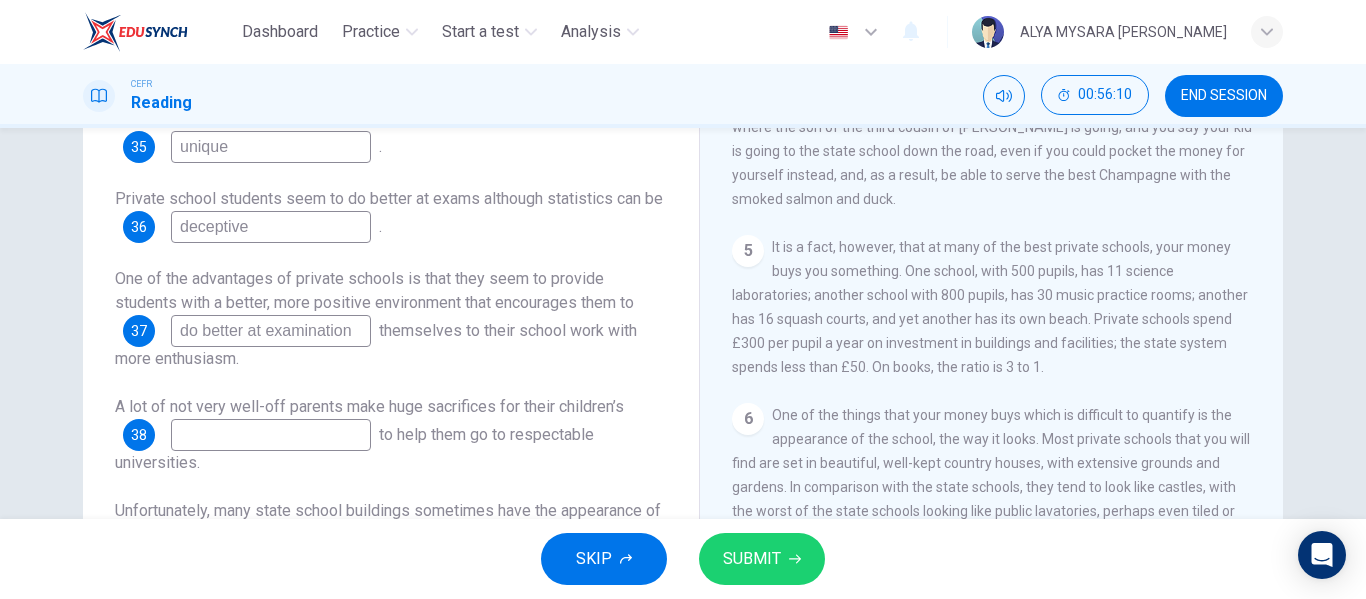type on "do better at examination" 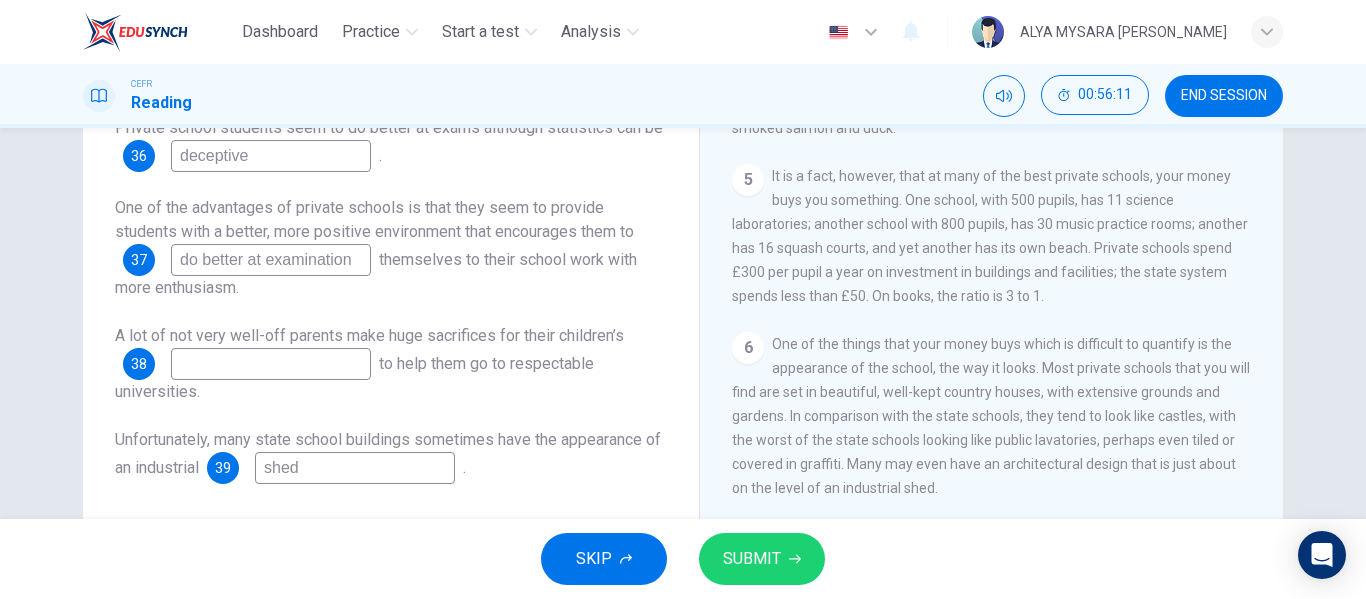 scroll, scrollTop: 340, scrollLeft: 0, axis: vertical 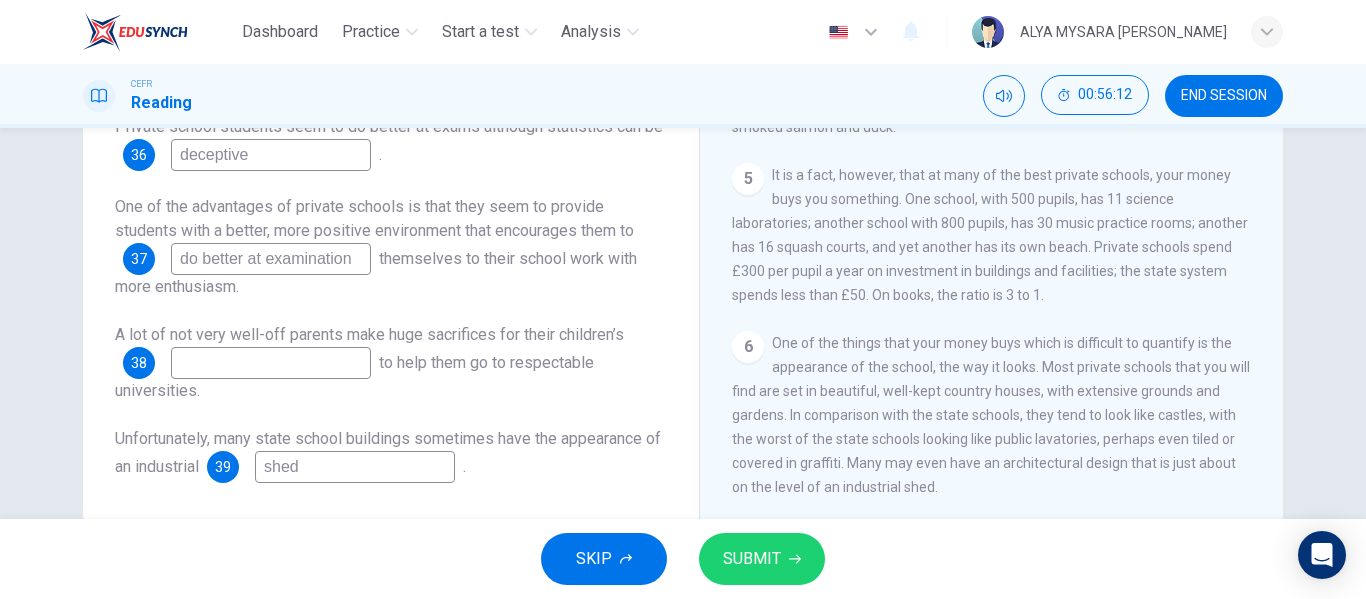 click at bounding box center [271, 363] 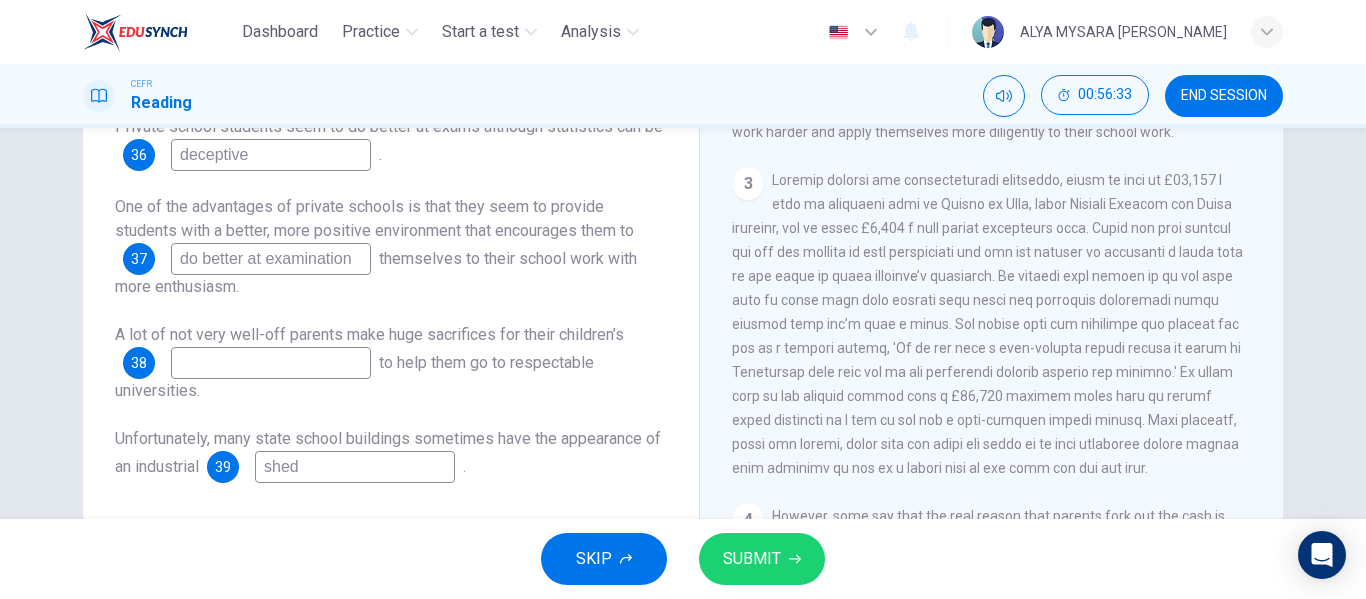 scroll, scrollTop: 672, scrollLeft: 0, axis: vertical 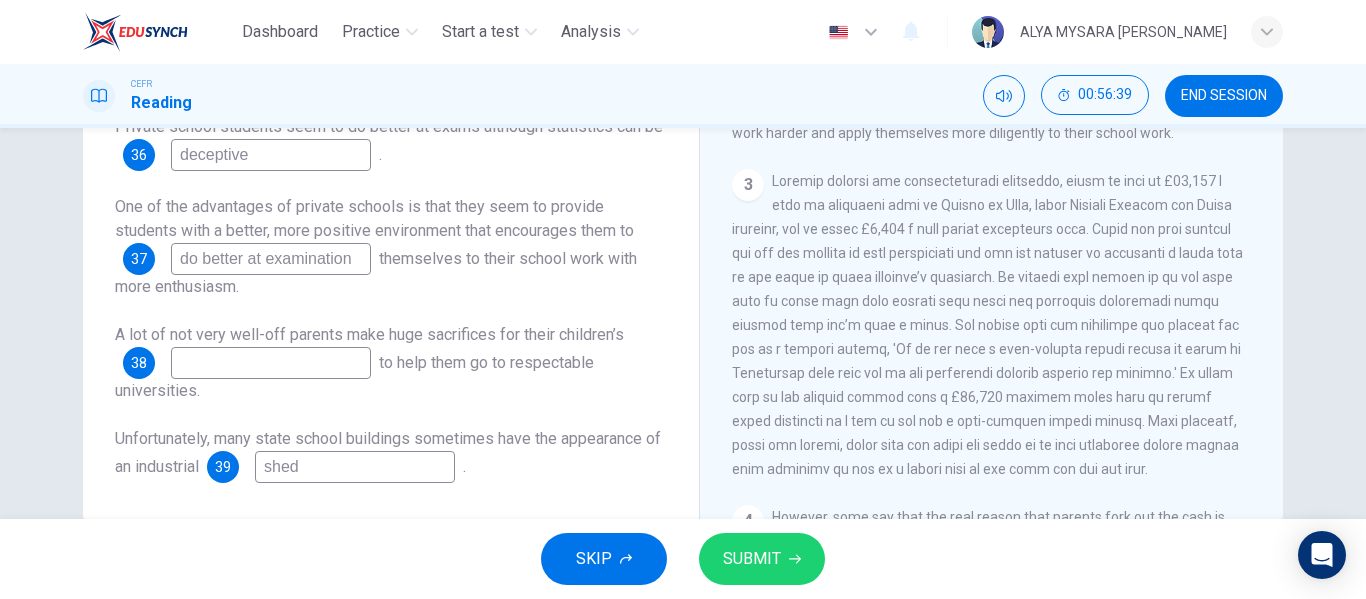 click at bounding box center (271, 363) 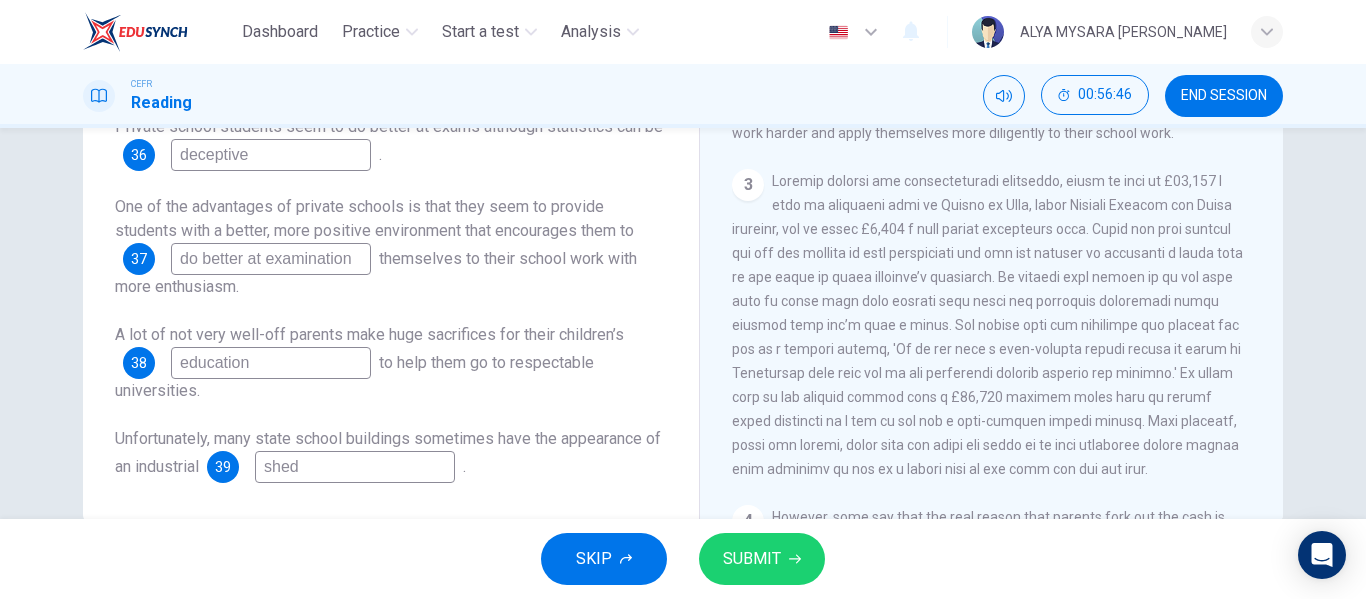 type on "education" 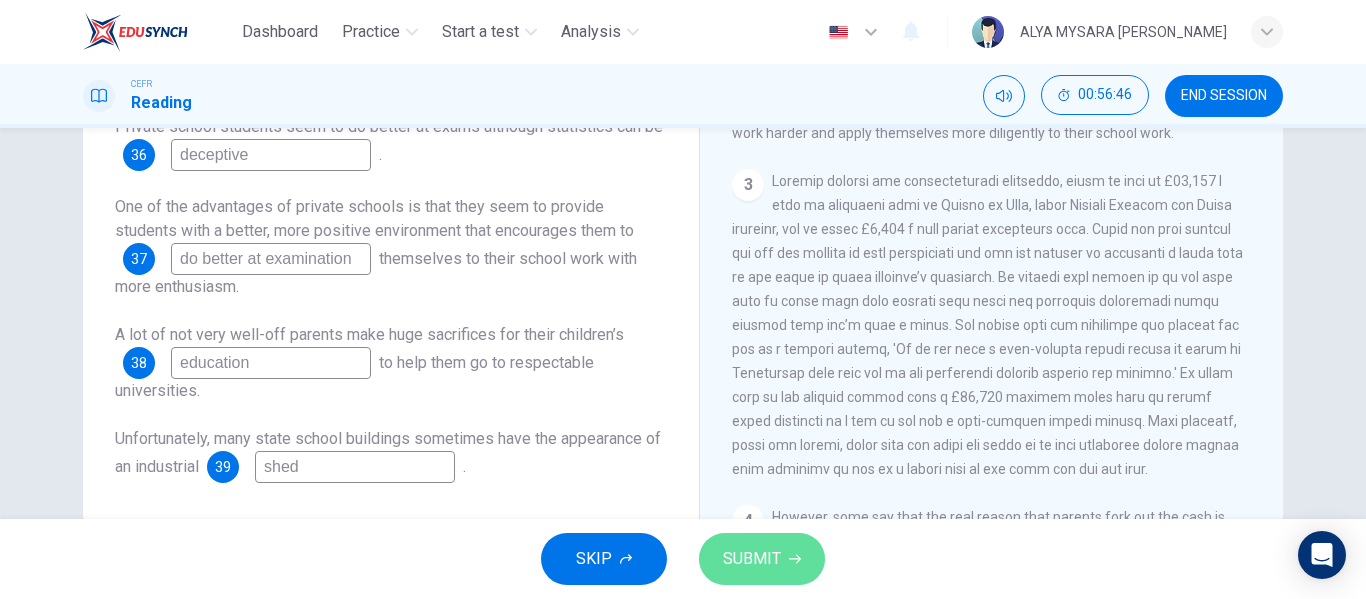 click on "SUBMIT" at bounding box center [752, 559] 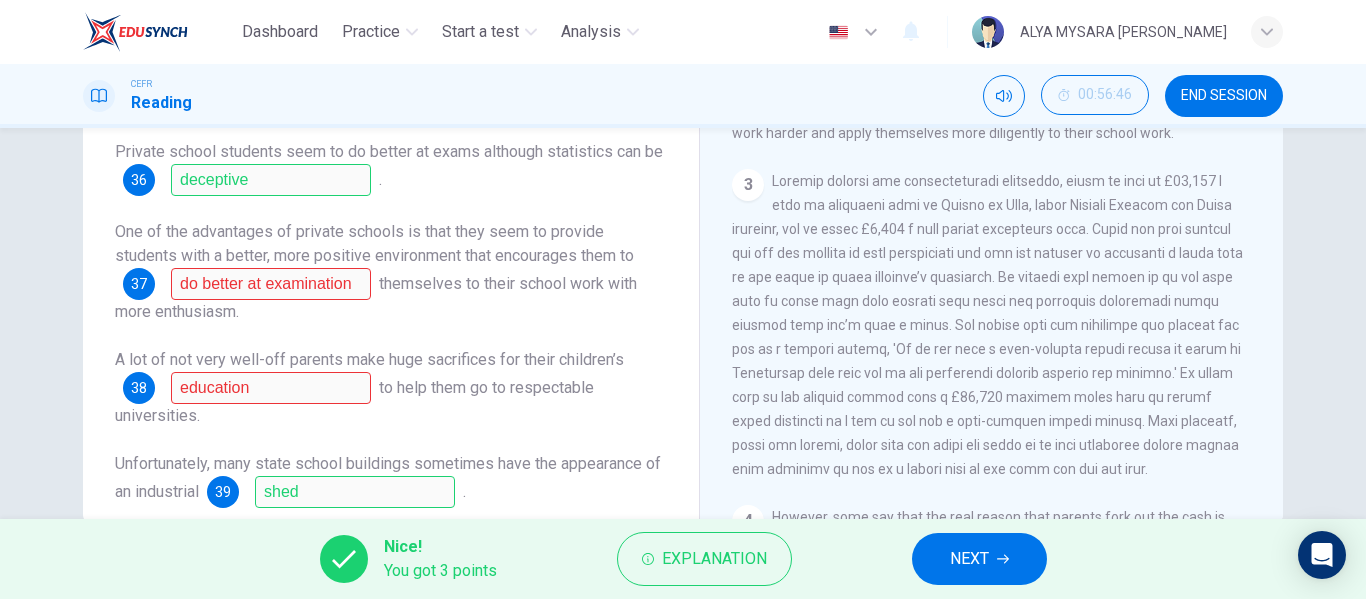 scroll, scrollTop: 25, scrollLeft: 0, axis: vertical 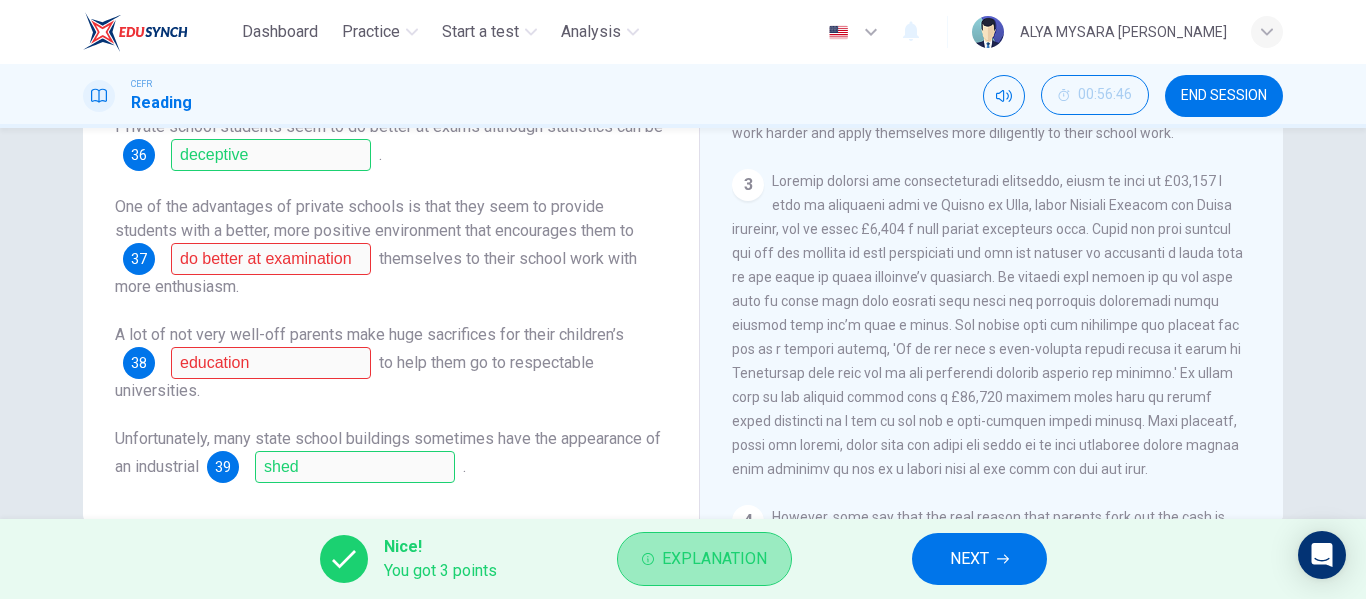 click on "Explanation" at bounding box center [704, 559] 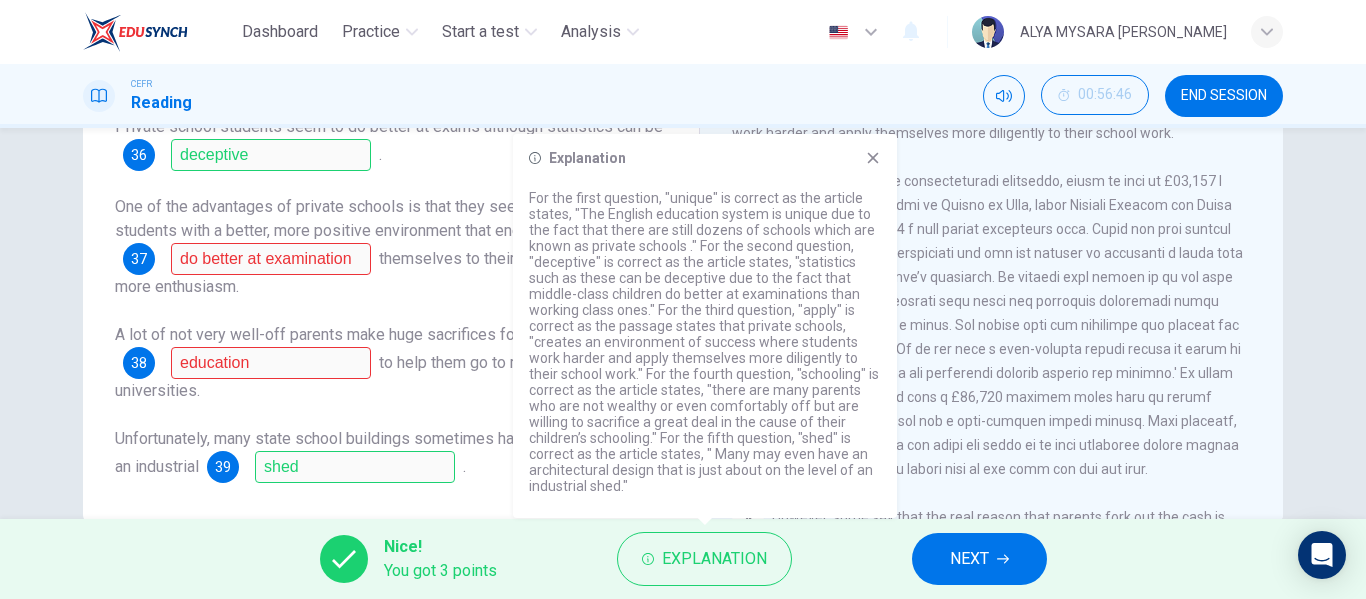 click on "Explanation" at bounding box center [705, 326] 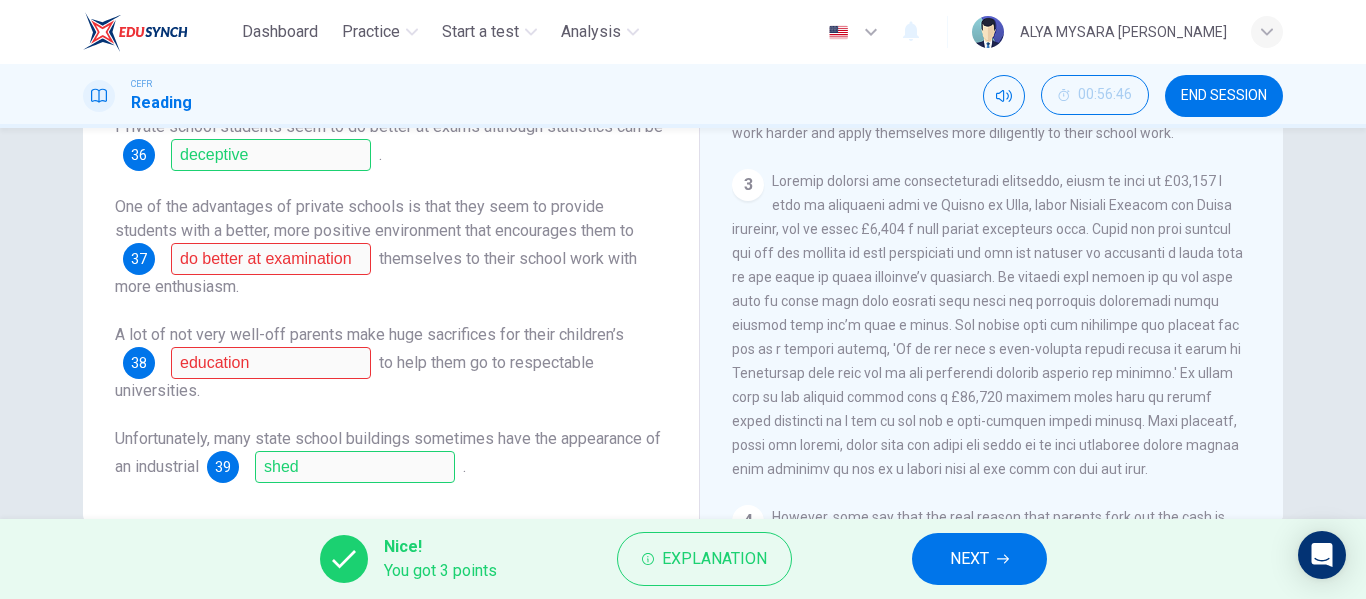 click on "Nice! You got 3
points Explanation NEXT" at bounding box center (683, 559) 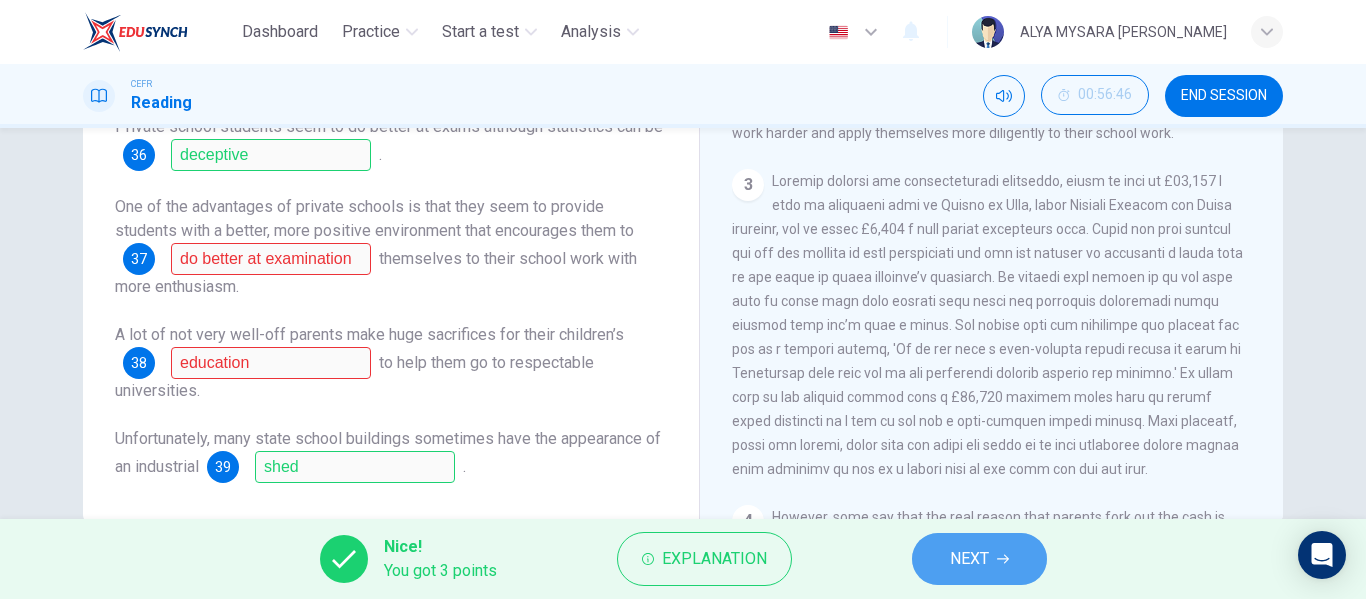 click on "NEXT" at bounding box center [969, 559] 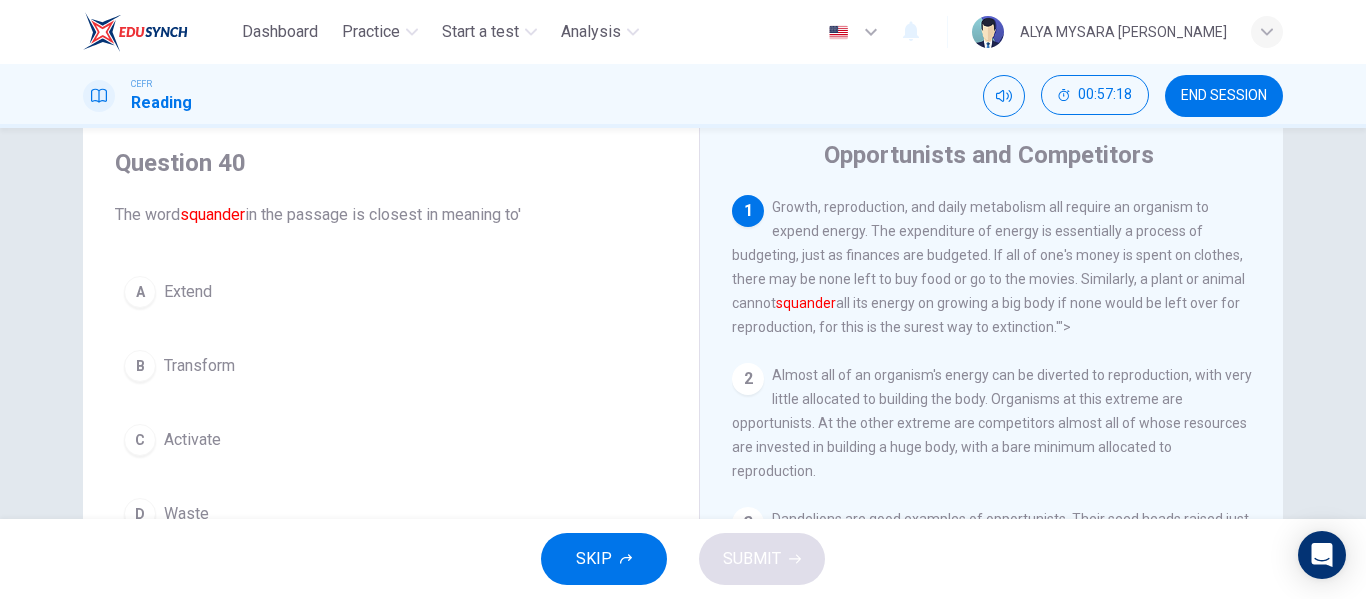 scroll, scrollTop: 65, scrollLeft: 0, axis: vertical 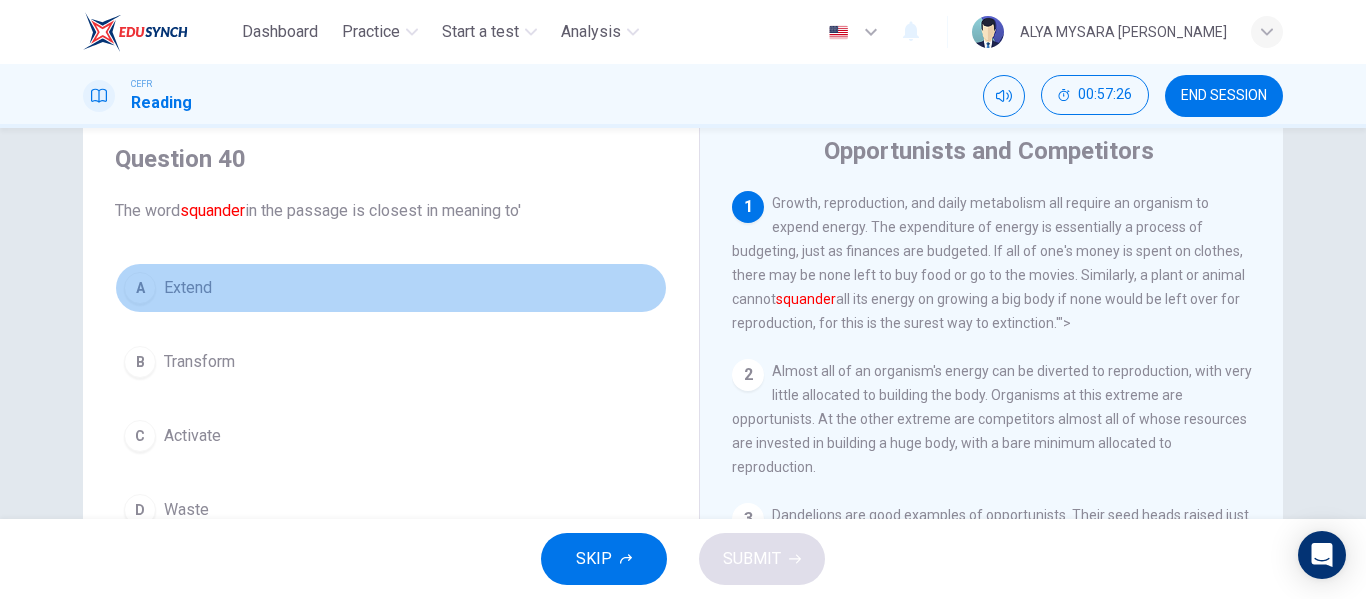 click on "A" at bounding box center [140, 288] 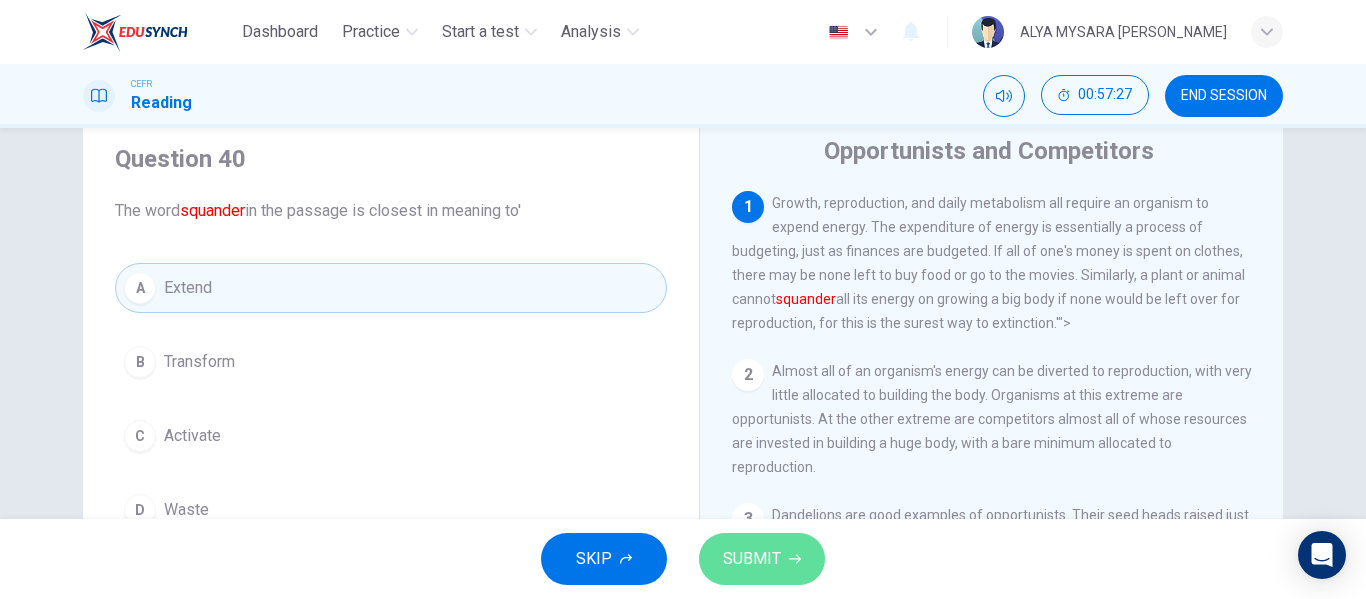 click on "SUBMIT" at bounding box center (762, 559) 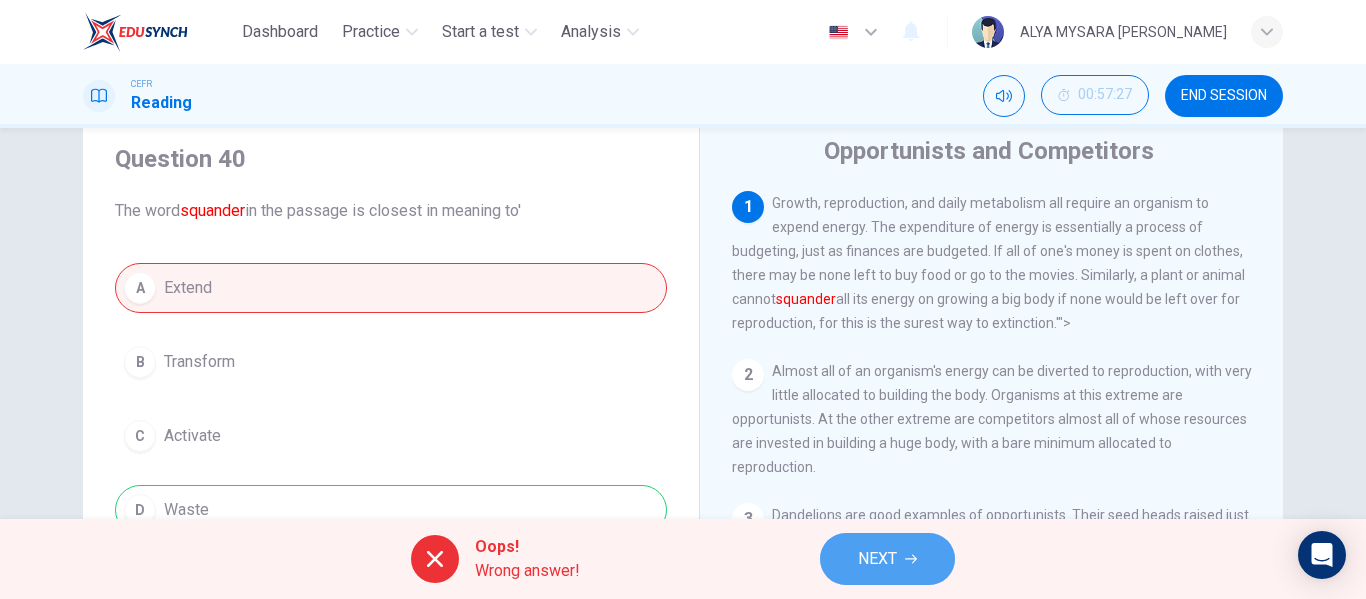 click on "NEXT" at bounding box center [887, 559] 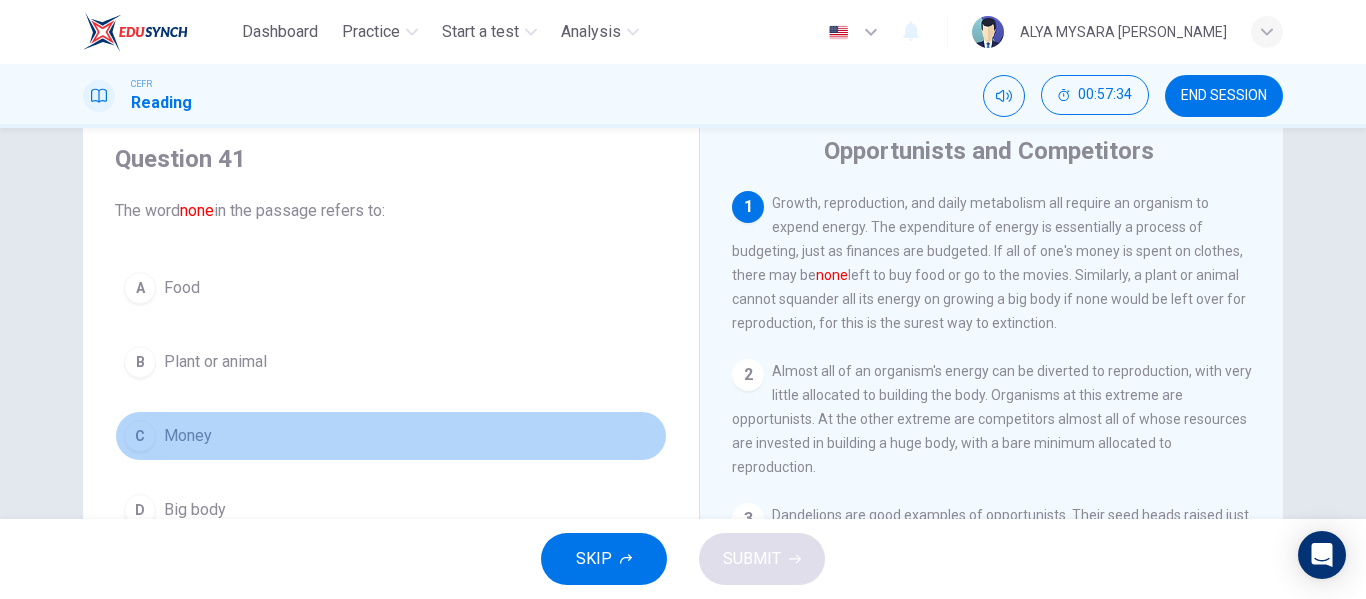 click on "C Money" at bounding box center (391, 436) 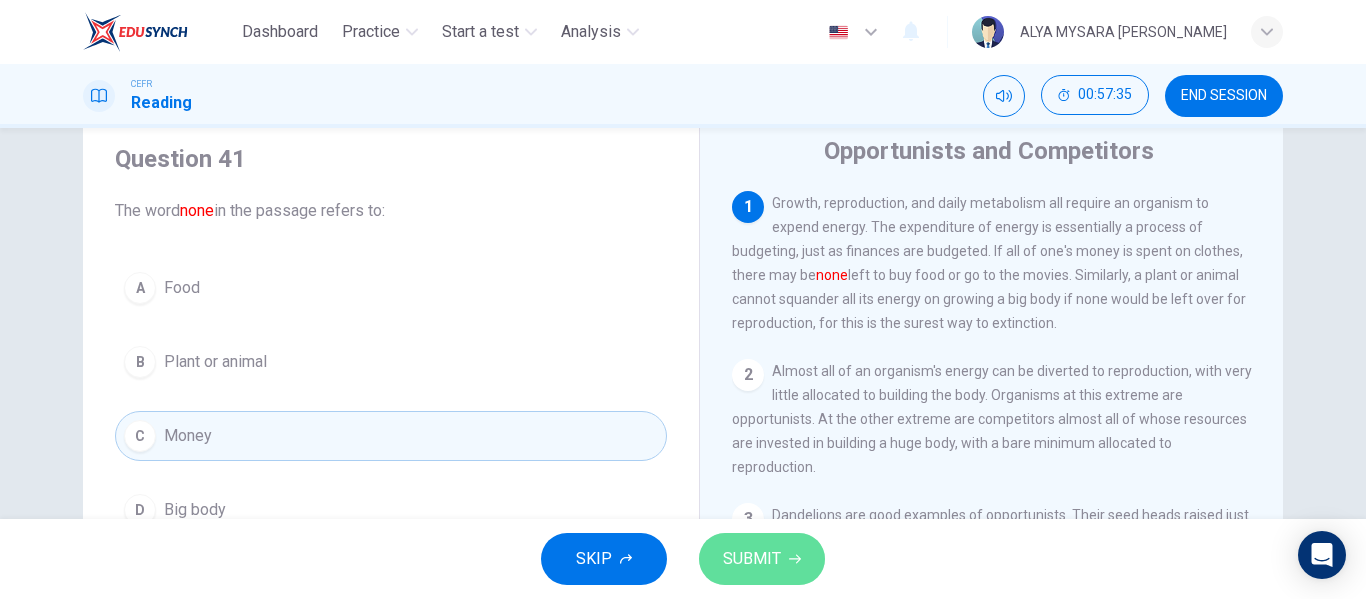 click on "SUBMIT" at bounding box center (752, 559) 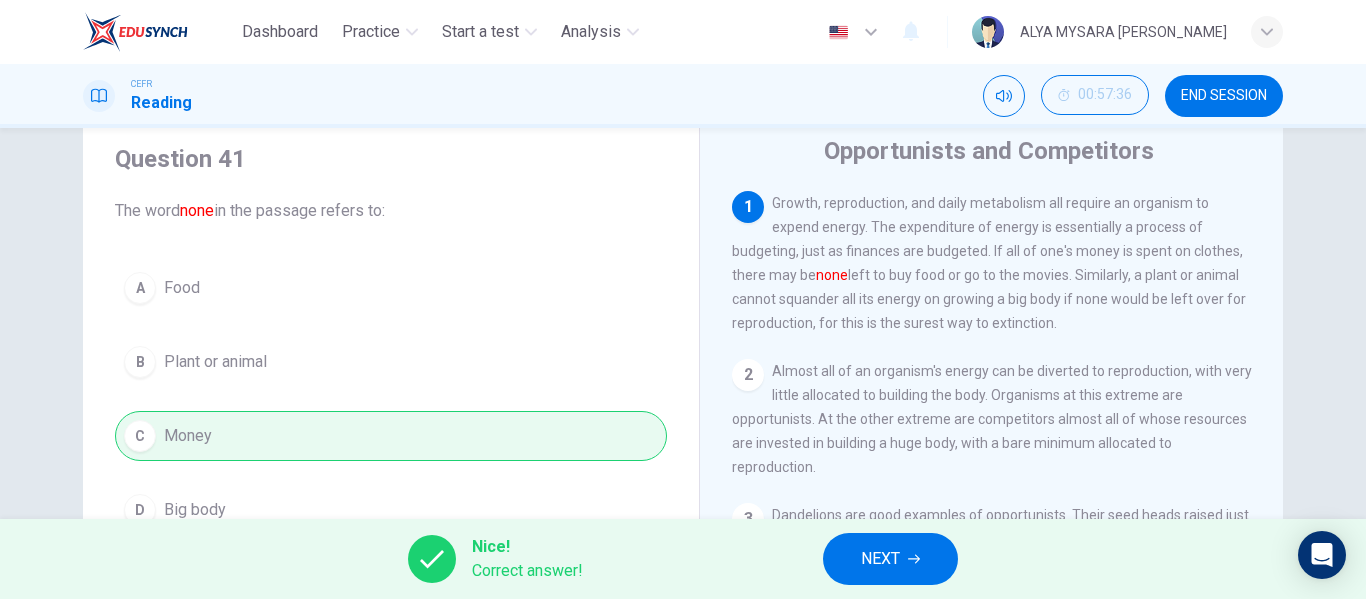 click on "Nice! Correct answer! NEXT" at bounding box center (683, 559) 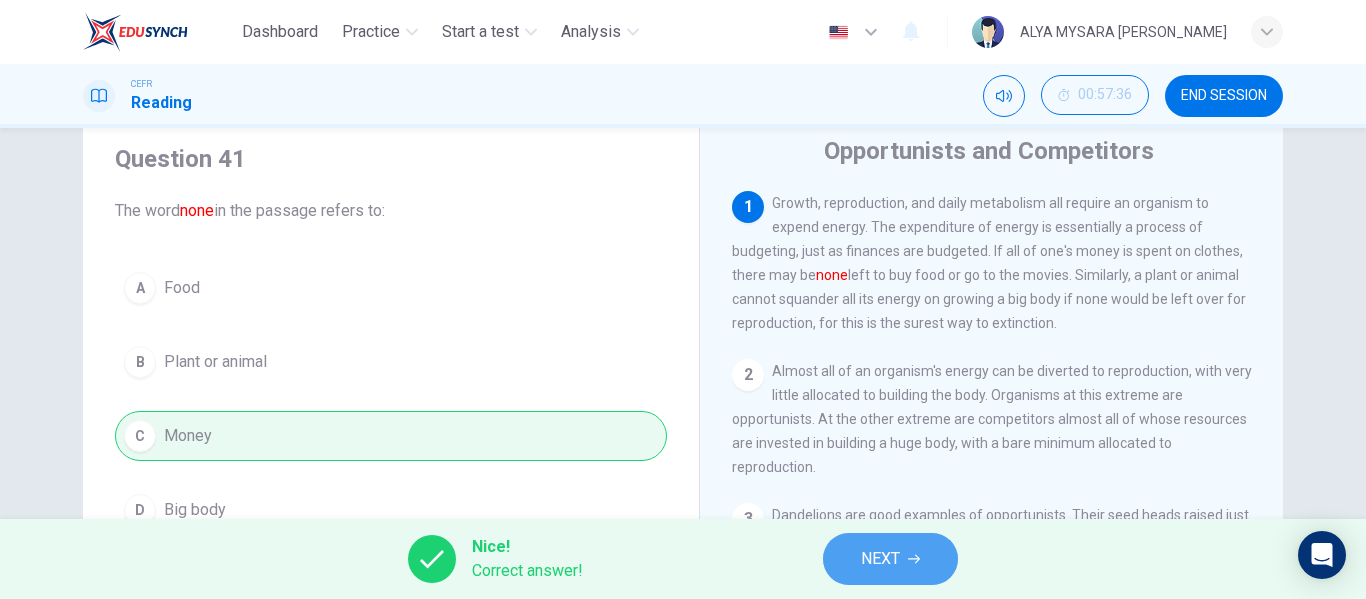 click on "NEXT" at bounding box center [890, 559] 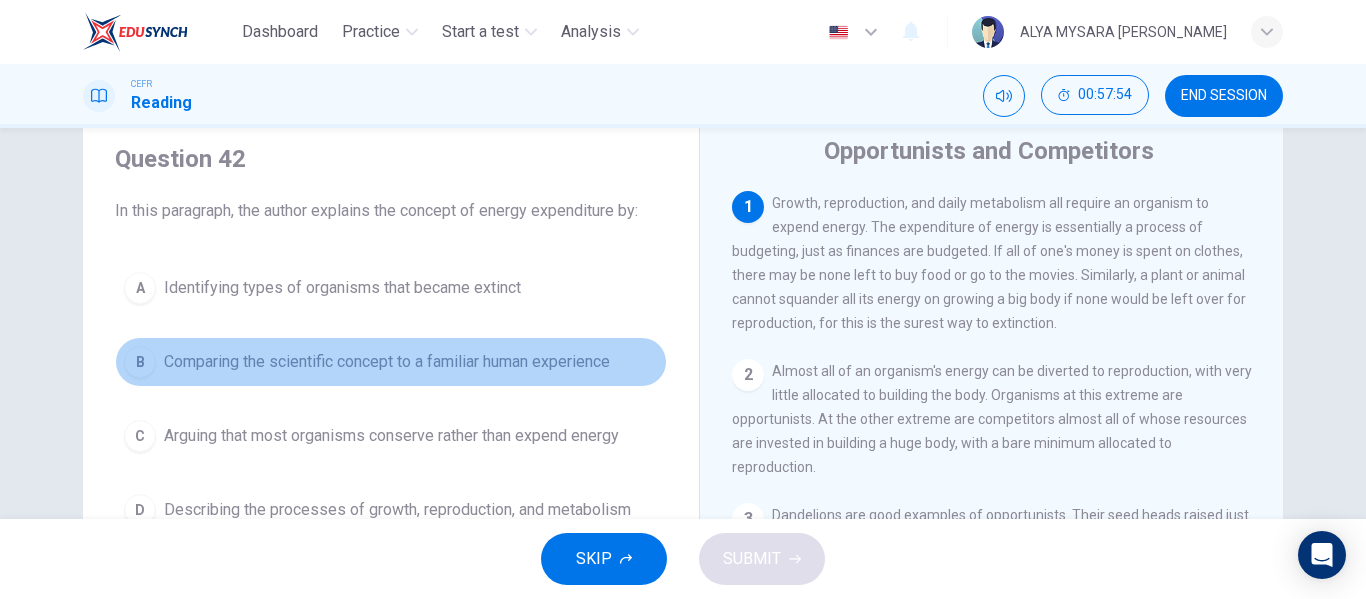 click on "B" at bounding box center [140, 362] 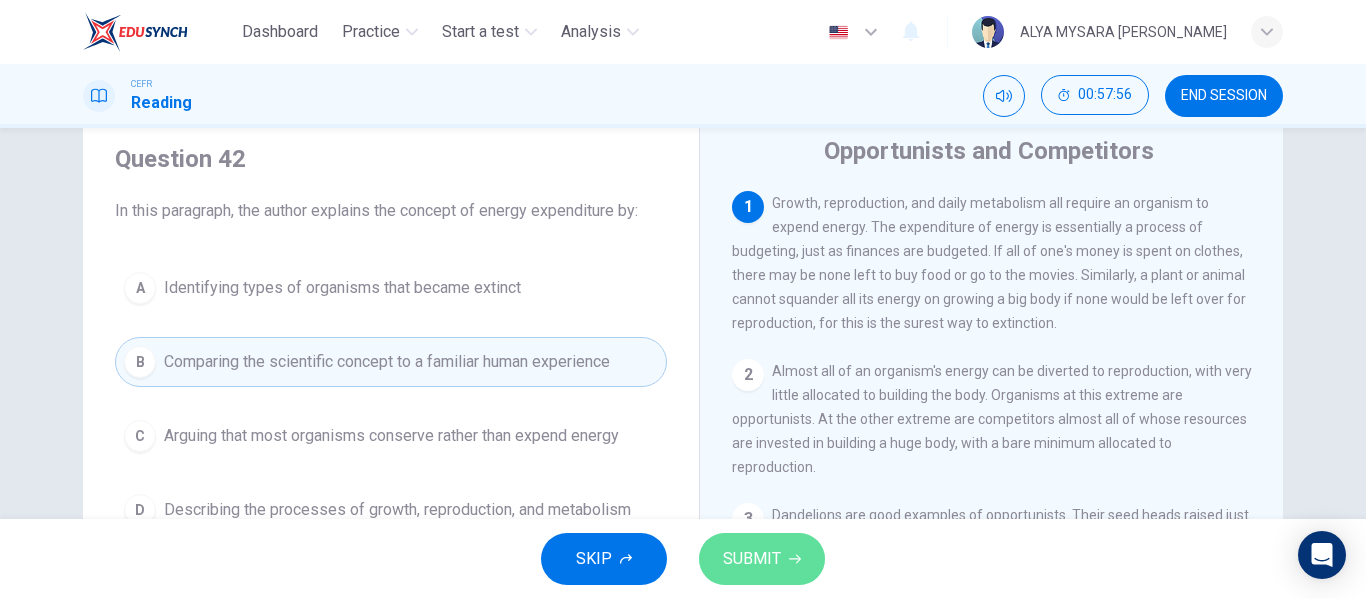 click on "SUBMIT" at bounding box center (752, 559) 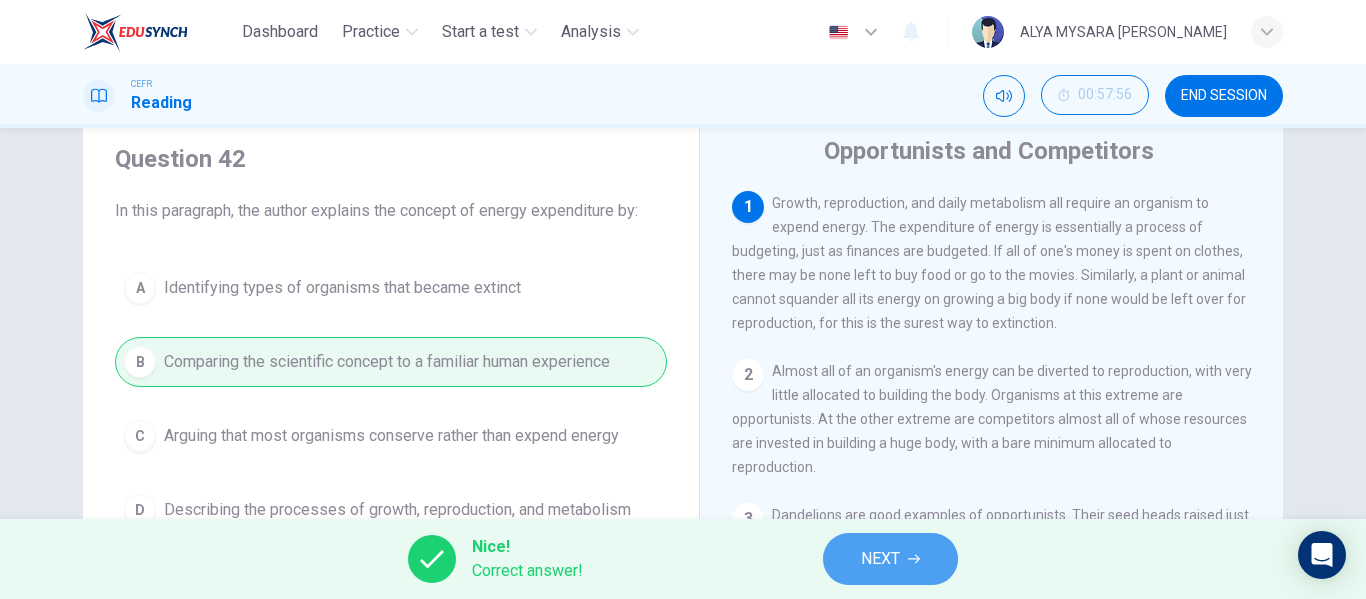 click on "NEXT" at bounding box center [880, 559] 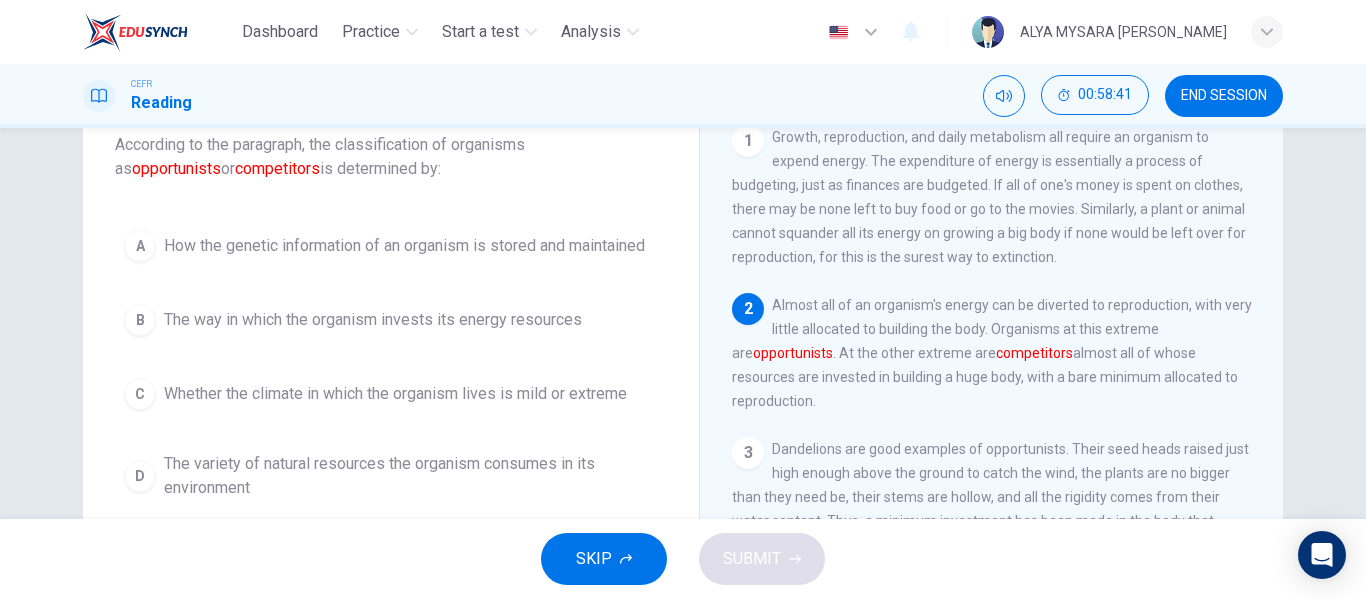 scroll, scrollTop: 136, scrollLeft: 0, axis: vertical 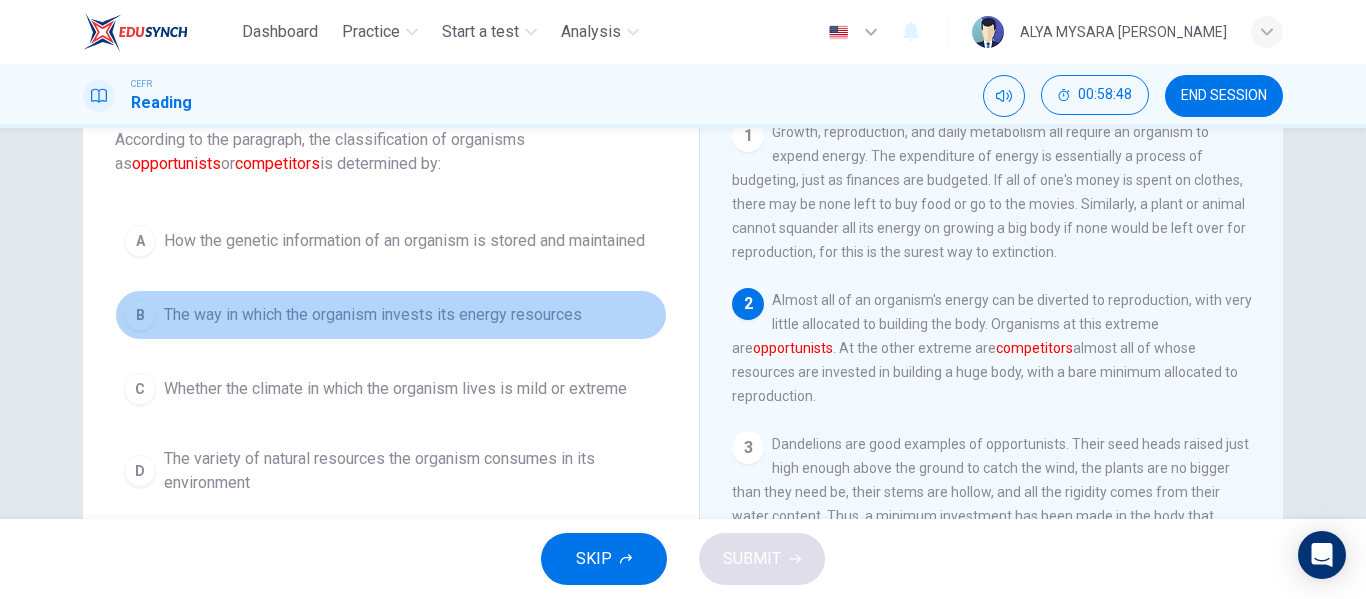 click on "B" at bounding box center (140, 315) 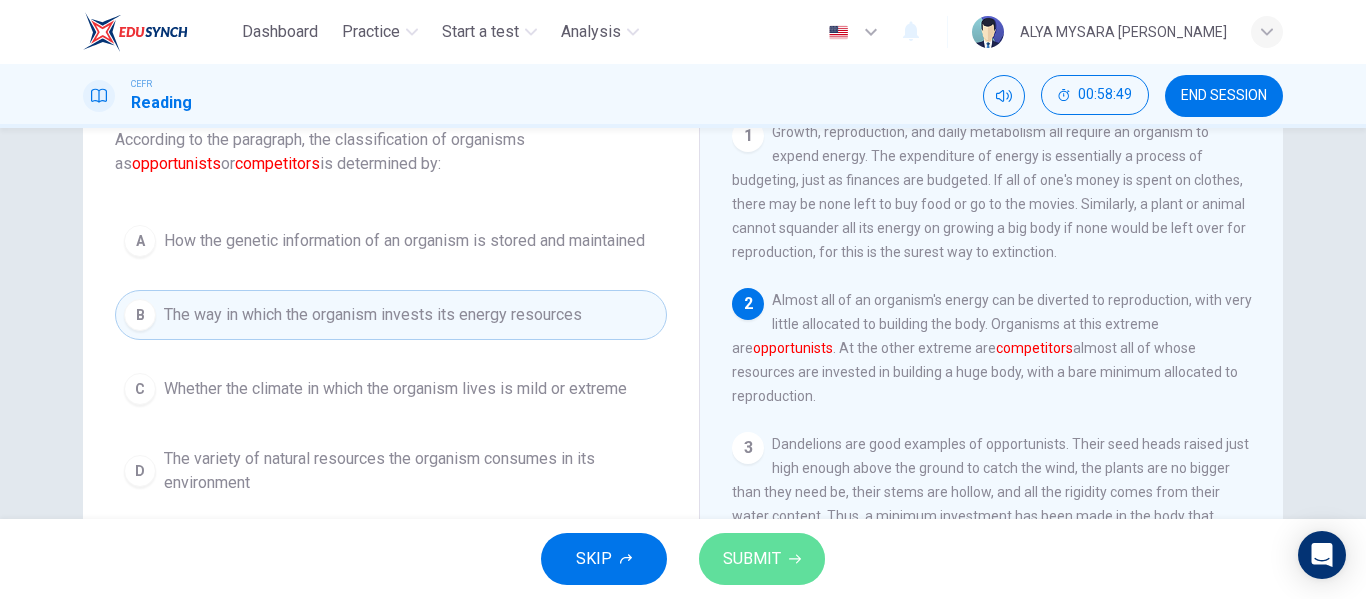 click on "SUBMIT" at bounding box center [762, 559] 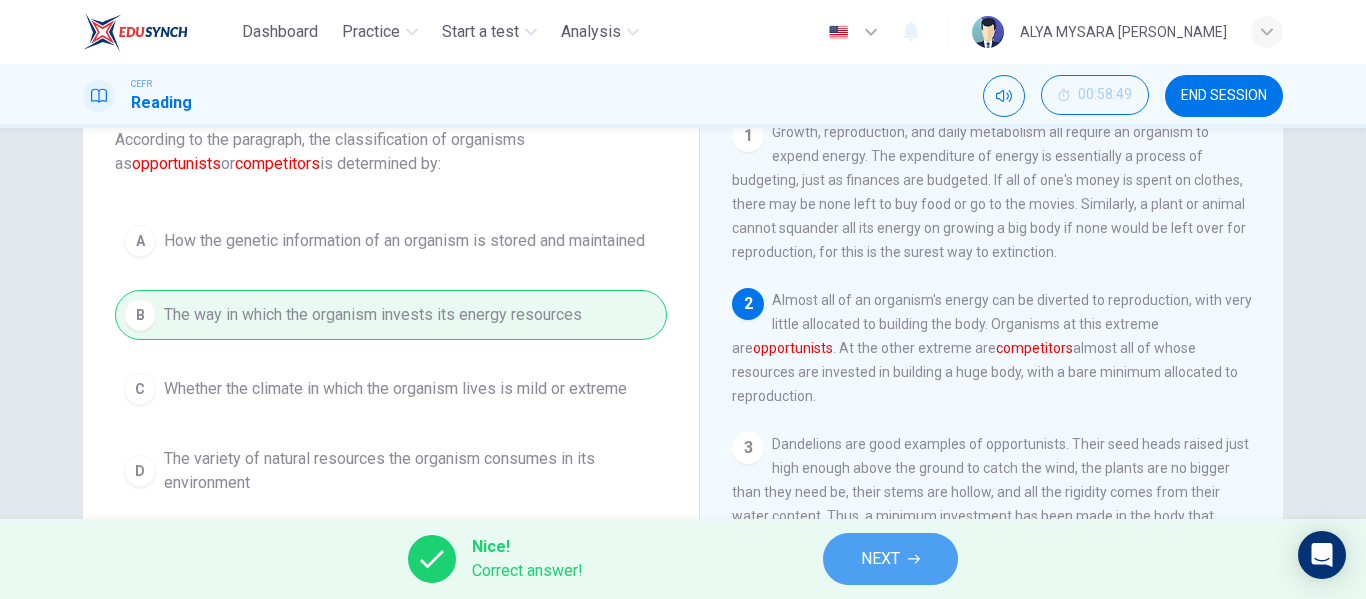 click on "NEXT" at bounding box center [880, 559] 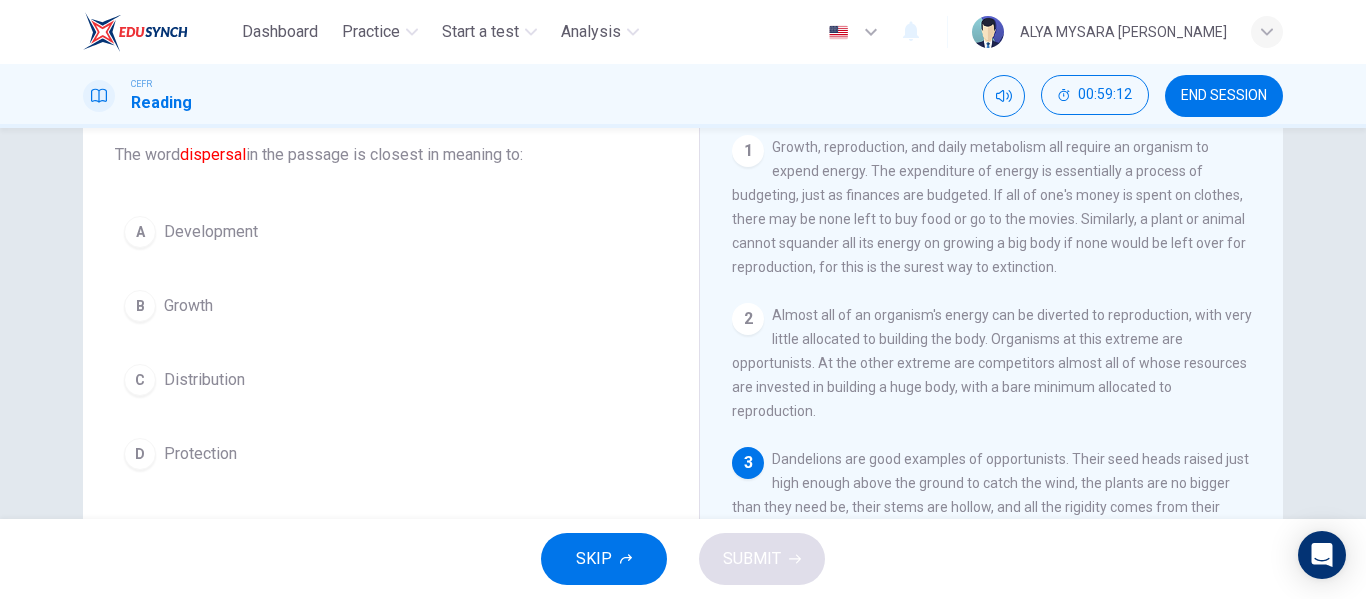 scroll, scrollTop: 116, scrollLeft: 0, axis: vertical 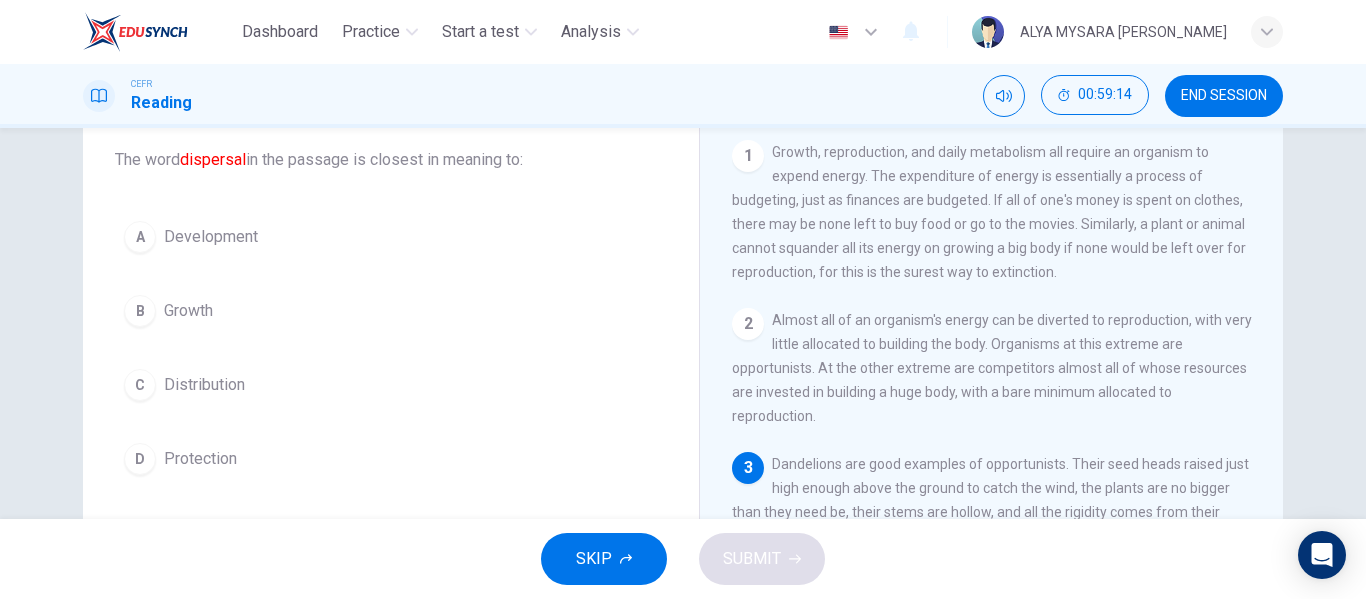 click on "B" at bounding box center [140, 311] 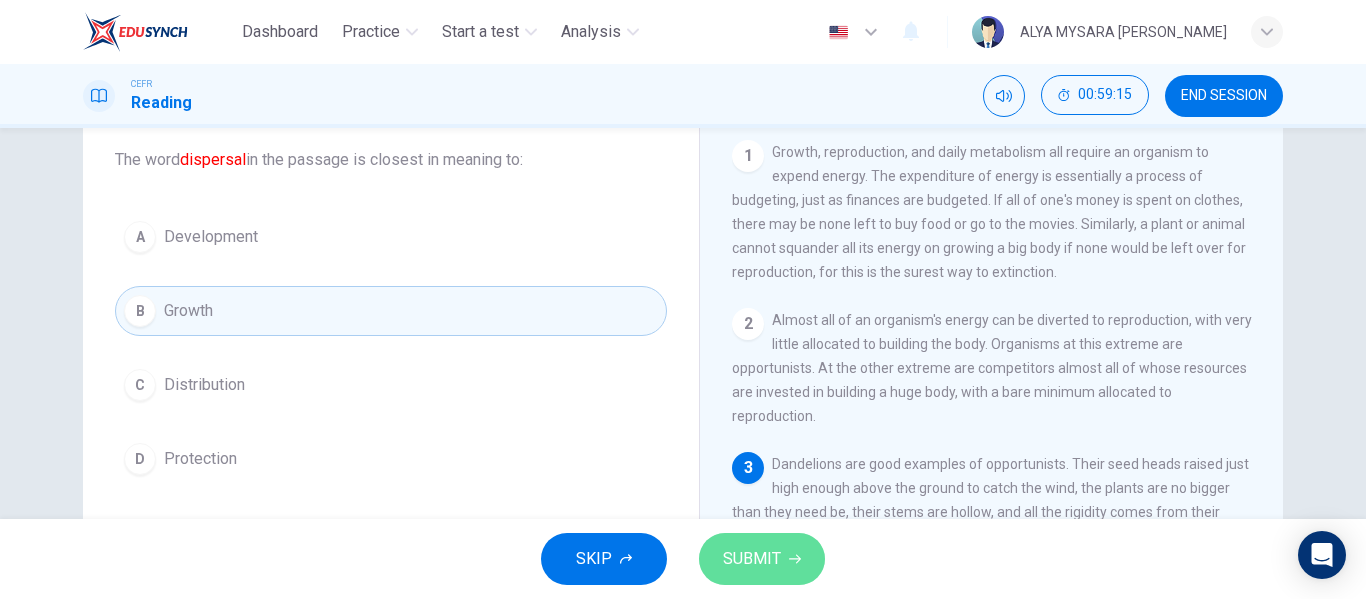 click on "SUBMIT" at bounding box center (762, 559) 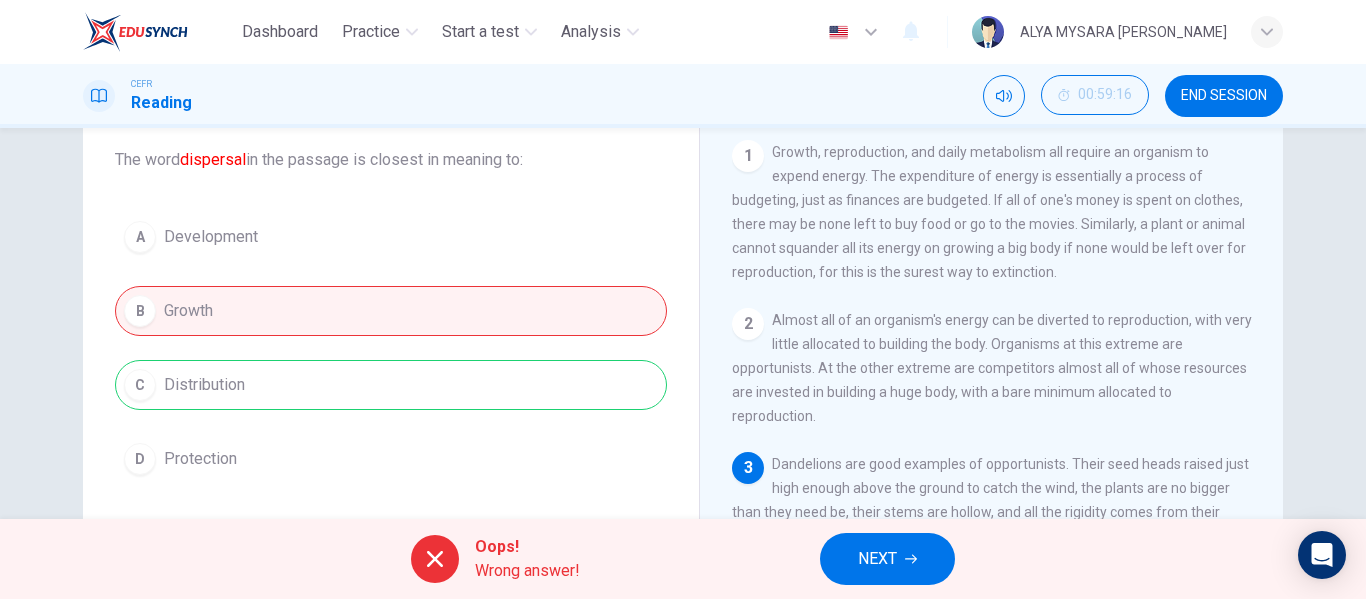 scroll, scrollTop: 201, scrollLeft: 0, axis: vertical 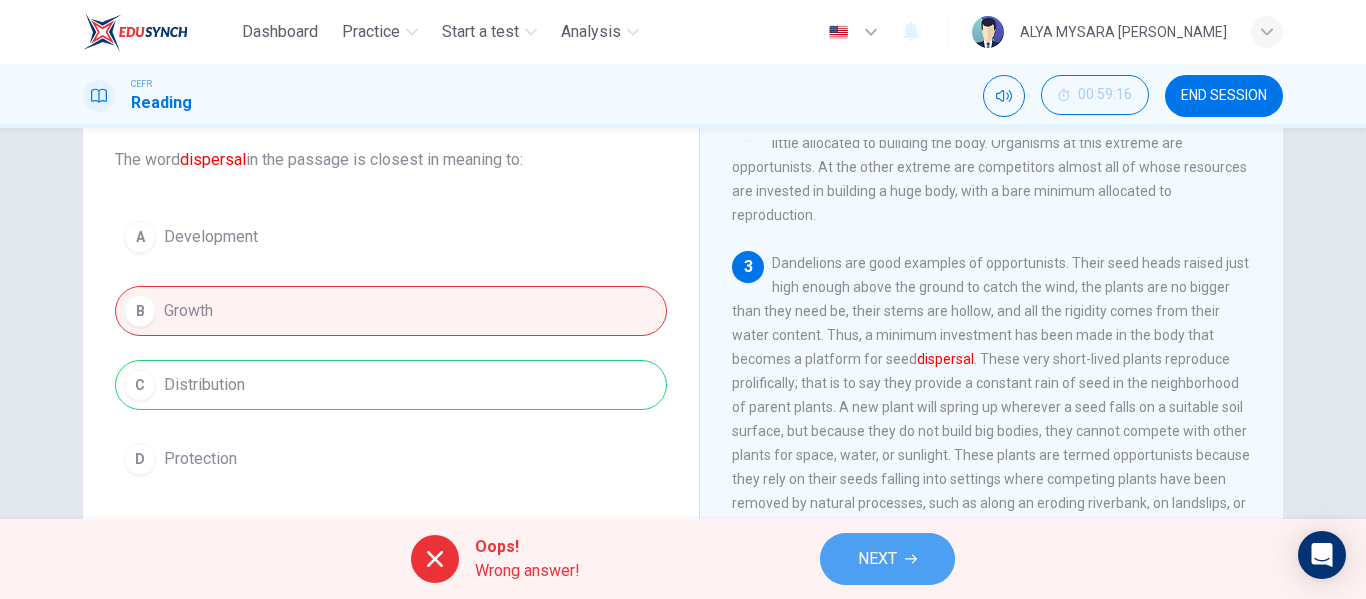 click on "NEXT" at bounding box center (877, 559) 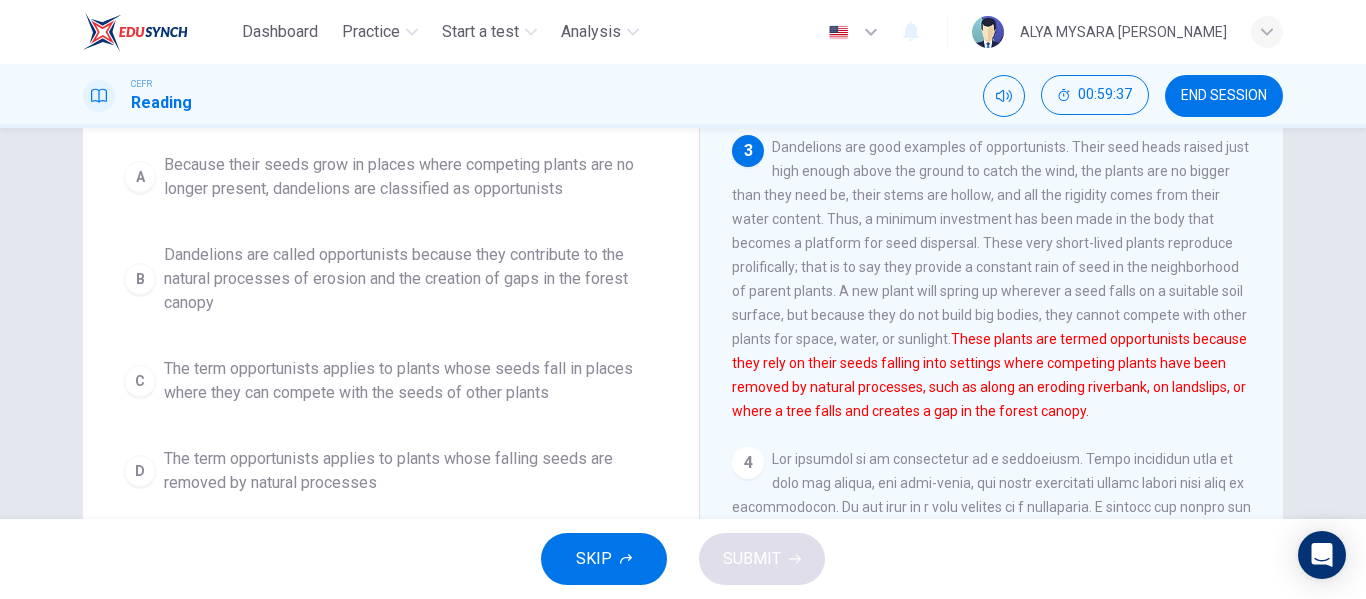 scroll, scrollTop: 233, scrollLeft: 0, axis: vertical 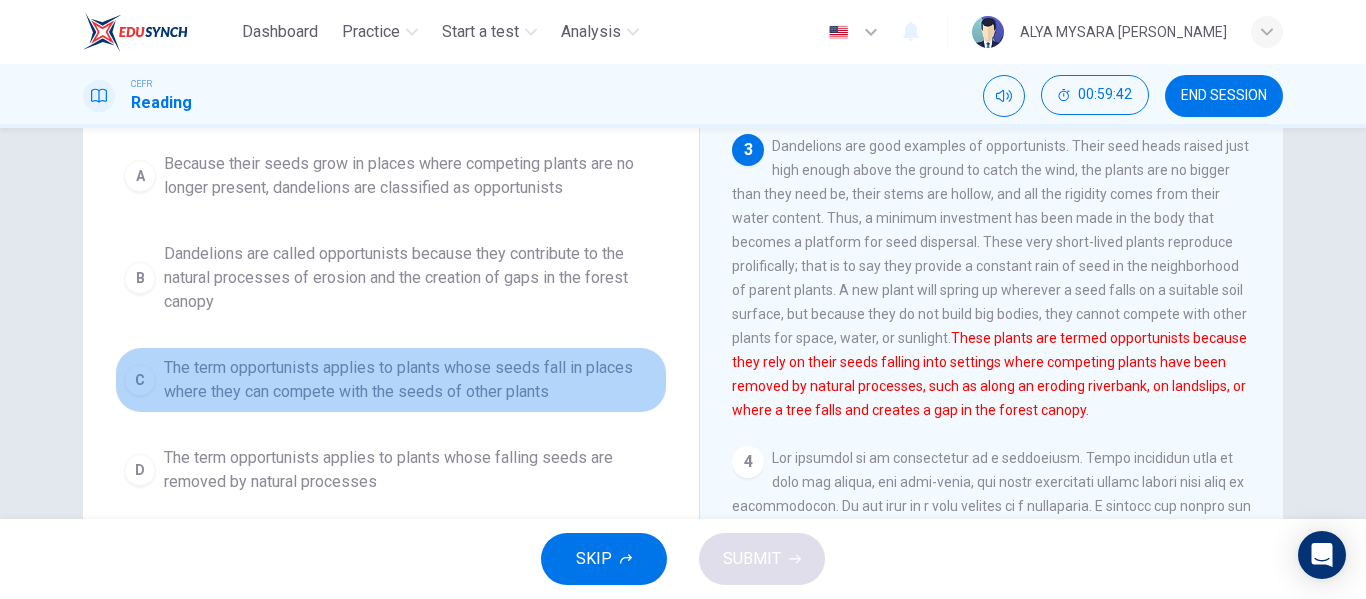 click on "The term opportunists applies to plants whose seeds fall in places where they can compete with the seeds of other plants" at bounding box center [411, 380] 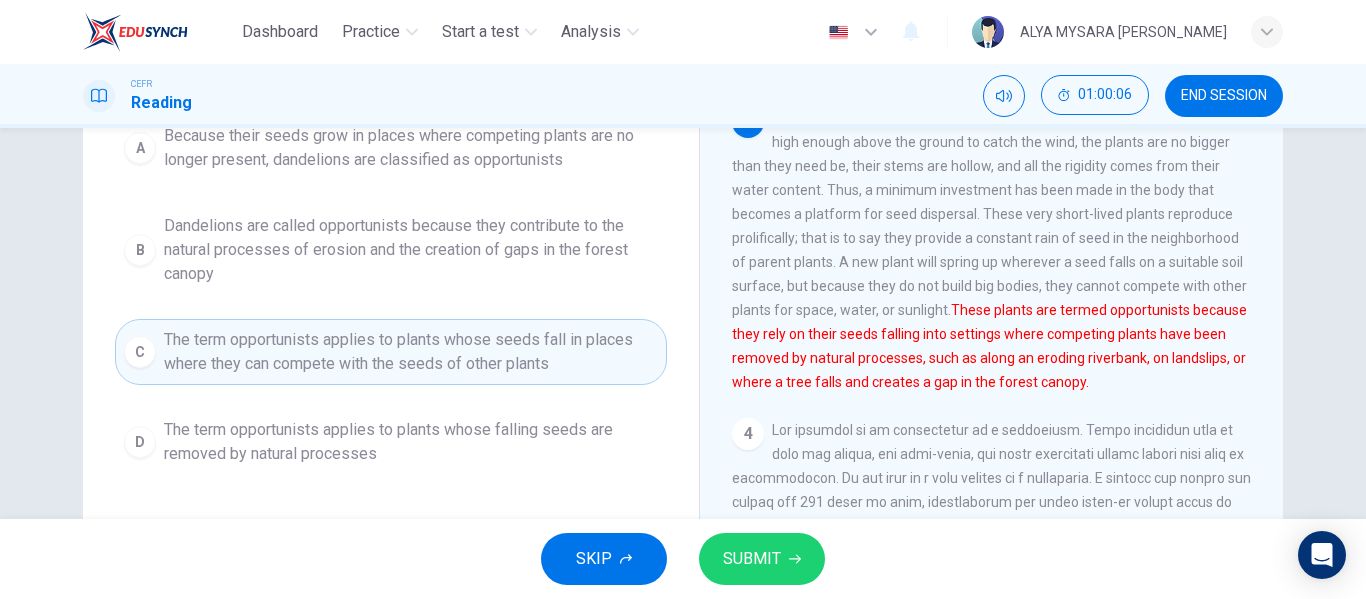 scroll, scrollTop: 262, scrollLeft: 0, axis: vertical 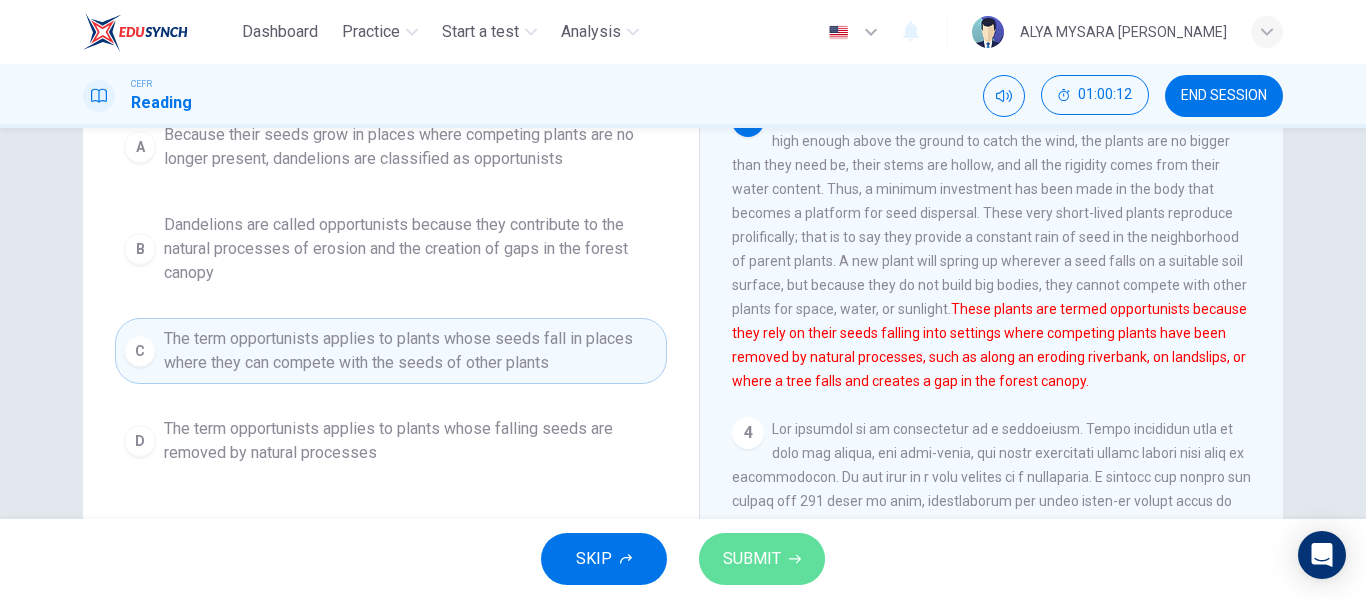 click on "SUBMIT" at bounding box center [752, 559] 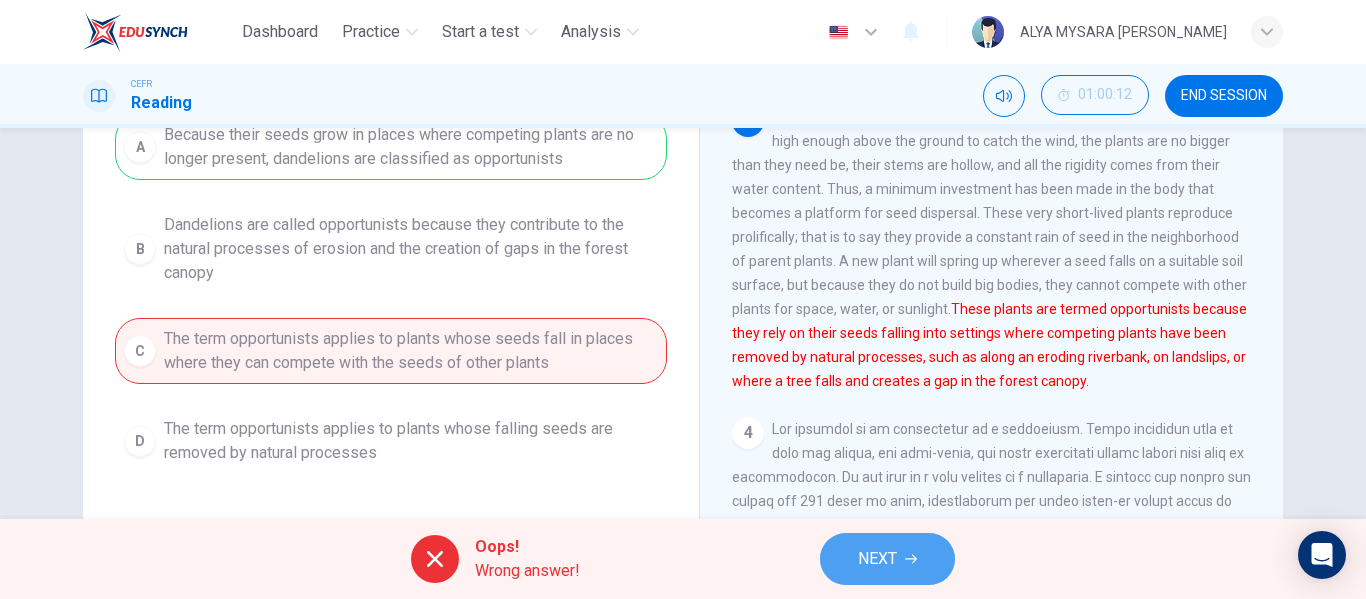 click on "NEXT" at bounding box center [877, 559] 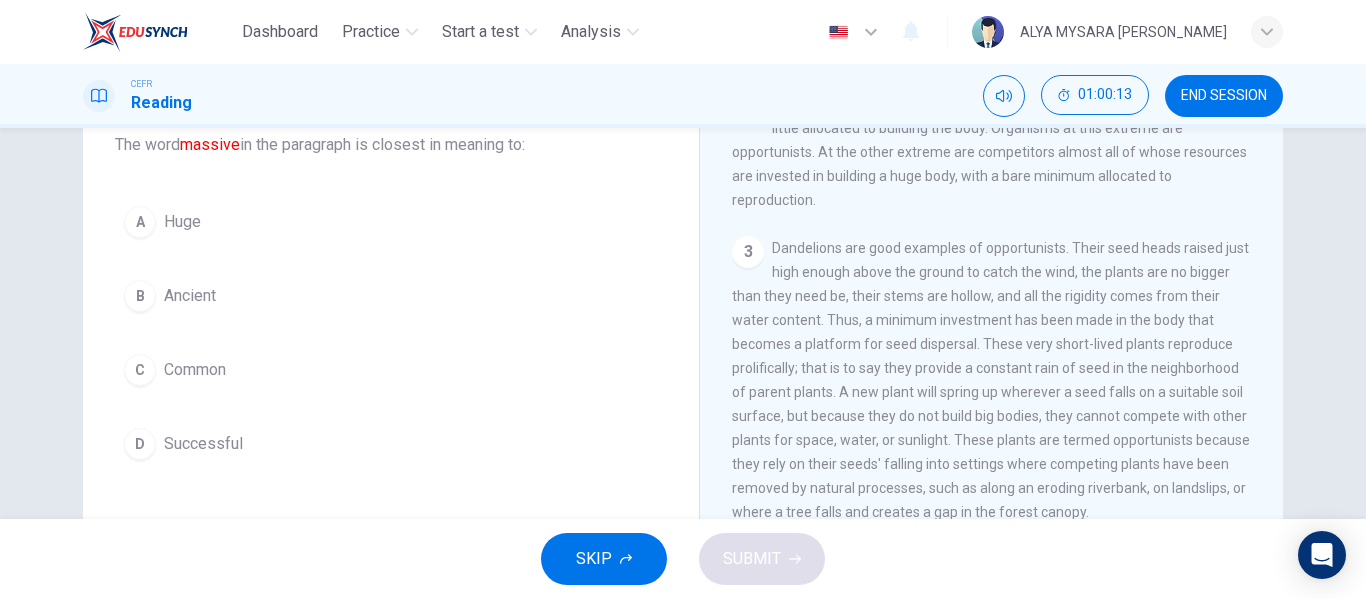 scroll, scrollTop: 133, scrollLeft: 0, axis: vertical 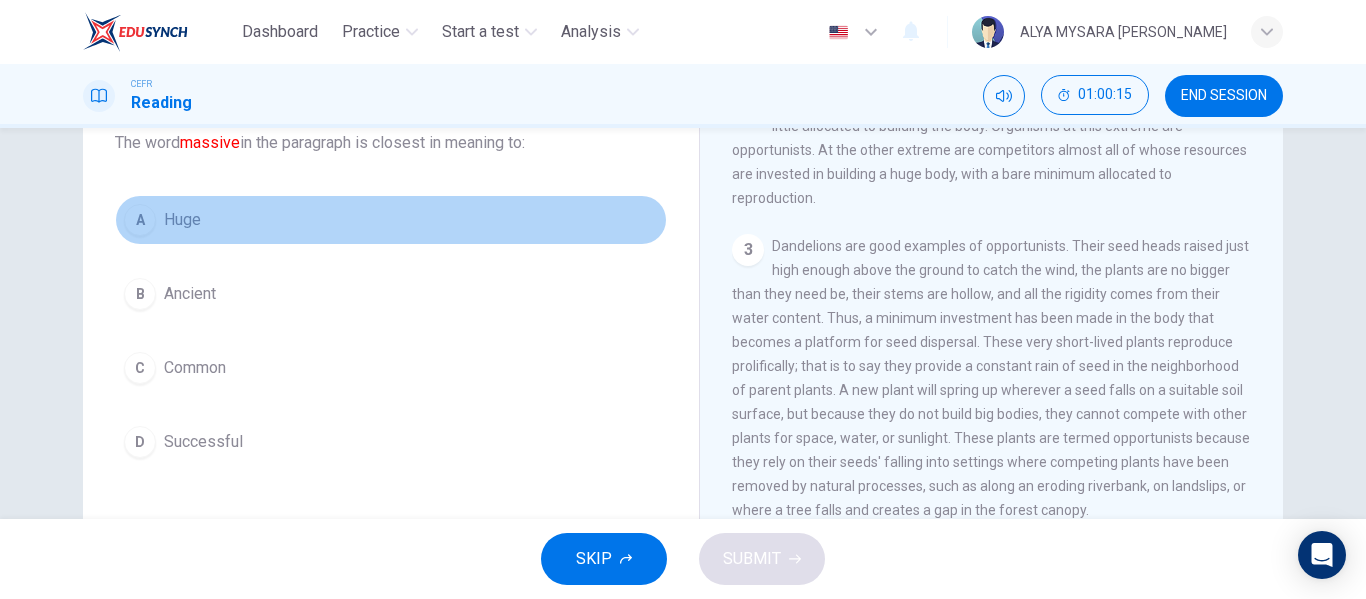 click on "A" at bounding box center (140, 220) 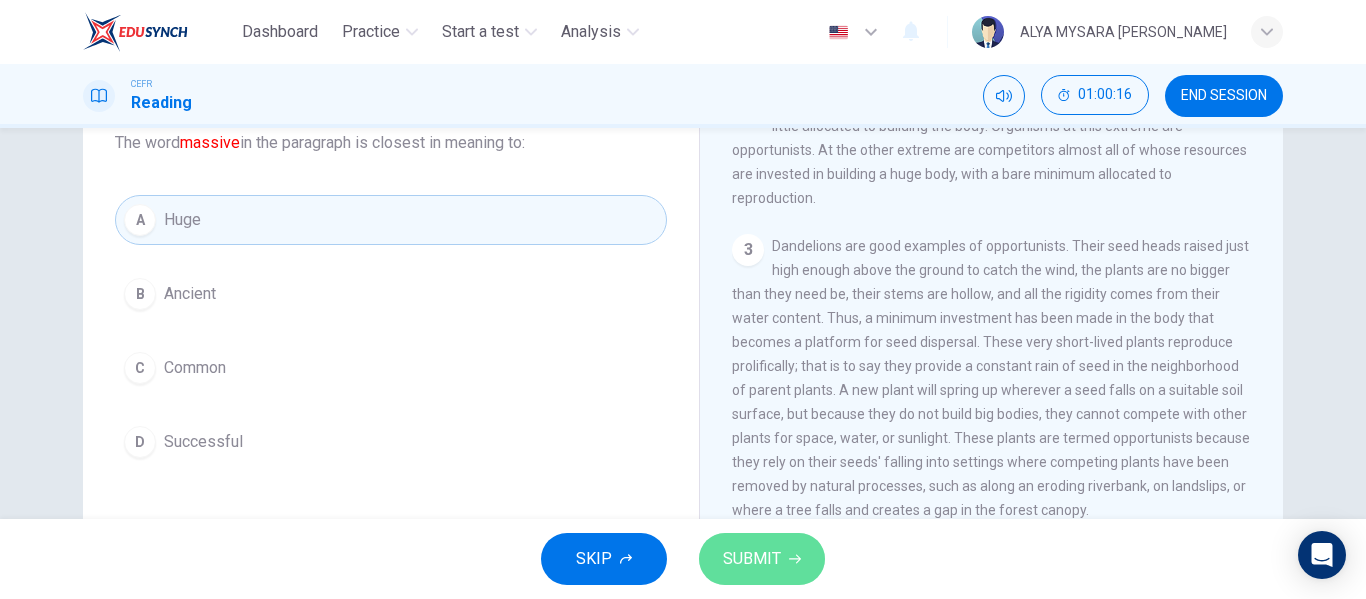 click on "SUBMIT" at bounding box center [752, 559] 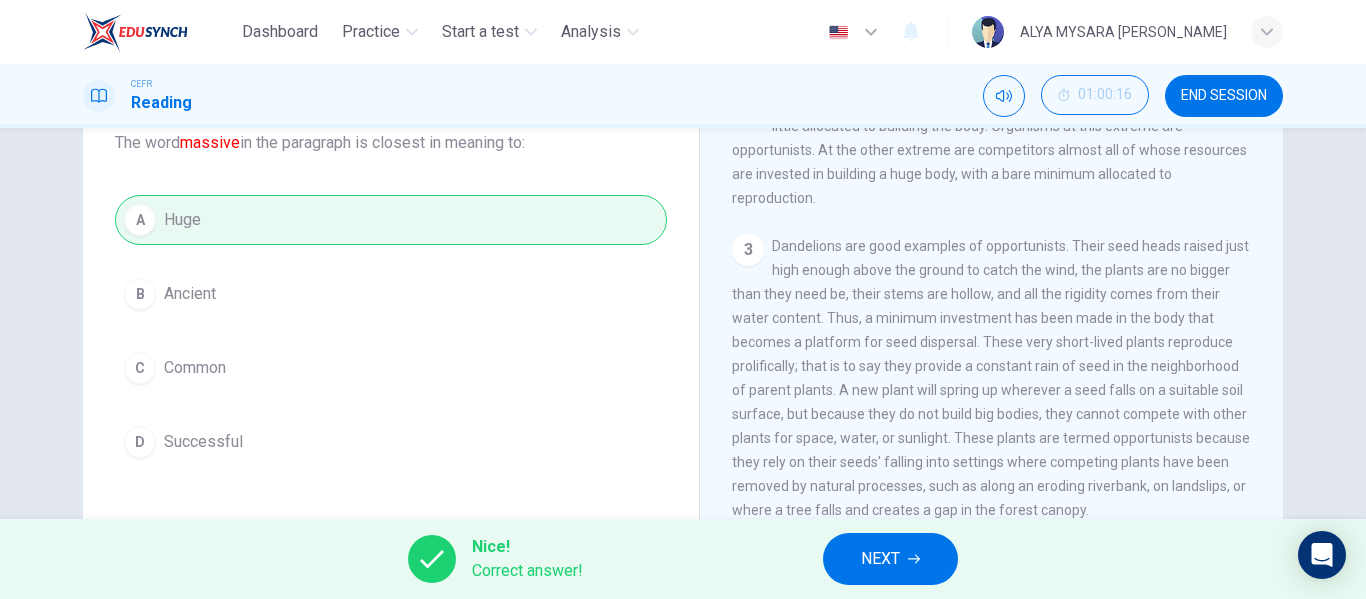 click on "NEXT" at bounding box center (880, 559) 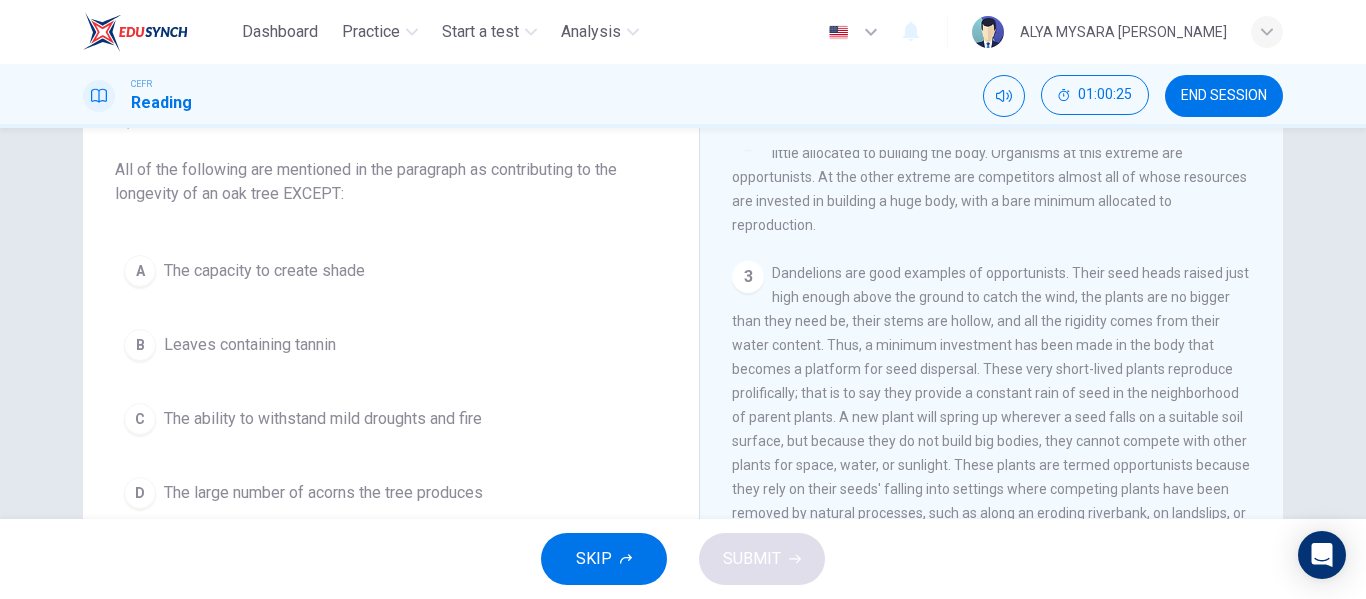scroll, scrollTop: 107, scrollLeft: 0, axis: vertical 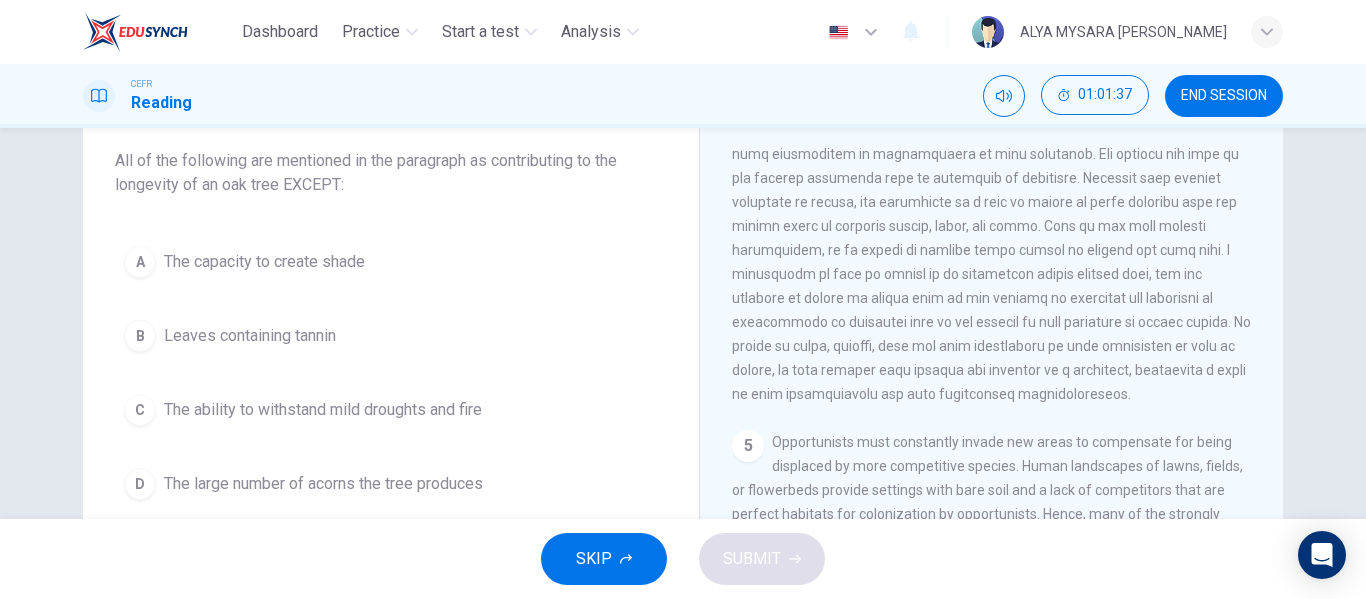 click at bounding box center (991, 202) 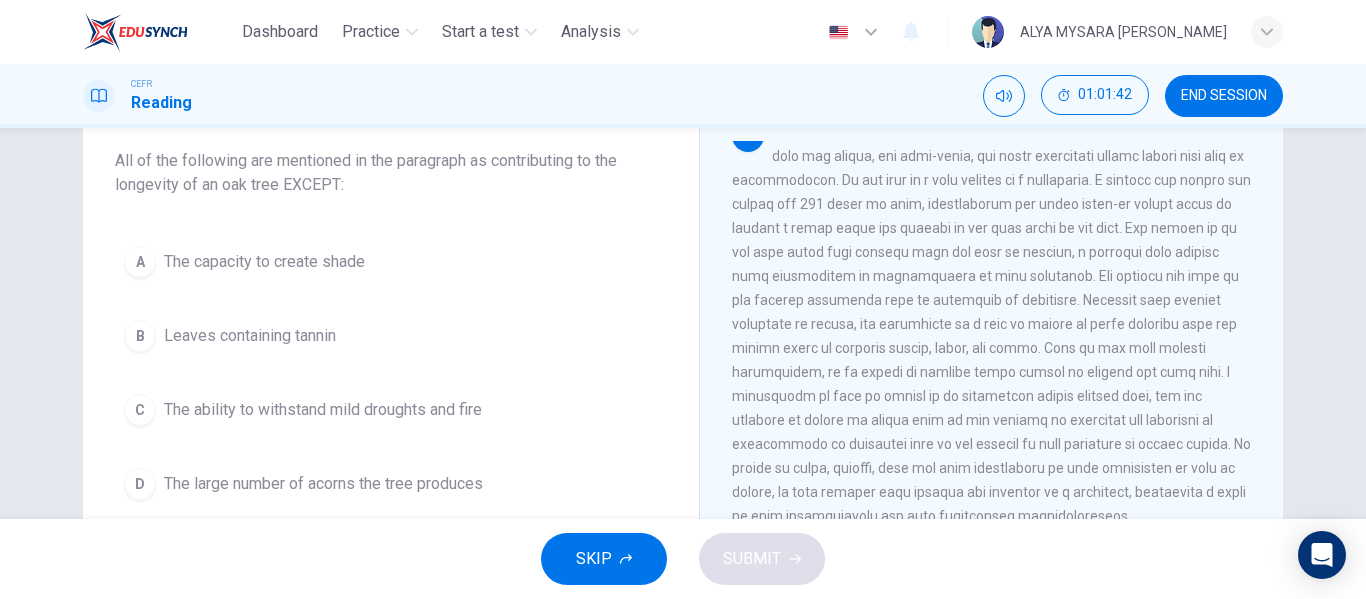 scroll, scrollTop: 638, scrollLeft: 0, axis: vertical 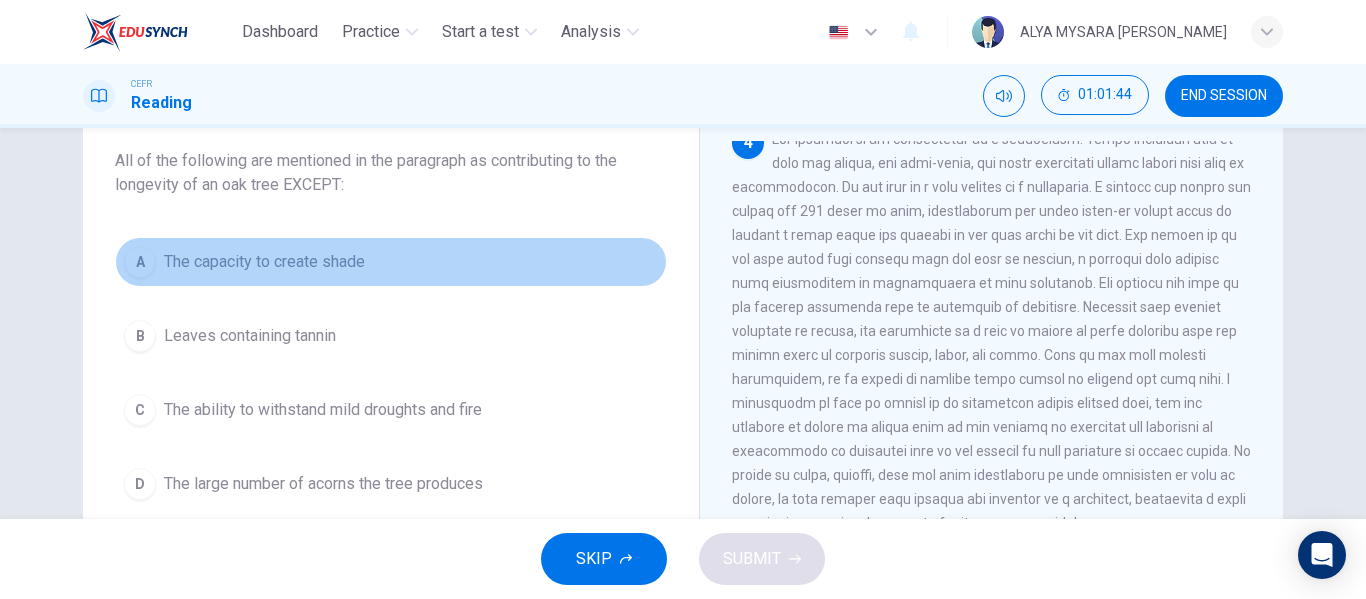 click on "A The capacity to create shade" at bounding box center [391, 262] 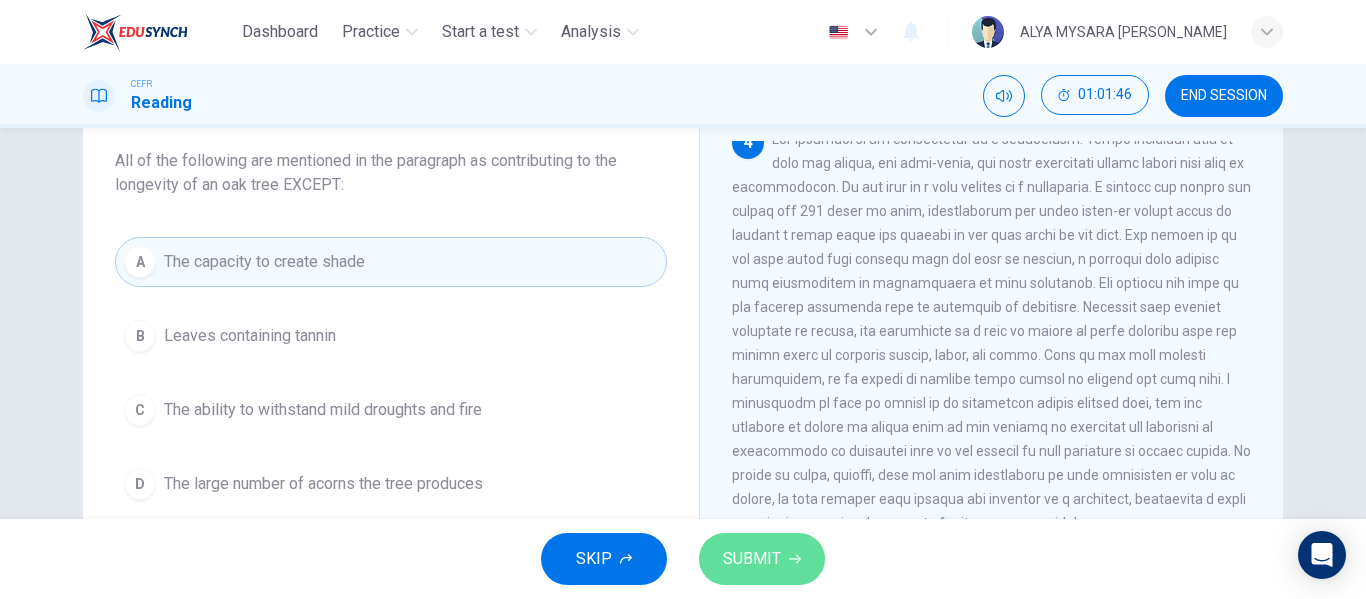 click on "SUBMIT" at bounding box center [762, 559] 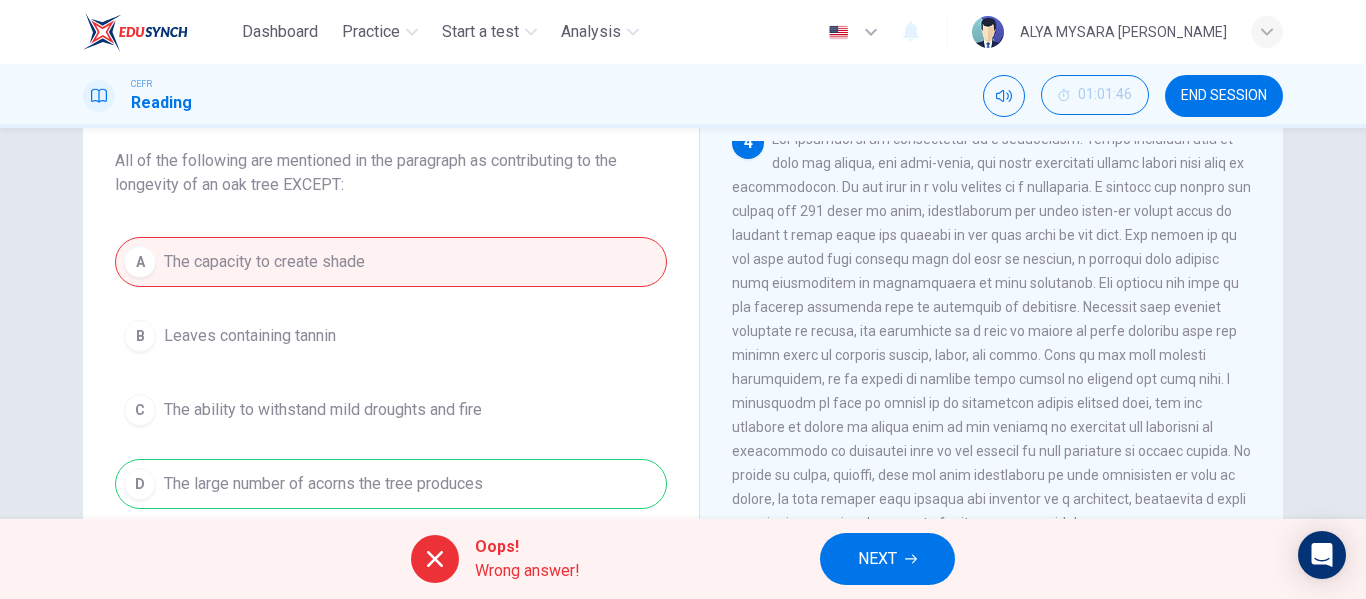 click on "NEXT" at bounding box center (877, 559) 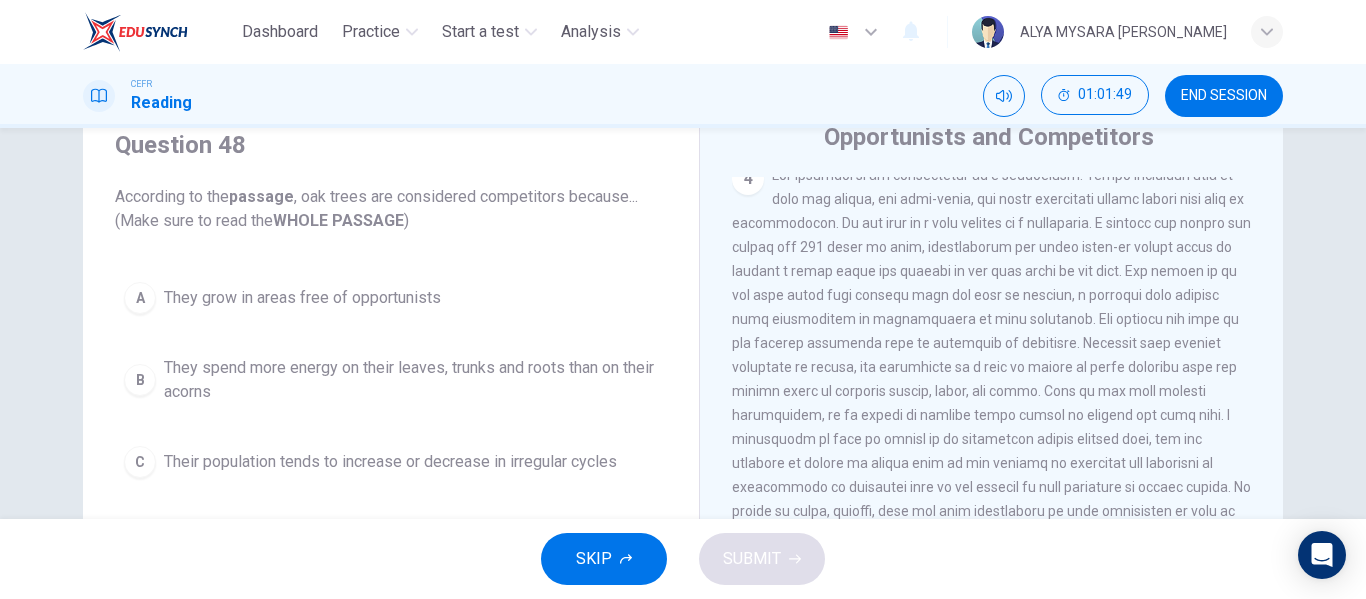 scroll, scrollTop: 80, scrollLeft: 0, axis: vertical 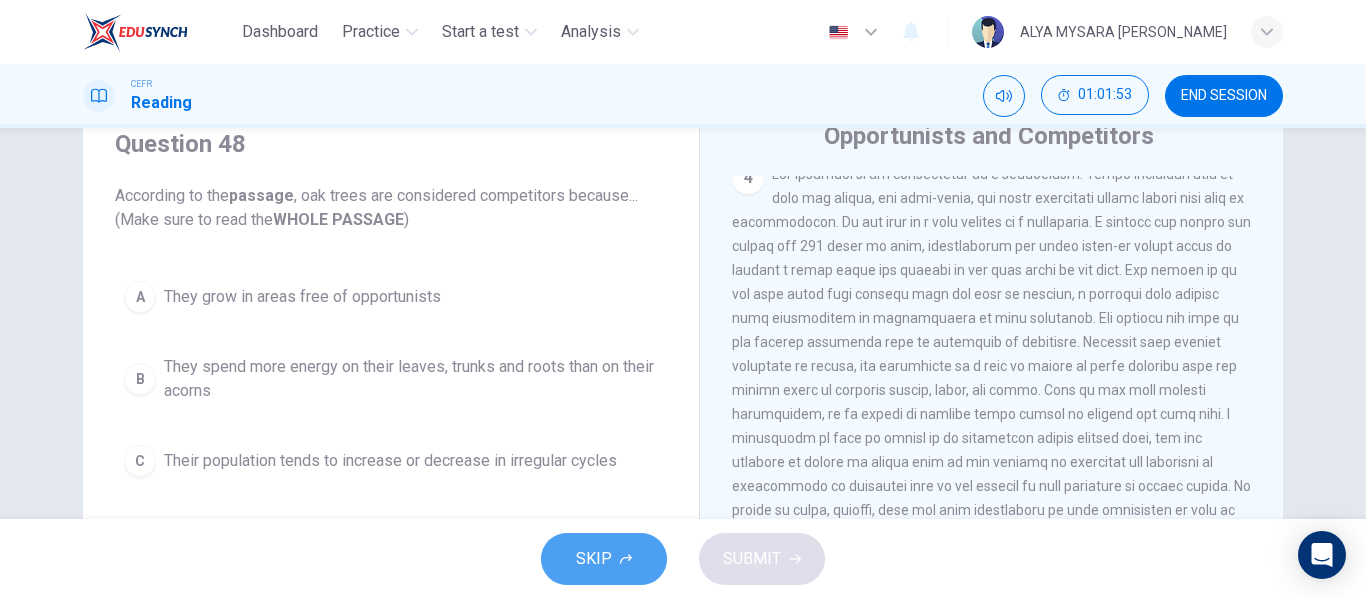 click on "SKIP" at bounding box center [594, 559] 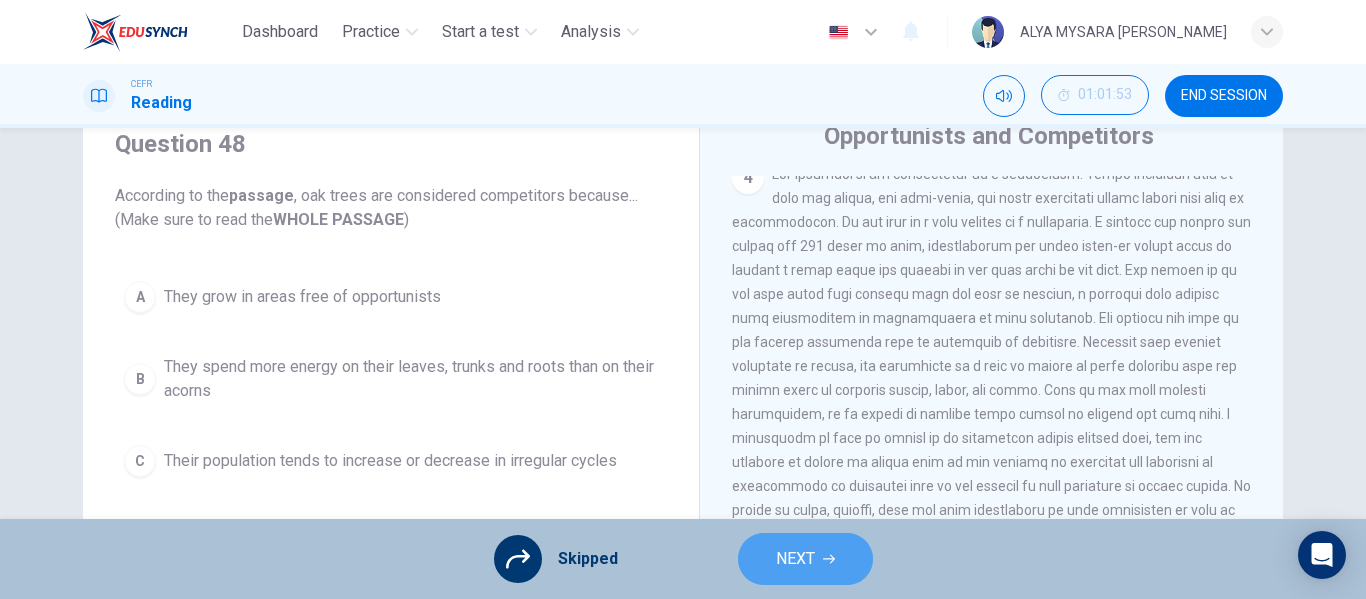click on "NEXT" at bounding box center (795, 559) 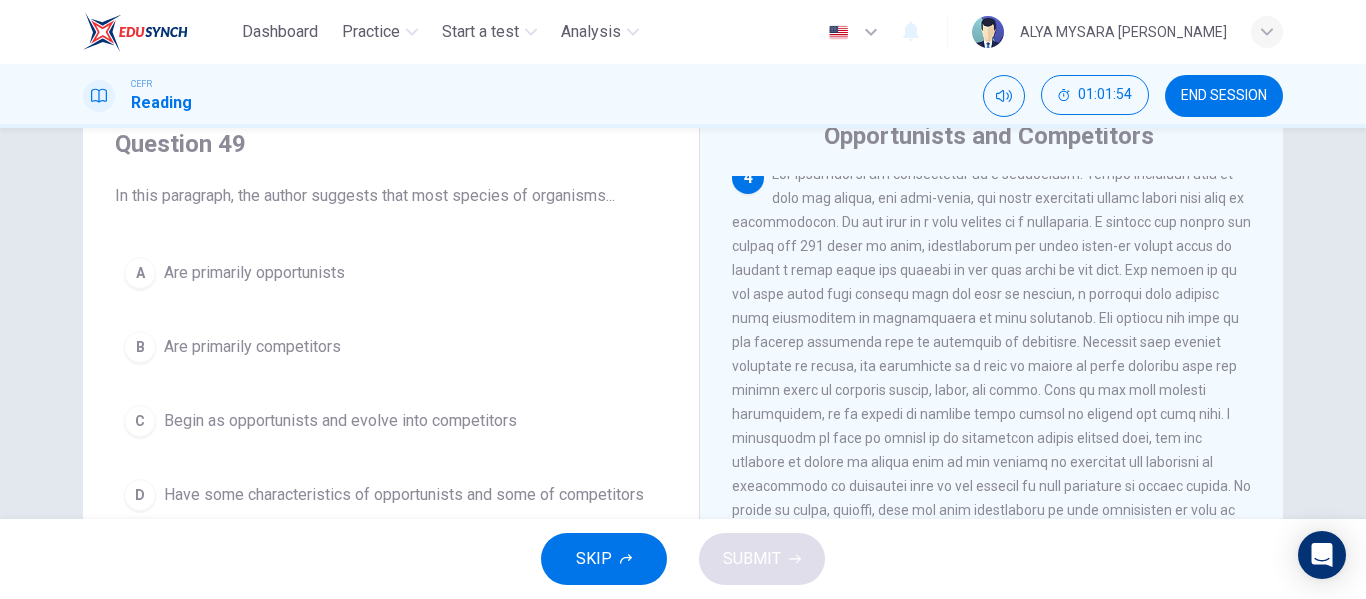 click on "Begin as opportunists and evolve into competitors" at bounding box center [340, 421] 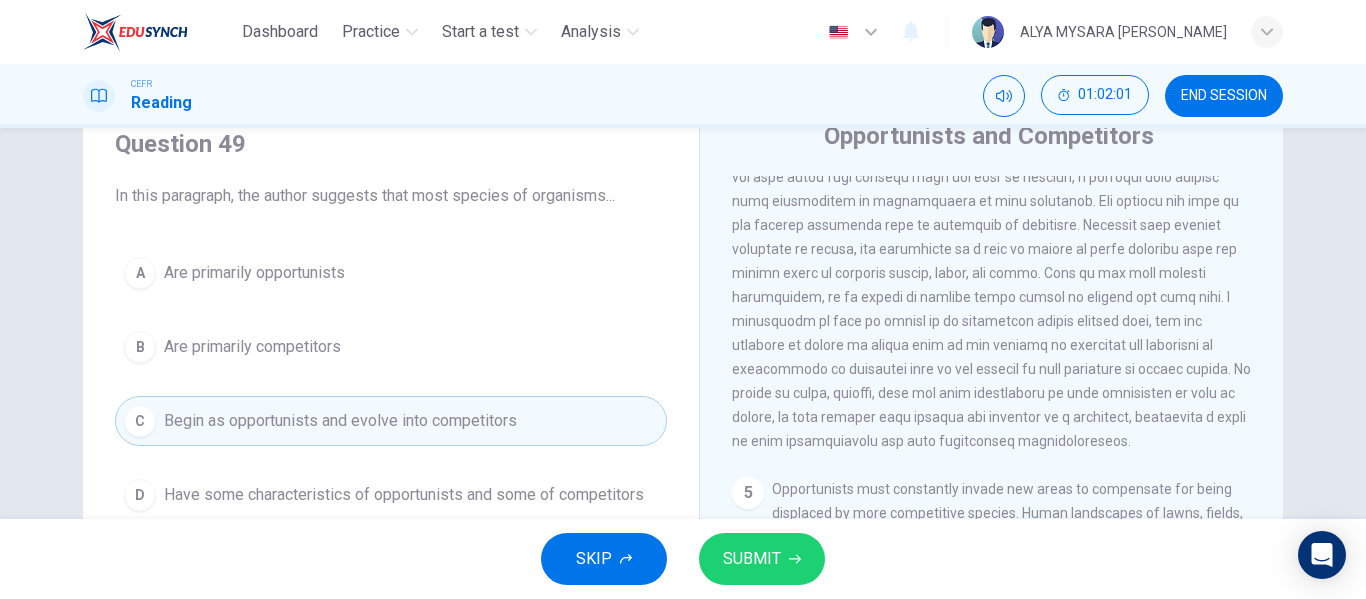 scroll, scrollTop: 756, scrollLeft: 0, axis: vertical 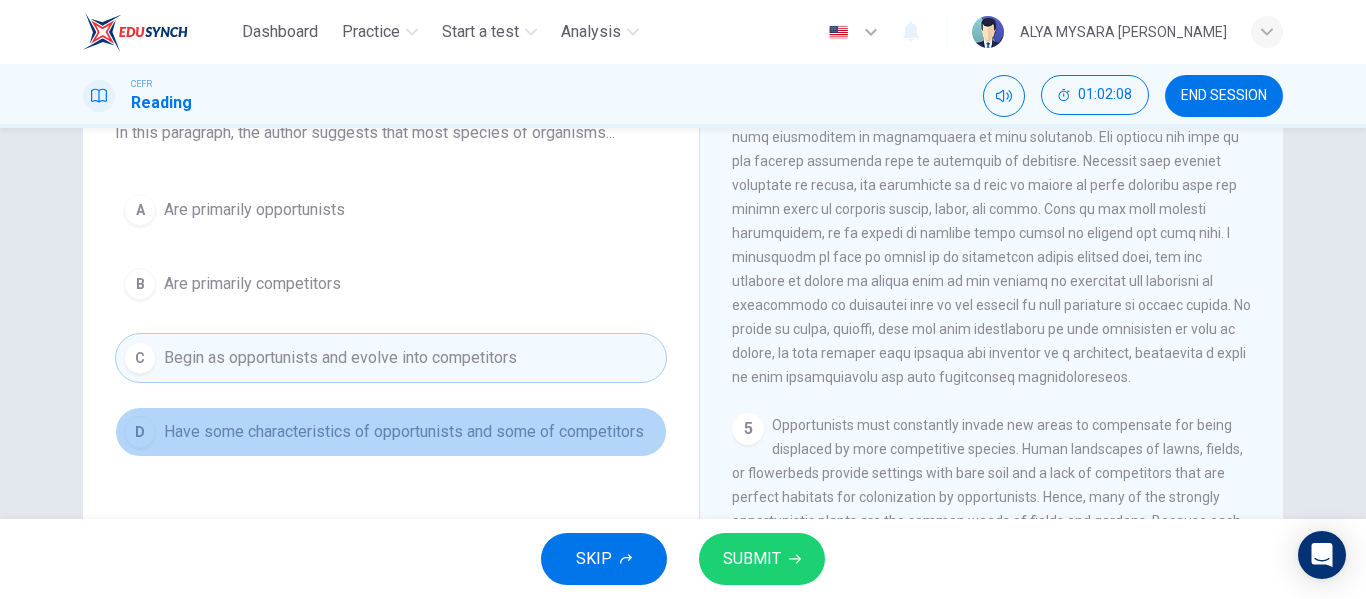 click on "D Have some characteristics of opportunists and some of competitors" at bounding box center [391, 432] 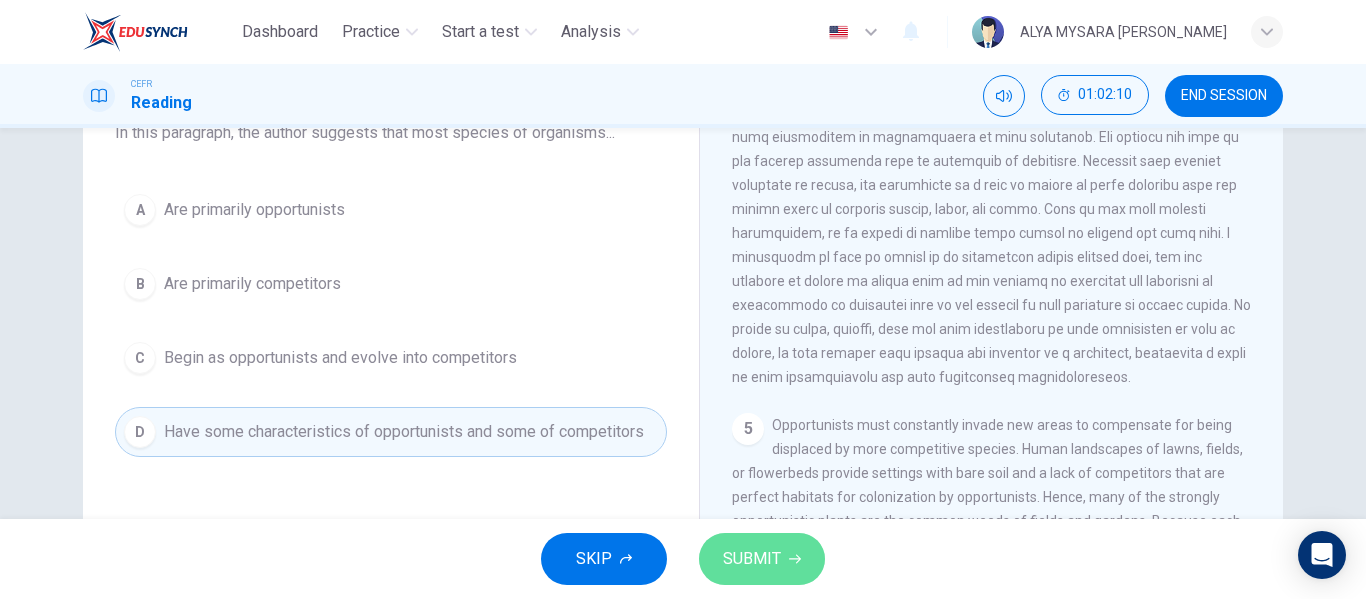 click on "SUBMIT" at bounding box center (752, 559) 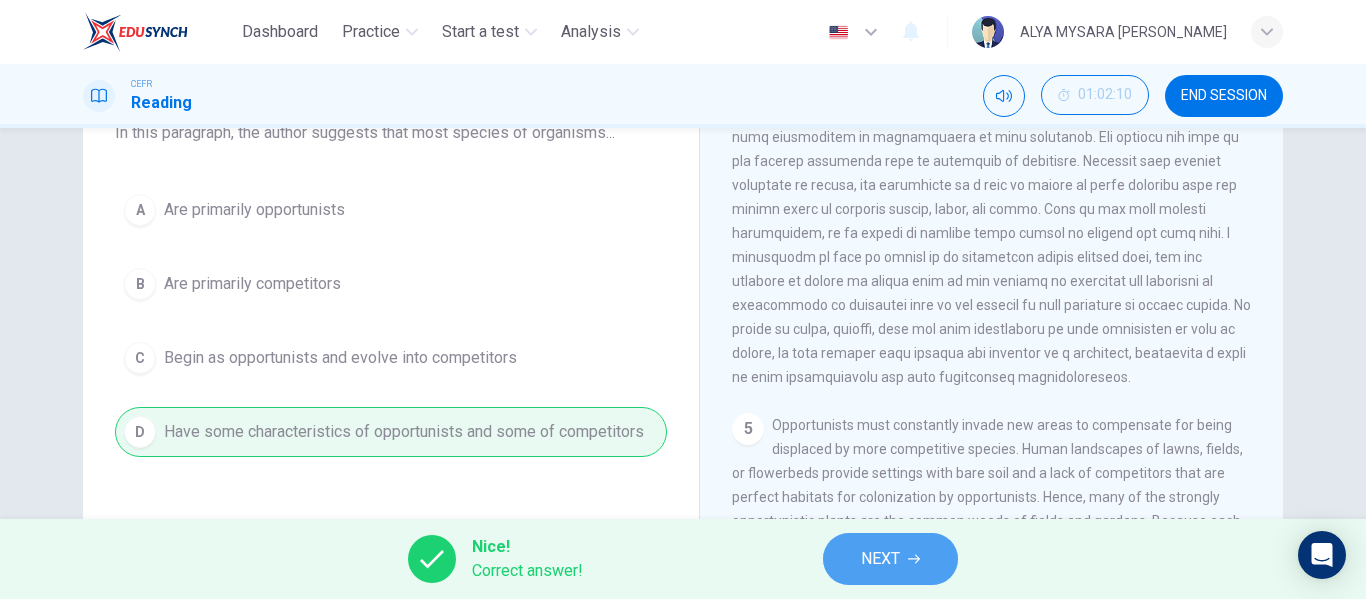 click on "NEXT" at bounding box center [890, 559] 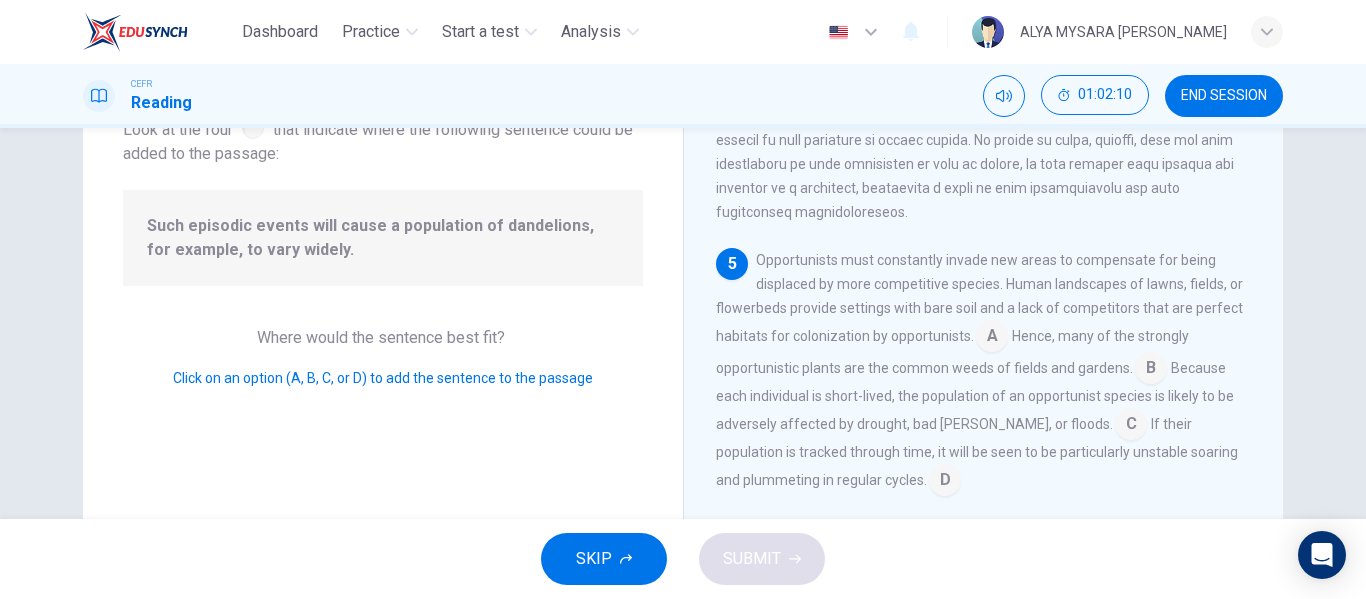 scroll, scrollTop: 942, scrollLeft: 0, axis: vertical 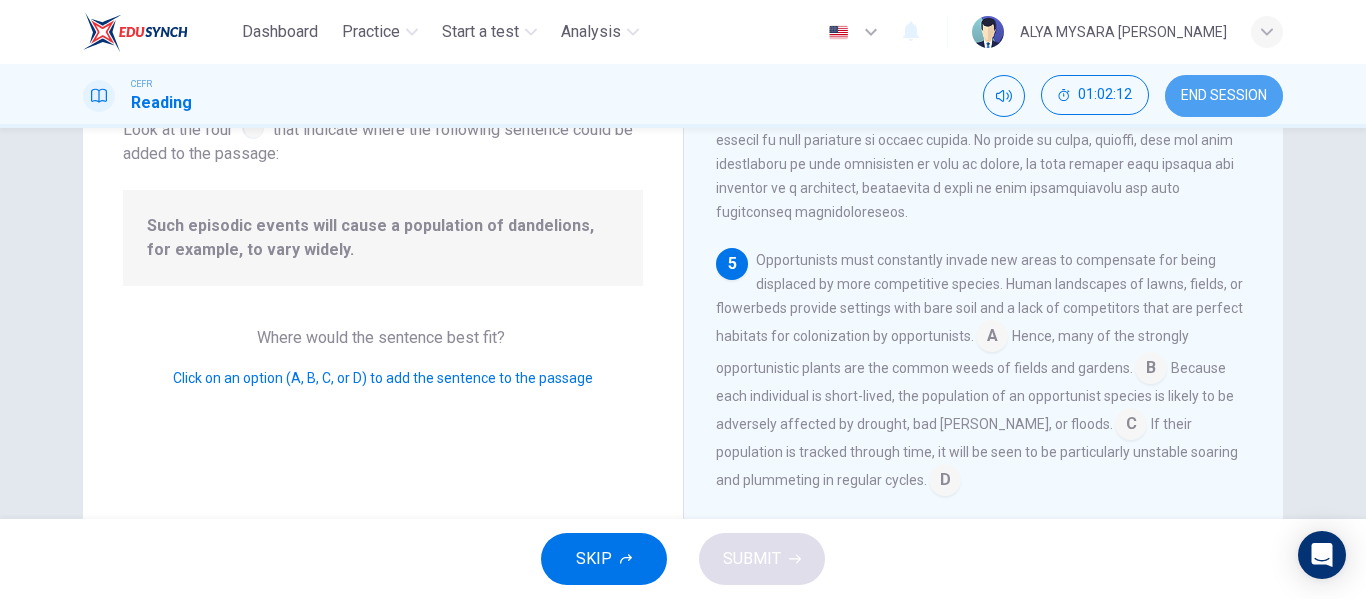 click on "END SESSION" at bounding box center [1224, 96] 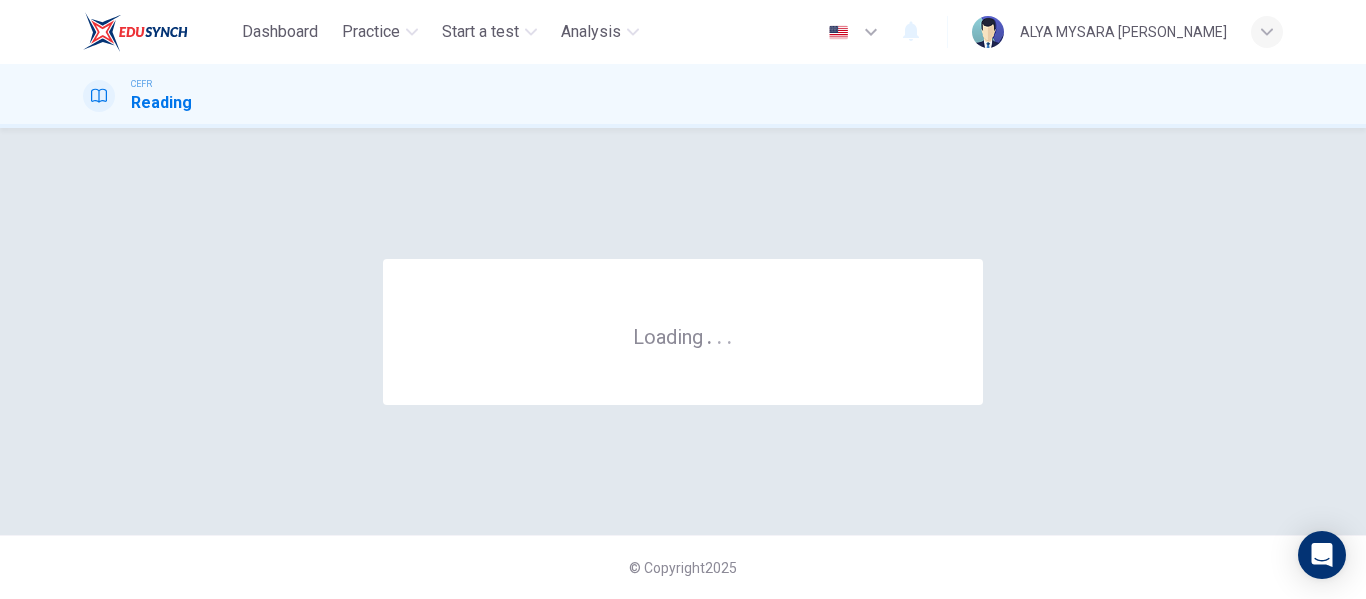 scroll, scrollTop: 0, scrollLeft: 0, axis: both 